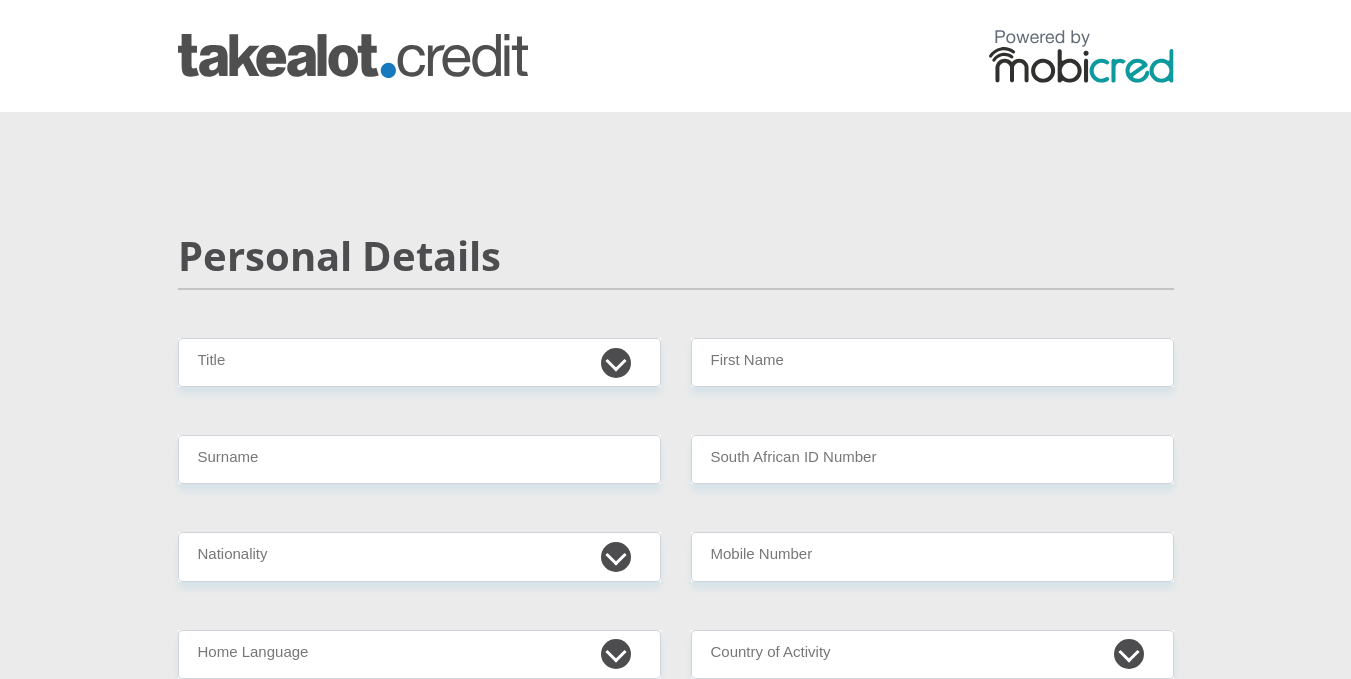 scroll, scrollTop: 135, scrollLeft: 0, axis: vertical 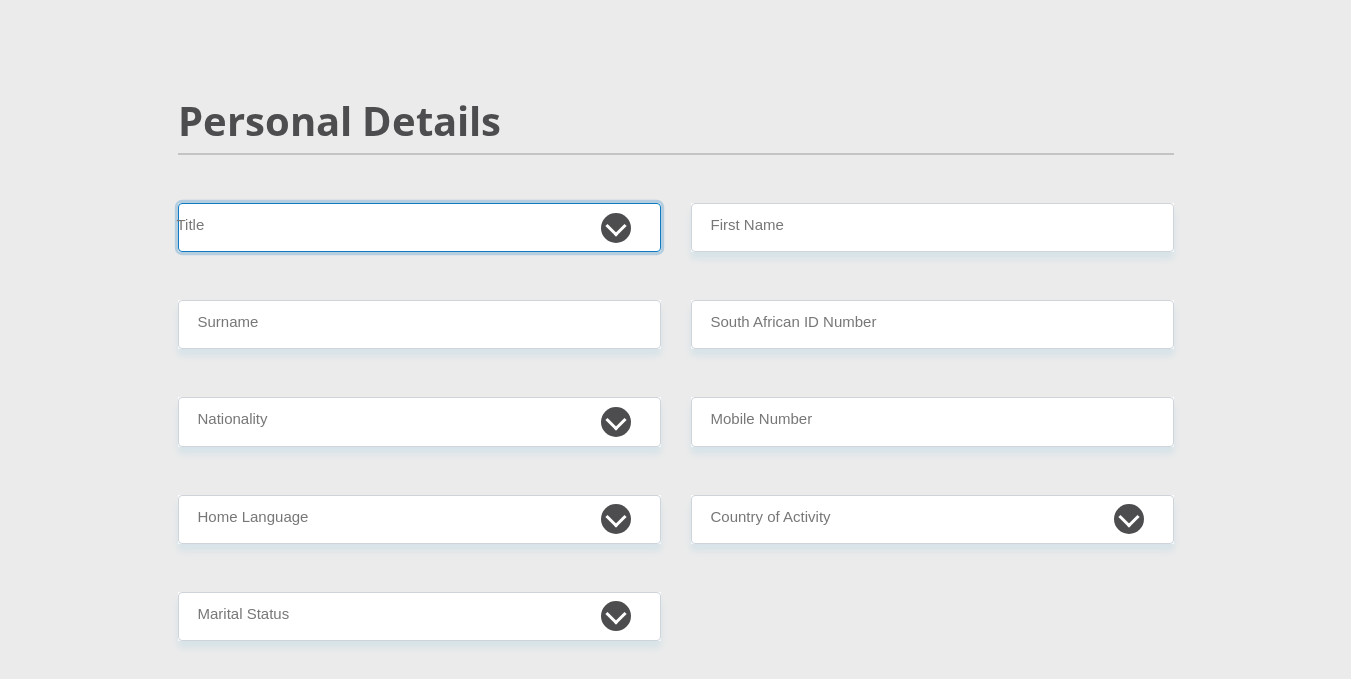 click on "Mr
Ms
Mrs
Dr
Other" at bounding box center [419, 227] 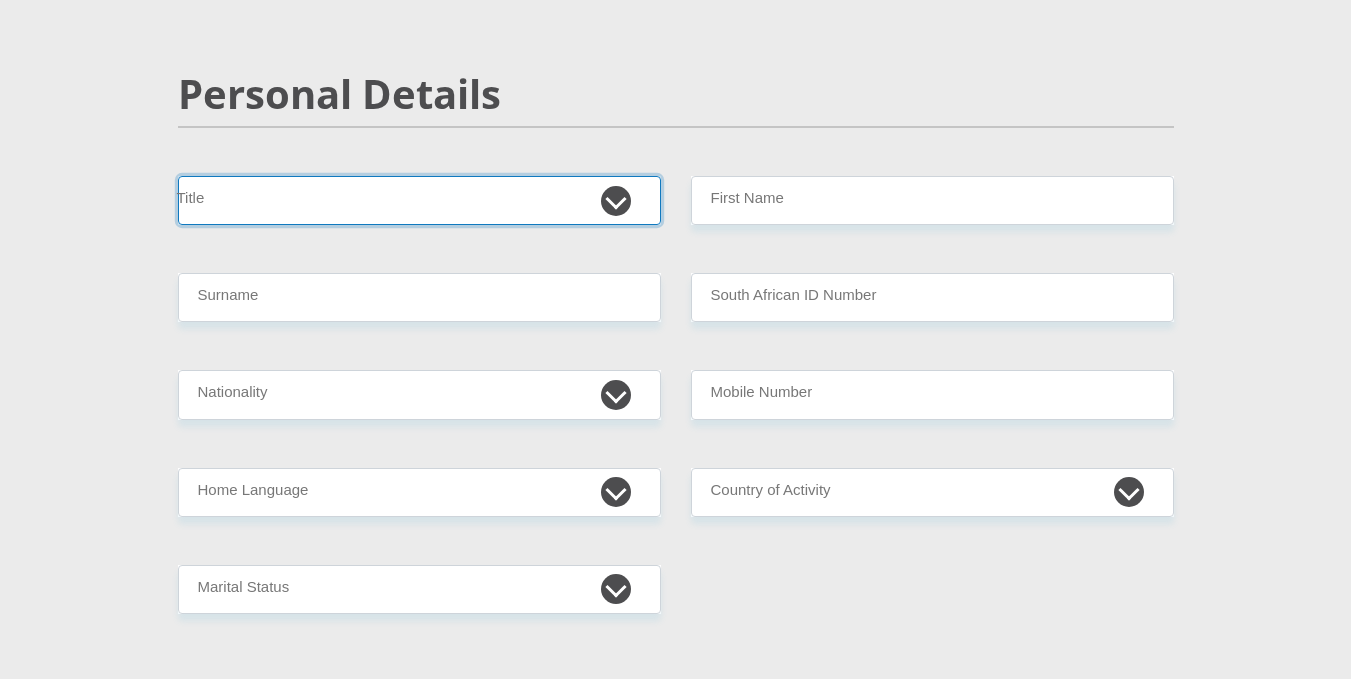 select on "Mr" 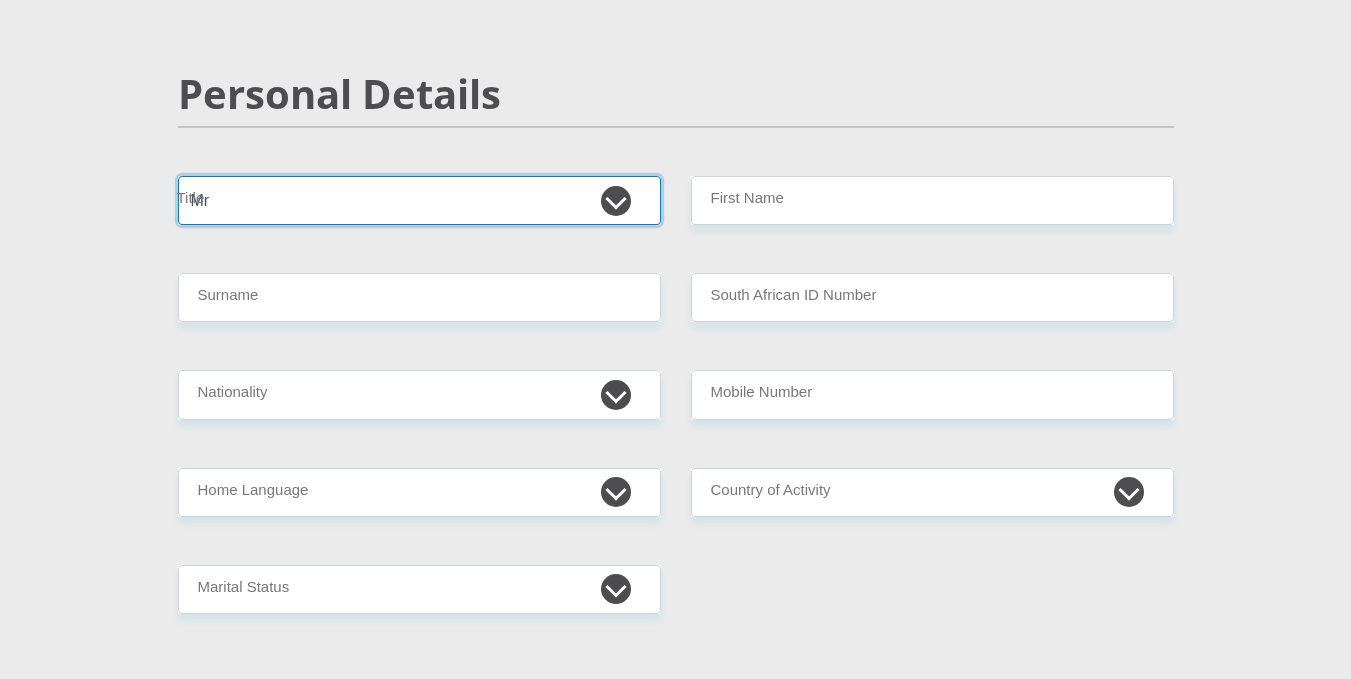 click on "Mr
Ms
Mrs
Dr
Other" at bounding box center (419, 200) 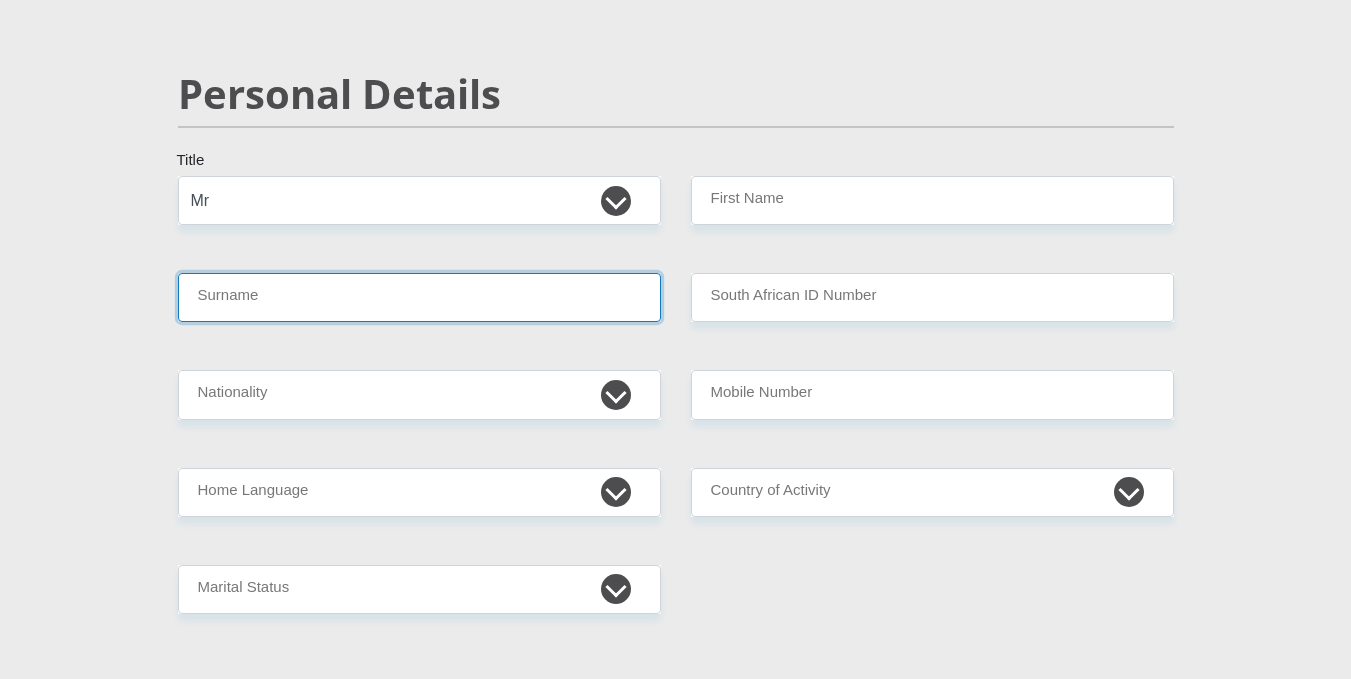 click on "Surname" at bounding box center (419, 297) 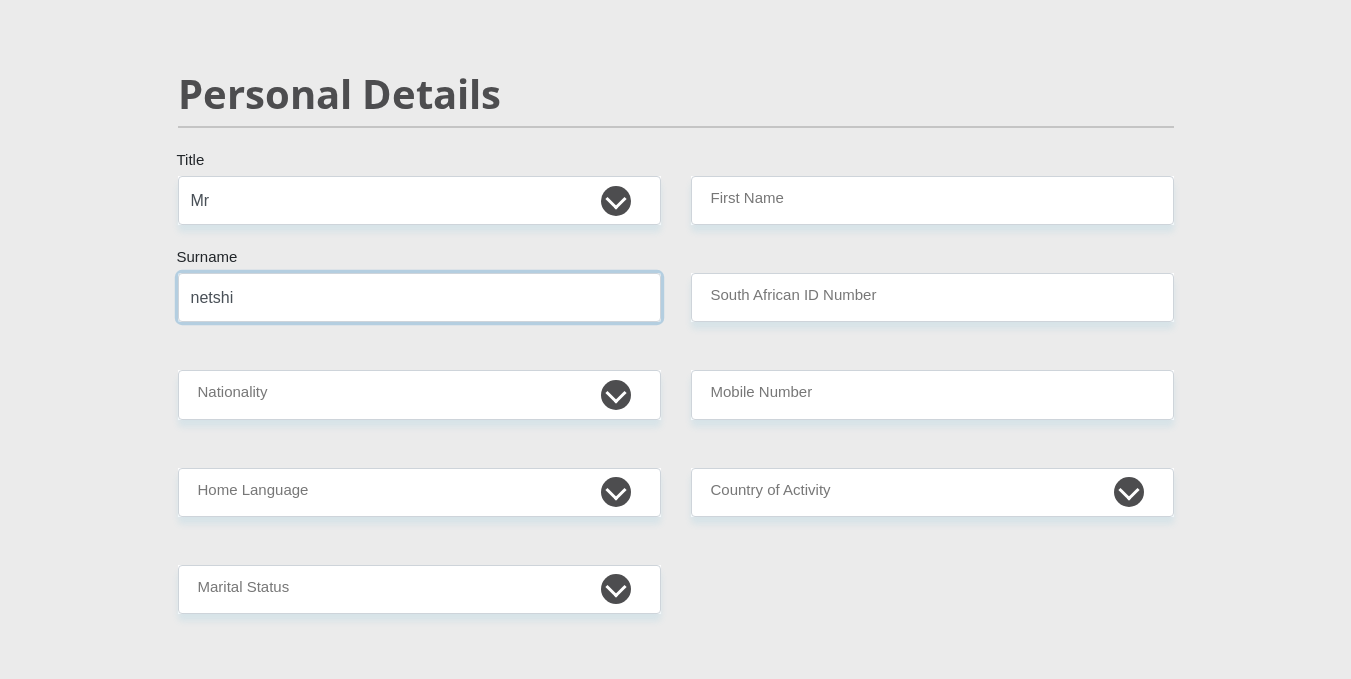 click on "netshi" at bounding box center [419, 297] 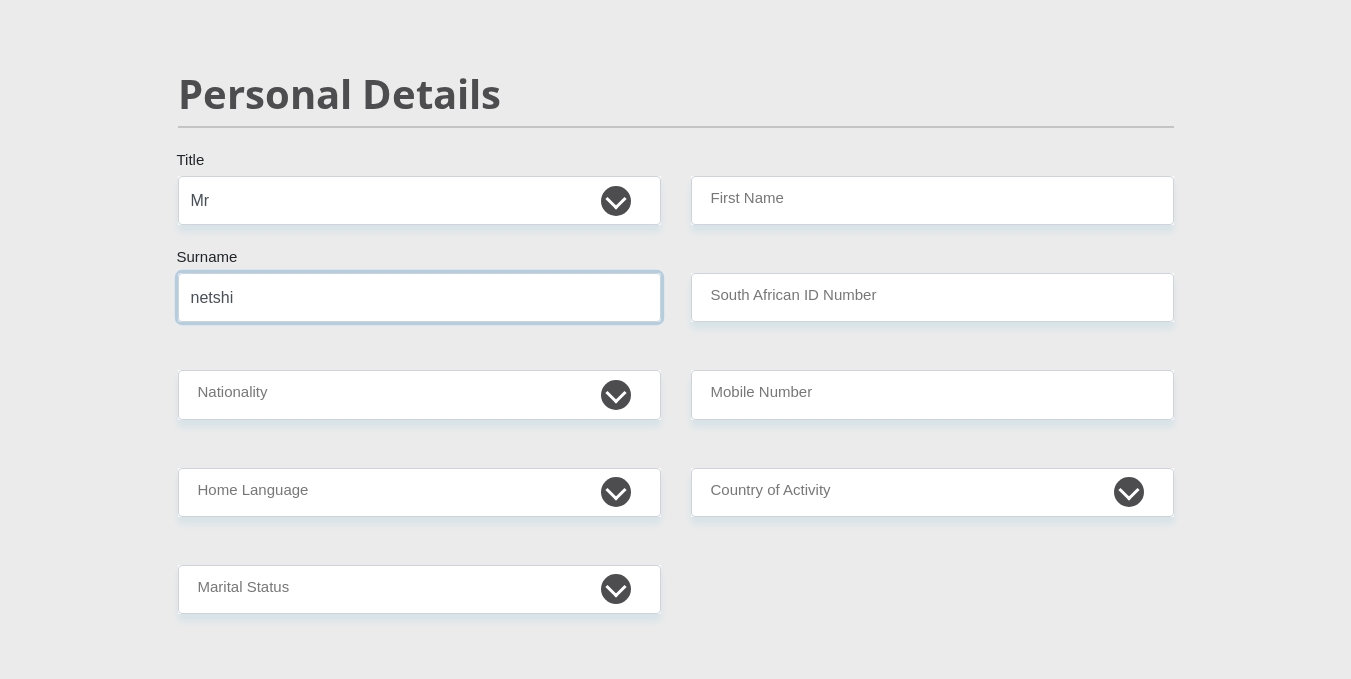 type on "netshilindi" 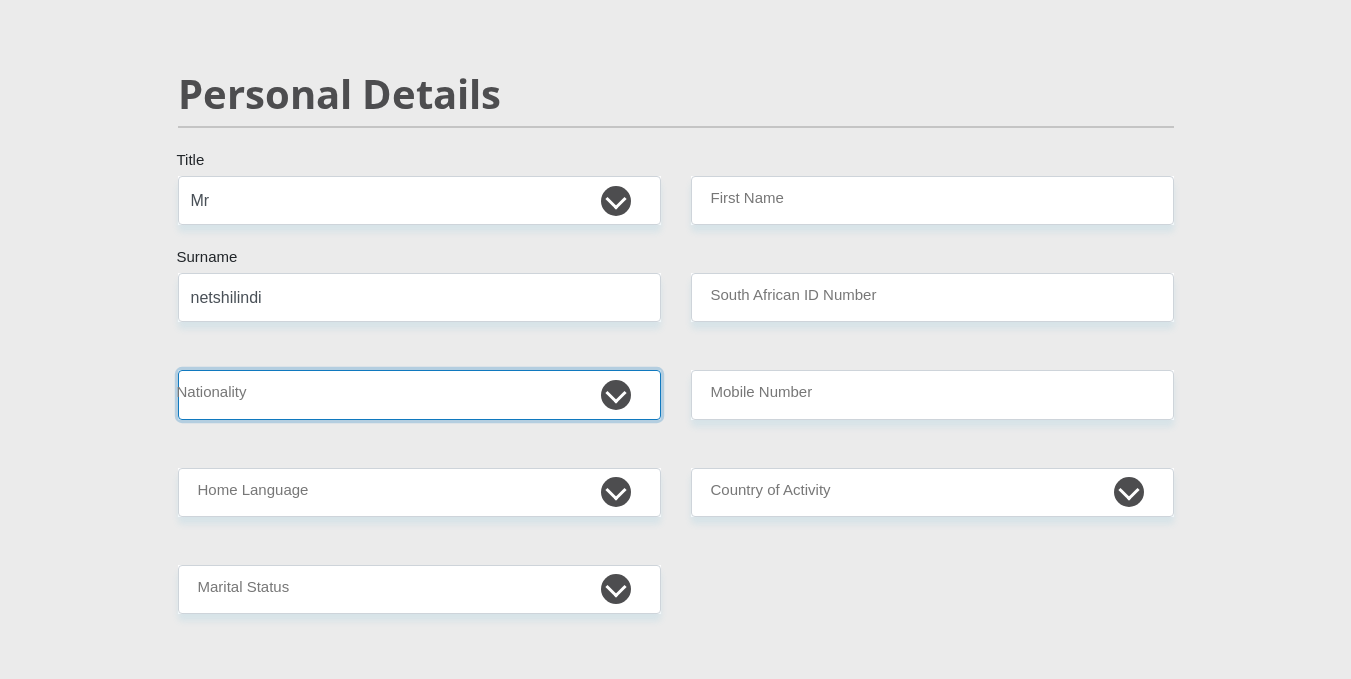 click on "South Africa
Afghanistan
Aland Islands
Albania
Algeria
America Samoa
American Virgin Islands
Andorra
Angola
Anguilla
Antarctica
Antigua and Barbuda
Argentina
Armenia
Aruba
Ascension Island
Australia
Austria
Azerbaijan
Bahamas
Bahrain
Bangladesh
Barbados
Chad" at bounding box center (419, 394) 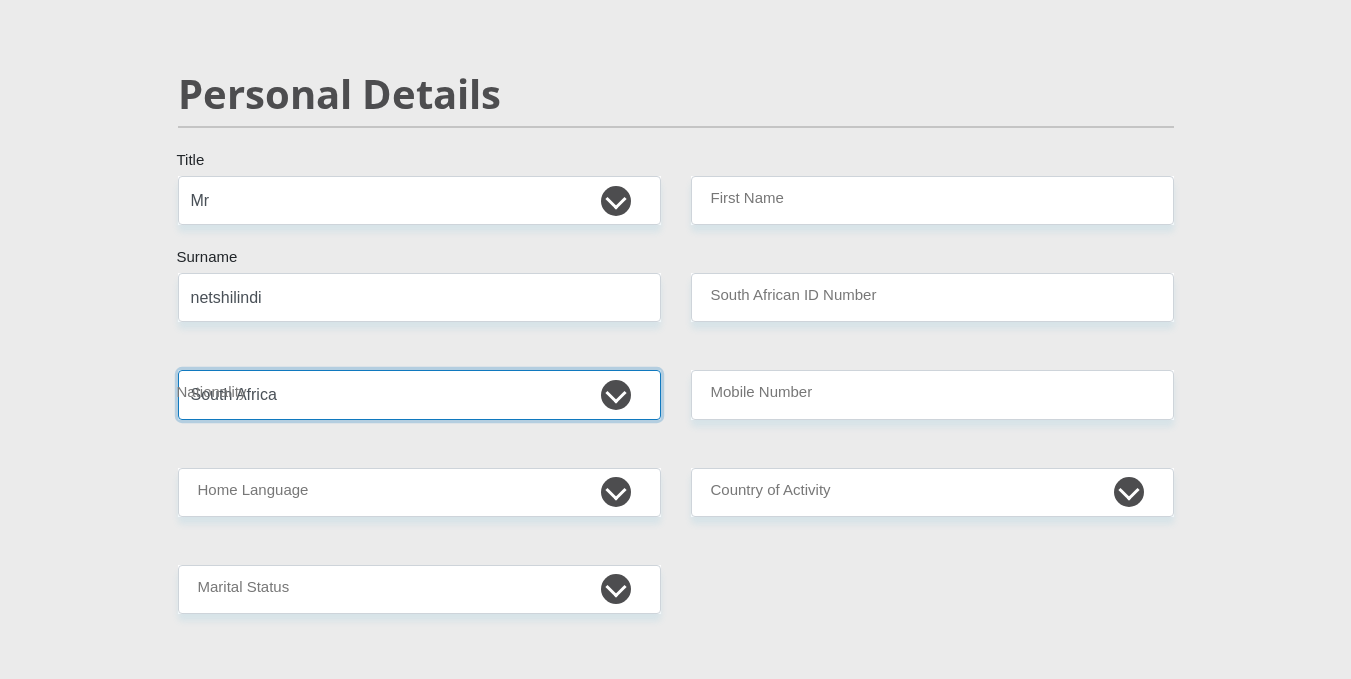 click on "South Africa
Afghanistan
Aland Islands
Albania
Algeria
America Samoa
American Virgin Islands
Andorra
Angola
Anguilla
Antarctica
Antigua and Barbuda
Argentina
Armenia
Aruba
Ascension Island
Australia
Austria
Azerbaijan
Bahamas
Bahrain
Bangladesh
Barbados
Chad" at bounding box center [419, 394] 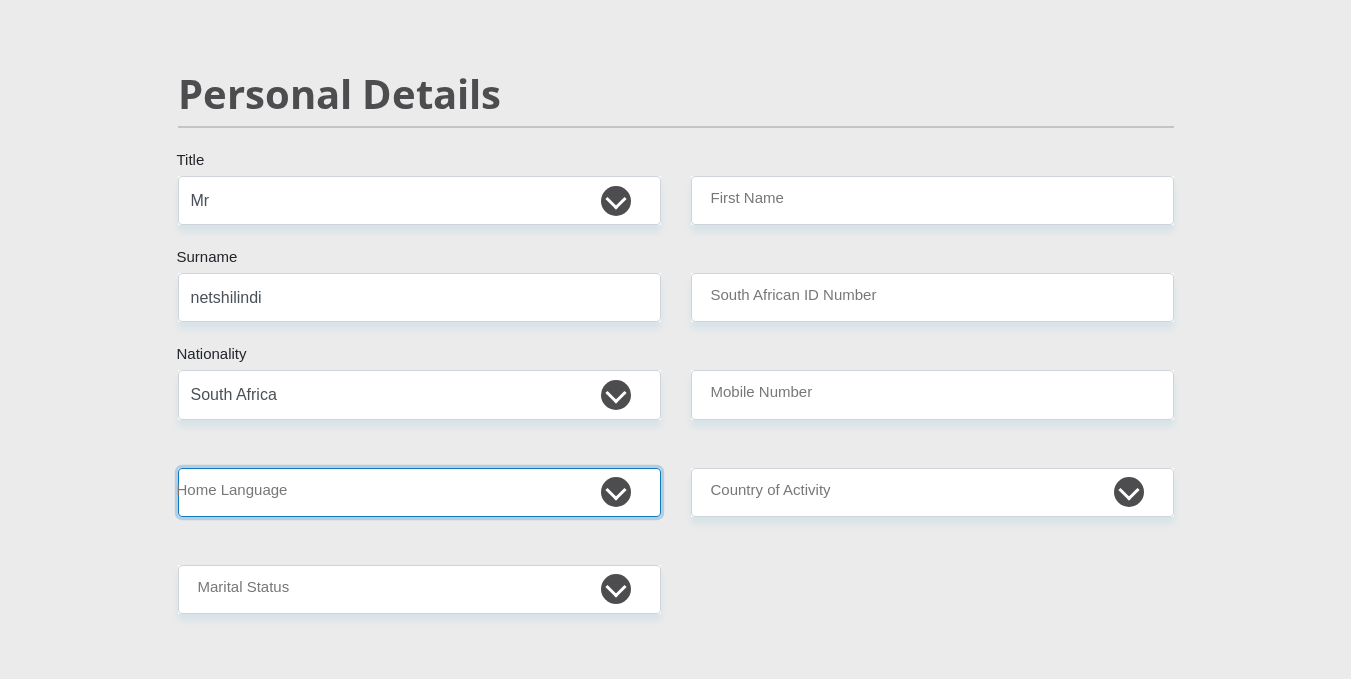 click on "Afrikaans
English
Sepedi
South Ndebele
Southern Sotho
Swati
Tsonga
Tswana
Venda
Xhosa
Zulu
Other" at bounding box center [419, 492] 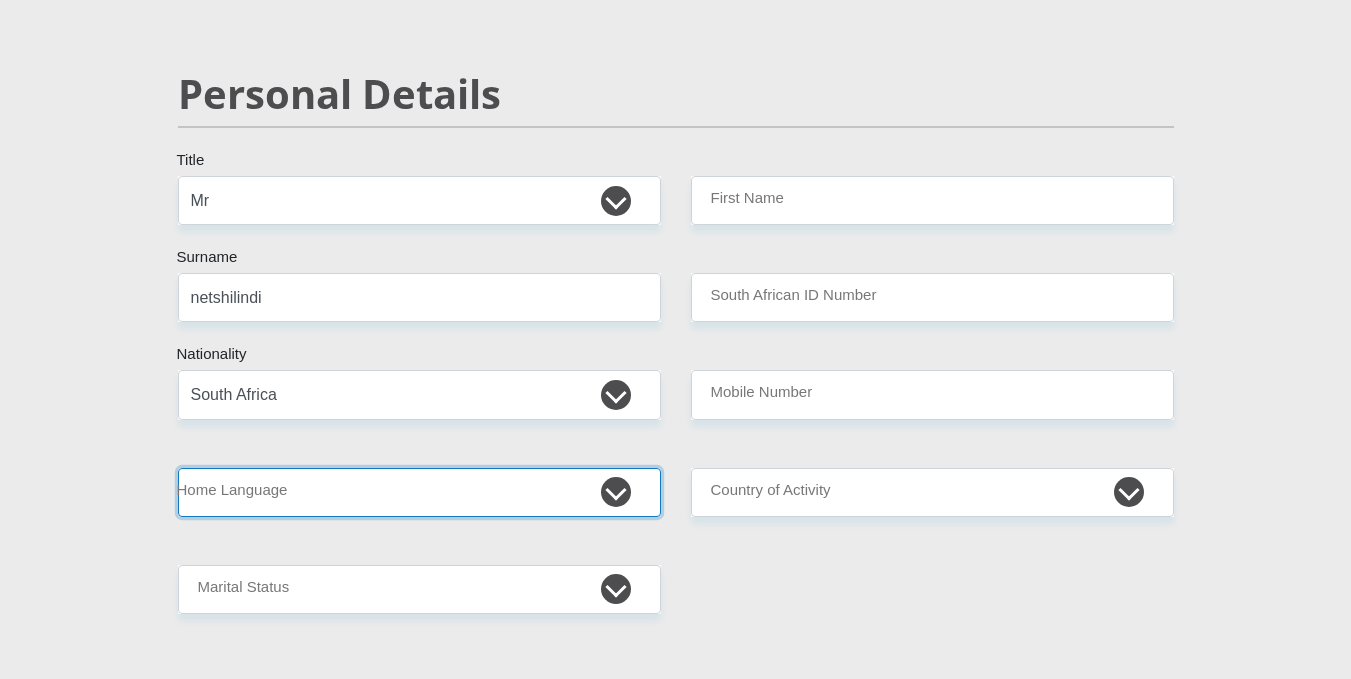 select on "ven" 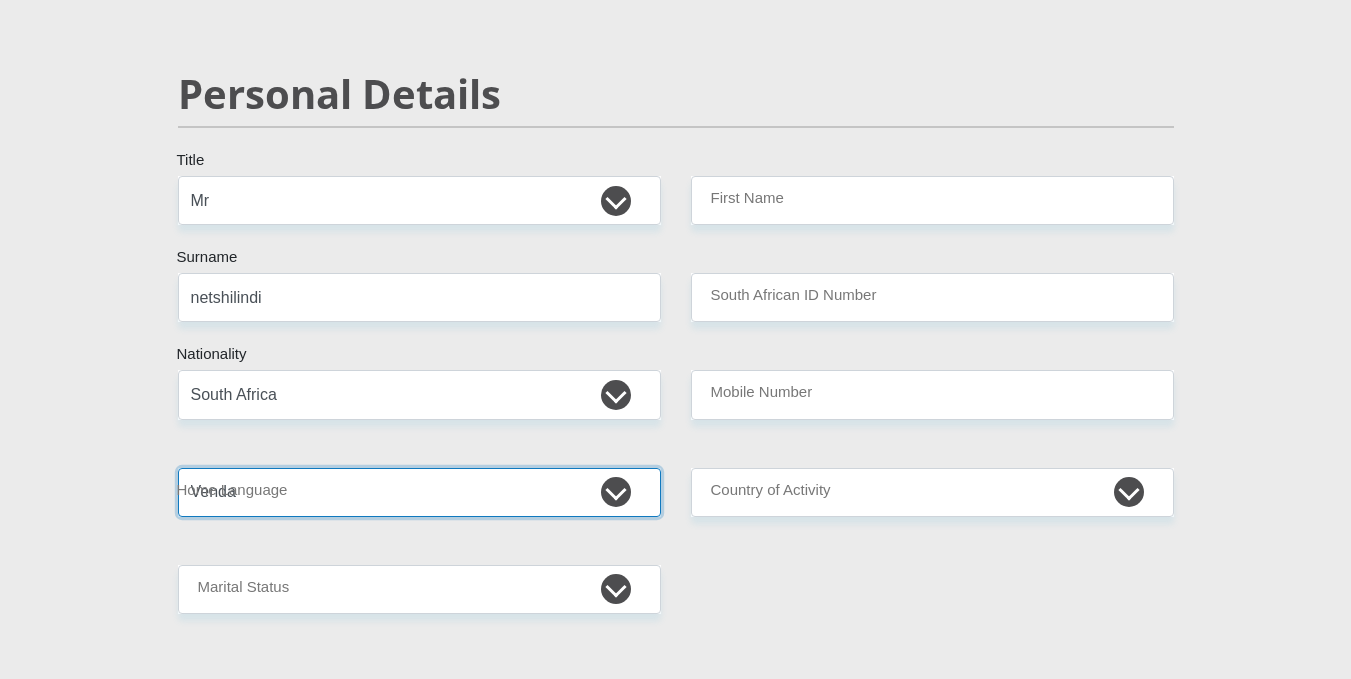 click on "Afrikaans
English
Sepedi
South Ndebele
Southern Sotho
Swati
Tsonga
Tswana
Venda
Xhosa
Zulu
Other" at bounding box center (419, 492) 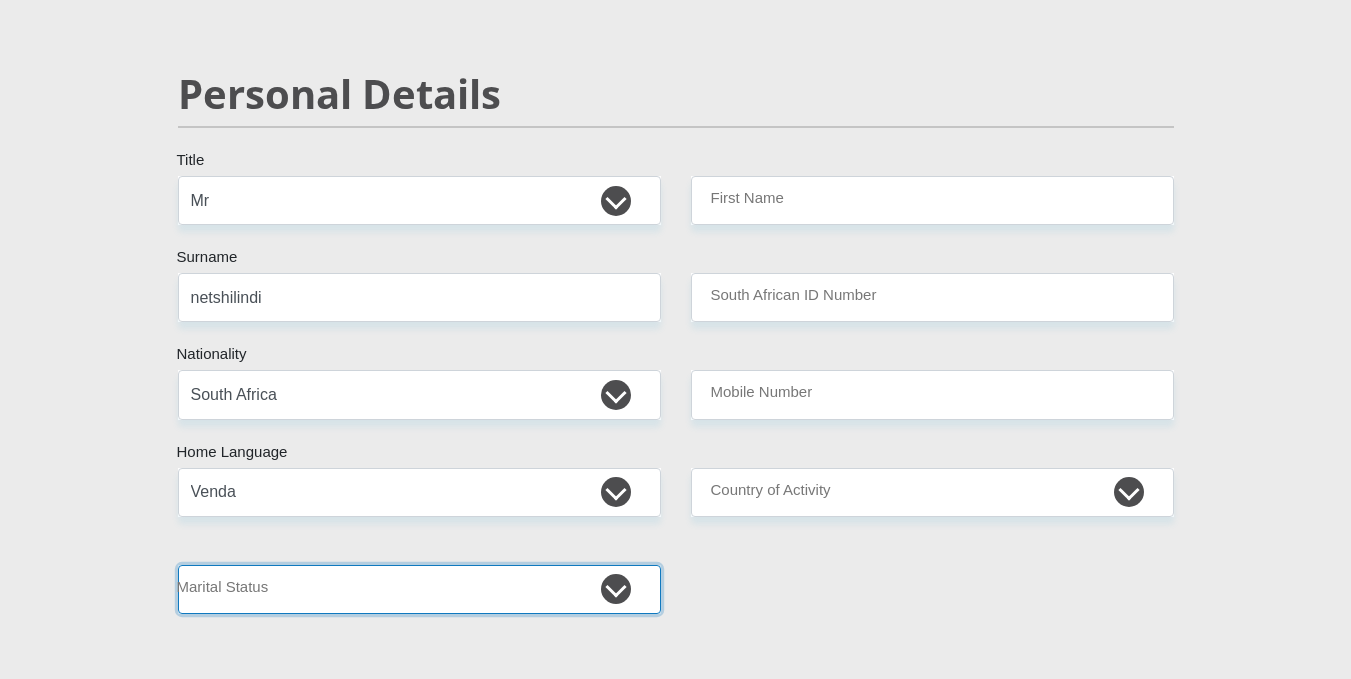 click on "Married ANC
Single
Divorced
Widowed
Married COP or Customary Law" at bounding box center (419, 589) 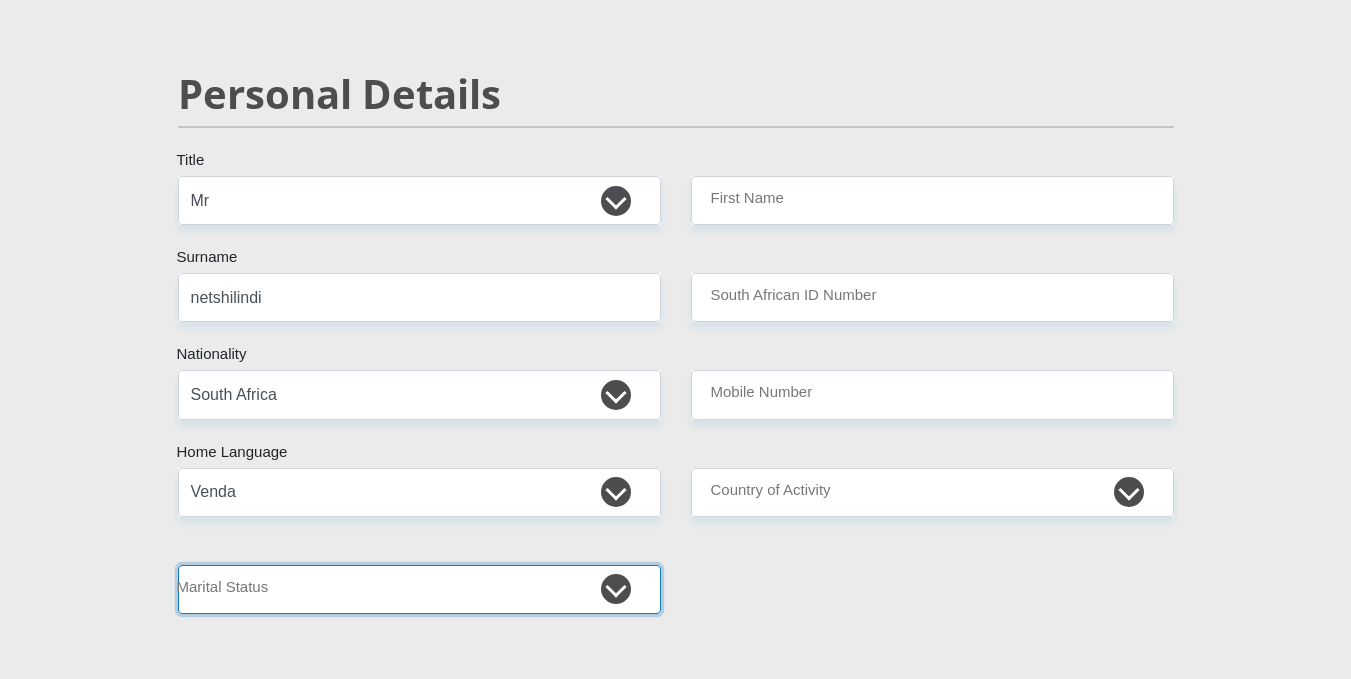 select on "2" 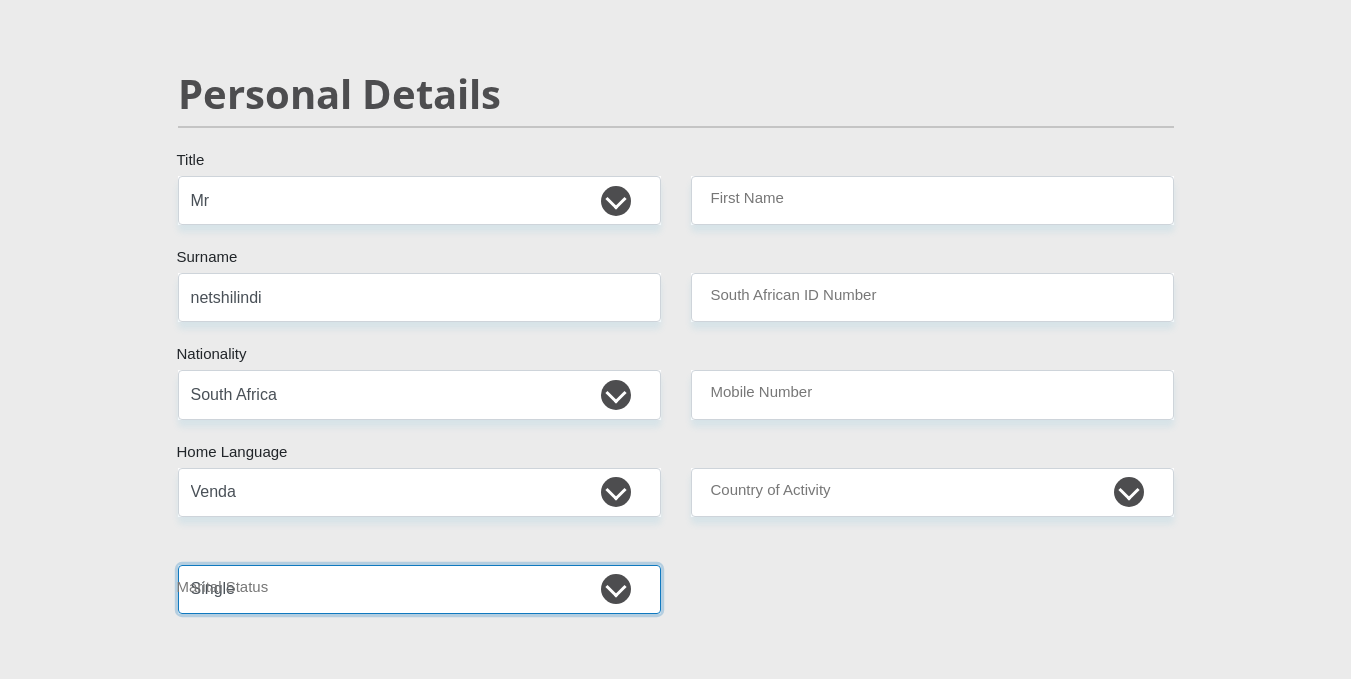 click on "Married ANC
Single
Divorced
Widowed
Married COP or Customary Law" at bounding box center (419, 589) 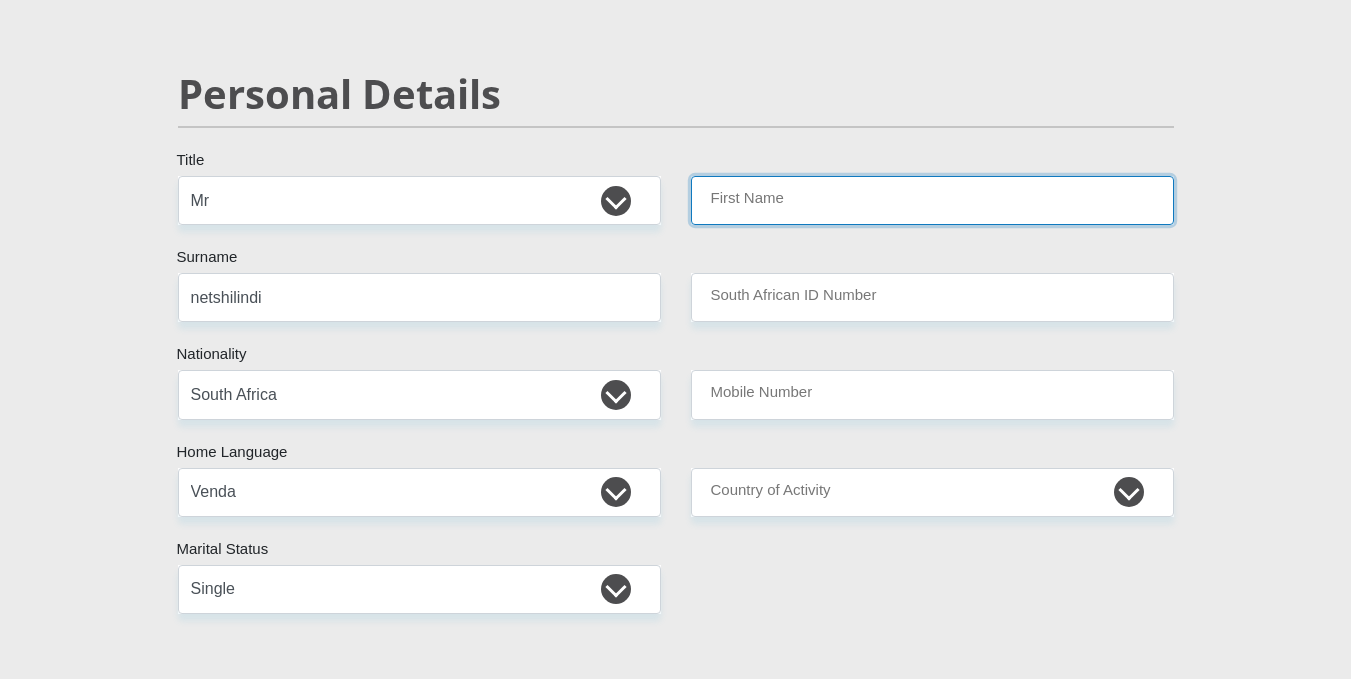 click on "First Name" at bounding box center (932, 200) 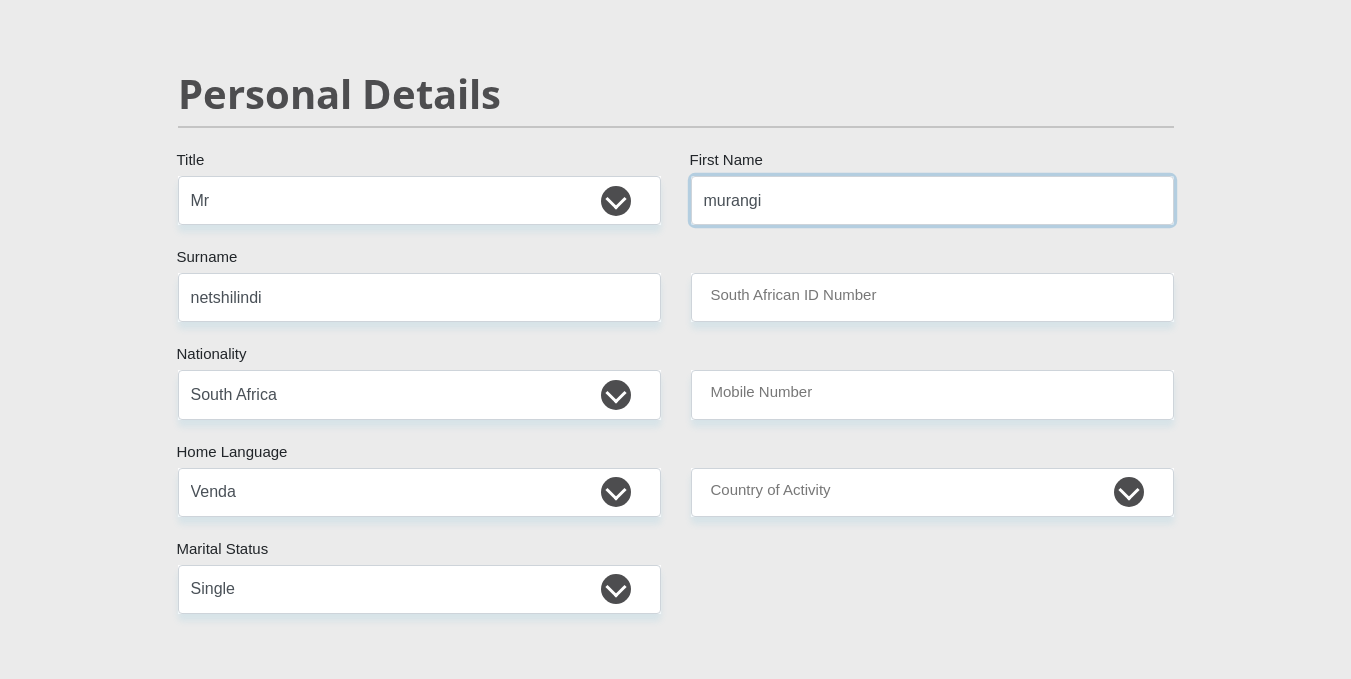 type on "murangi" 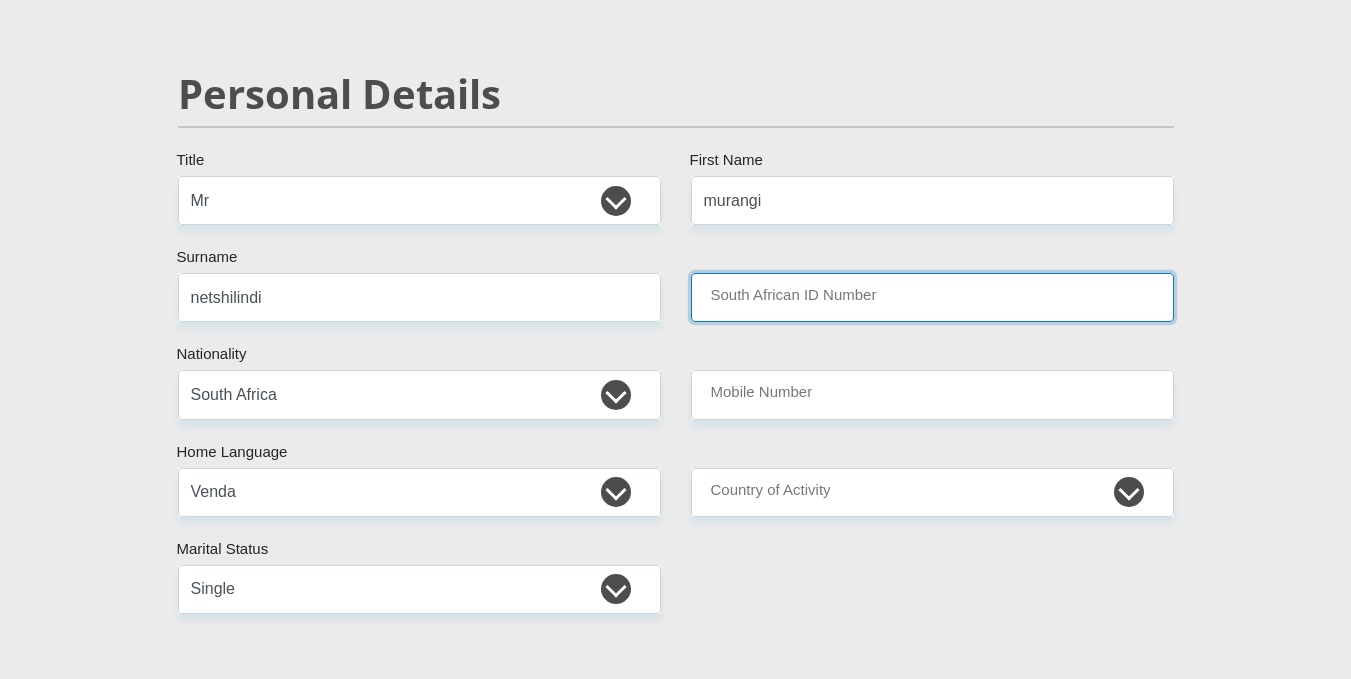 click on "South African ID Number" at bounding box center [932, 297] 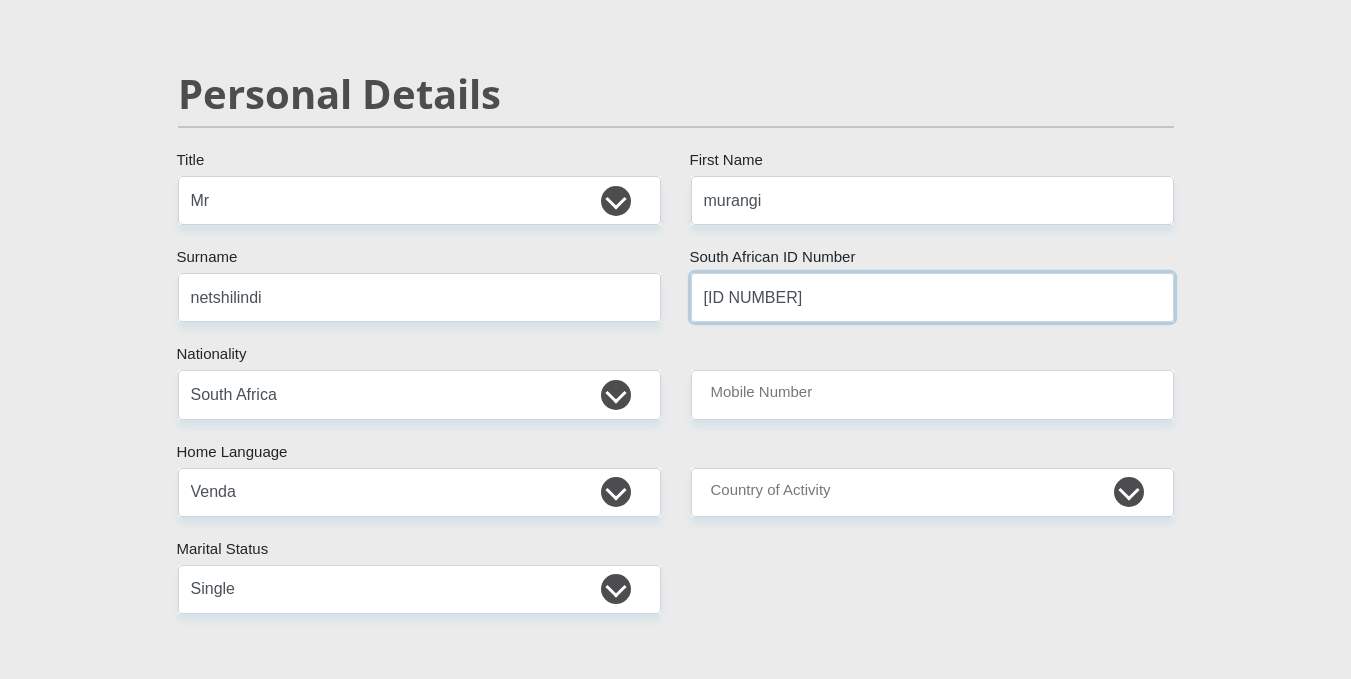 type on "[ID NUMBER]" 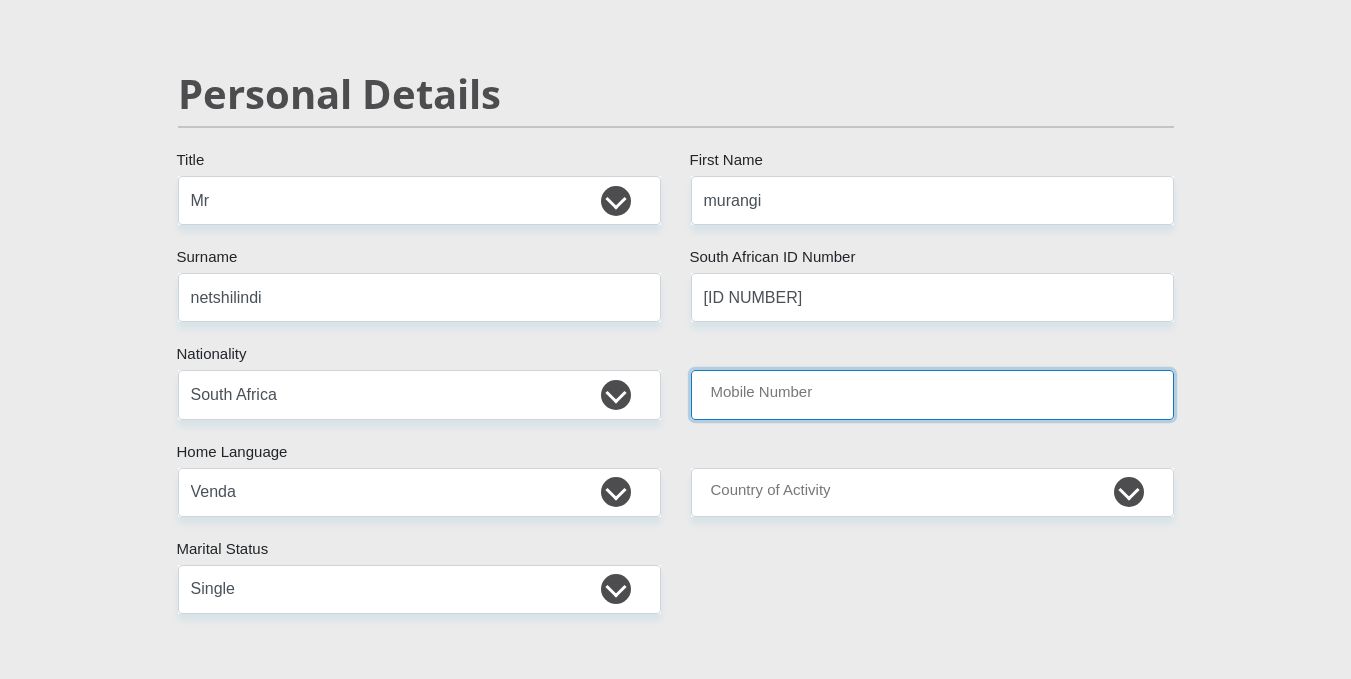 click on "Mobile Number" at bounding box center [932, 394] 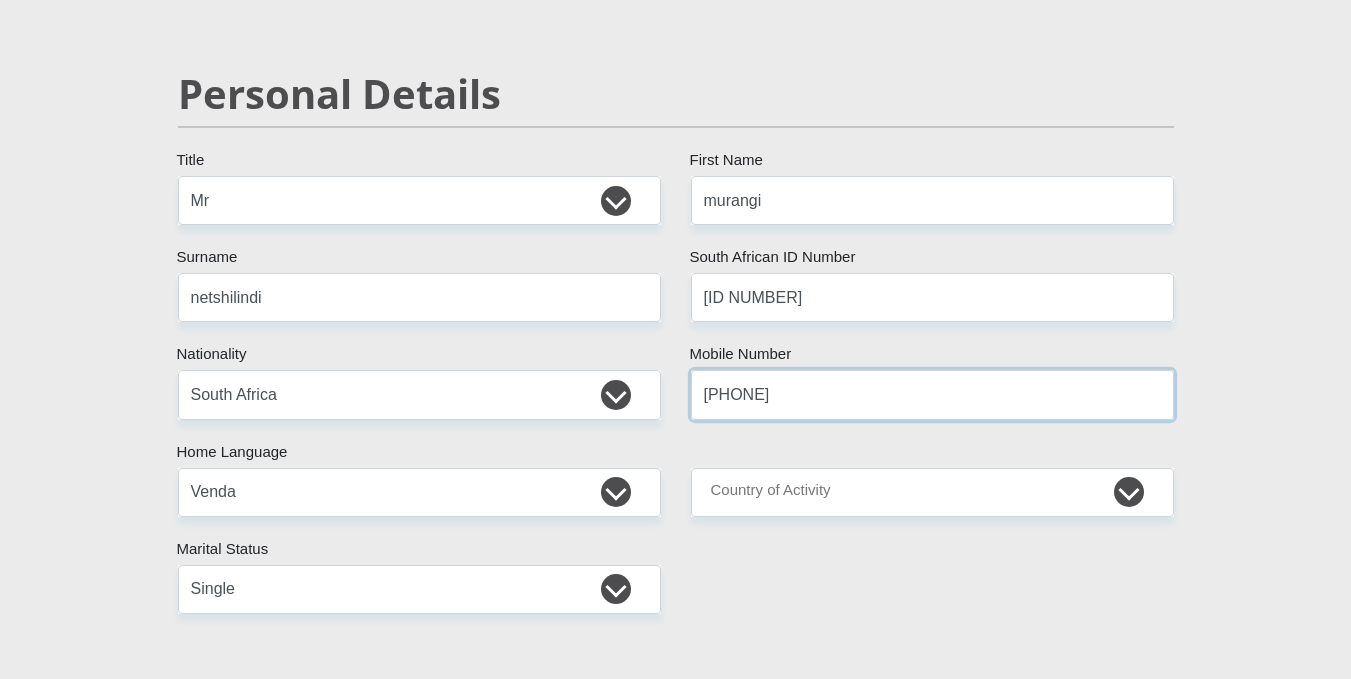 type on "[PHONE]" 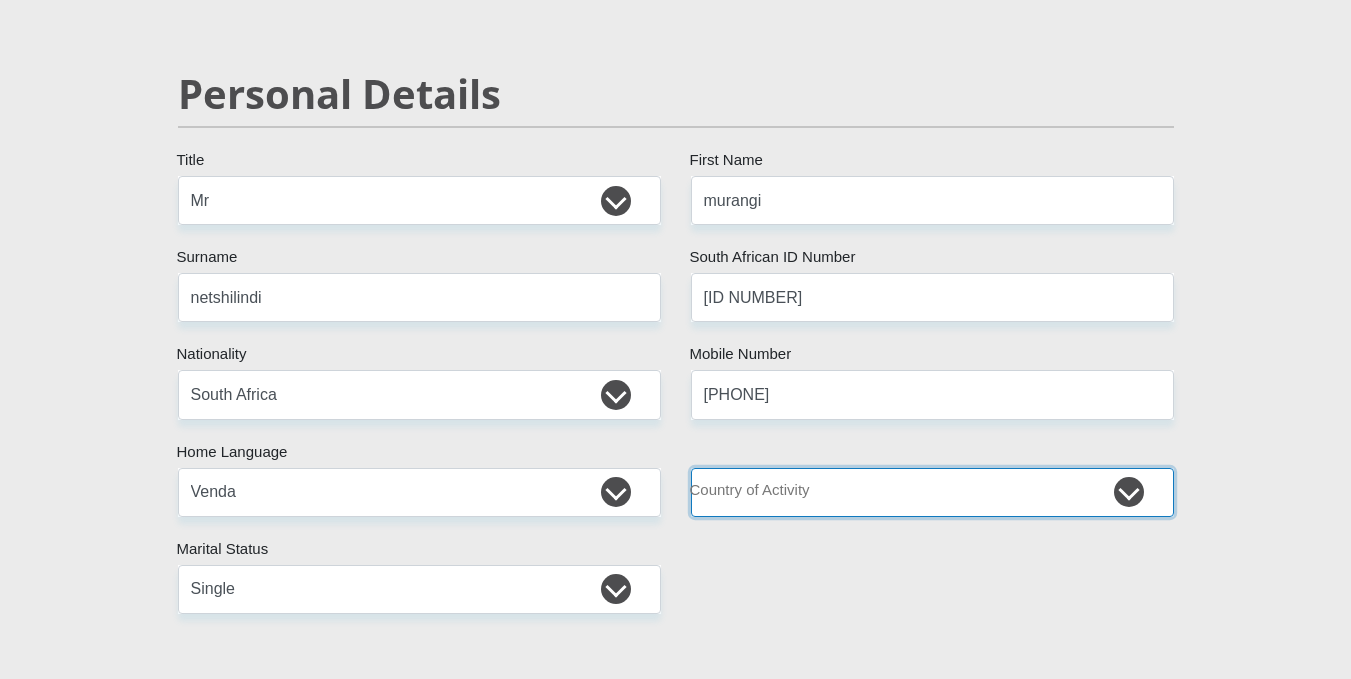 click on "South Africa
Afghanistan
Aland Islands
Albania
Algeria
America Samoa
American Virgin Islands
Andorra
Angola
Anguilla
Antarctica
Antigua and Barbuda
Argentina
Armenia
Aruba
Ascension Island
Australia
Austria
Azerbaijan
Chad" at bounding box center [932, 492] 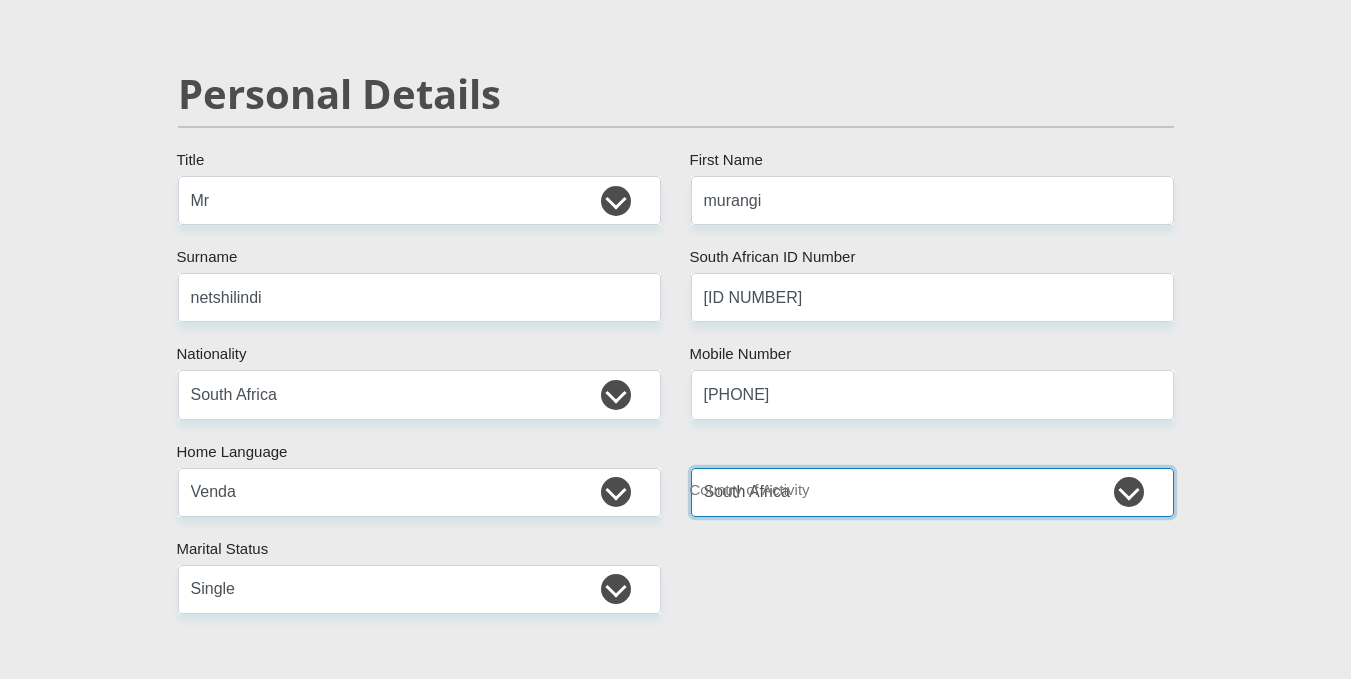 click on "South Africa
Afghanistan
Aland Islands
Albania
Algeria
America Samoa
American Virgin Islands
Andorra
Angola
Anguilla
Antarctica
Antigua and Barbuda
Argentina
Armenia
Aruba
Ascension Island
Australia
Austria
Azerbaijan
Chad" at bounding box center (932, 492) 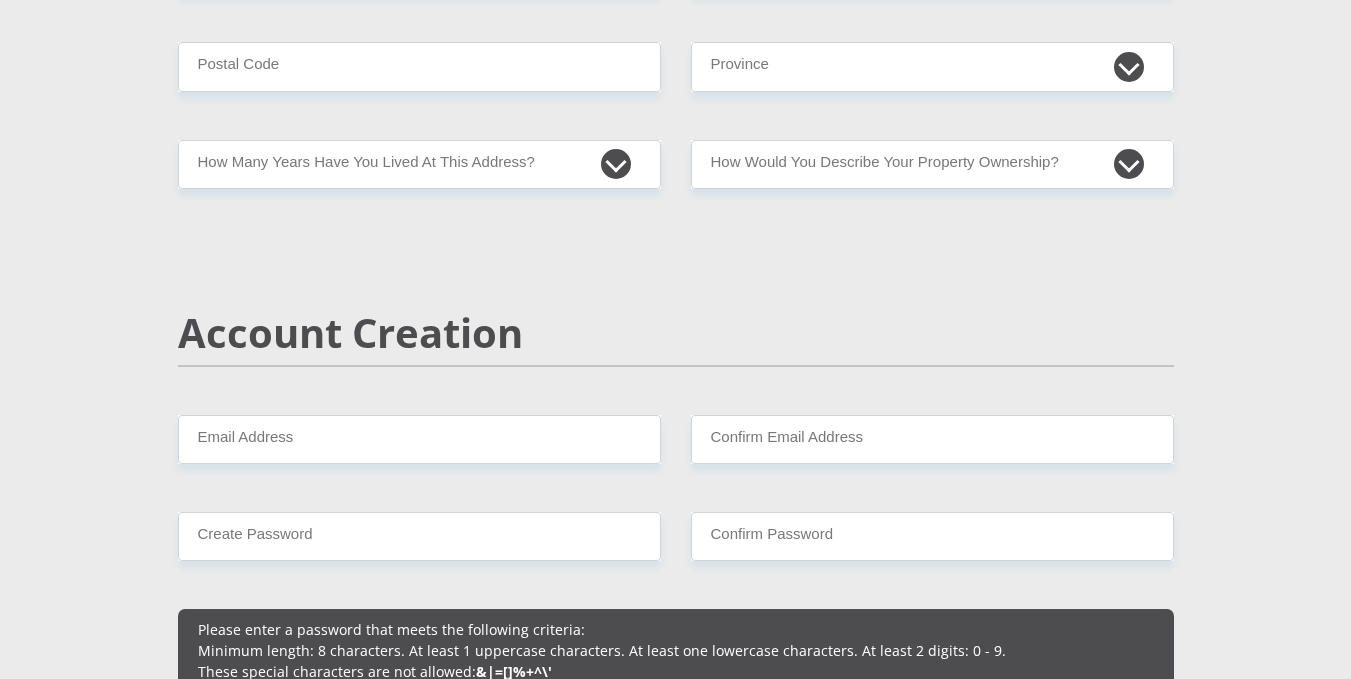 scroll, scrollTop: 1157, scrollLeft: 0, axis: vertical 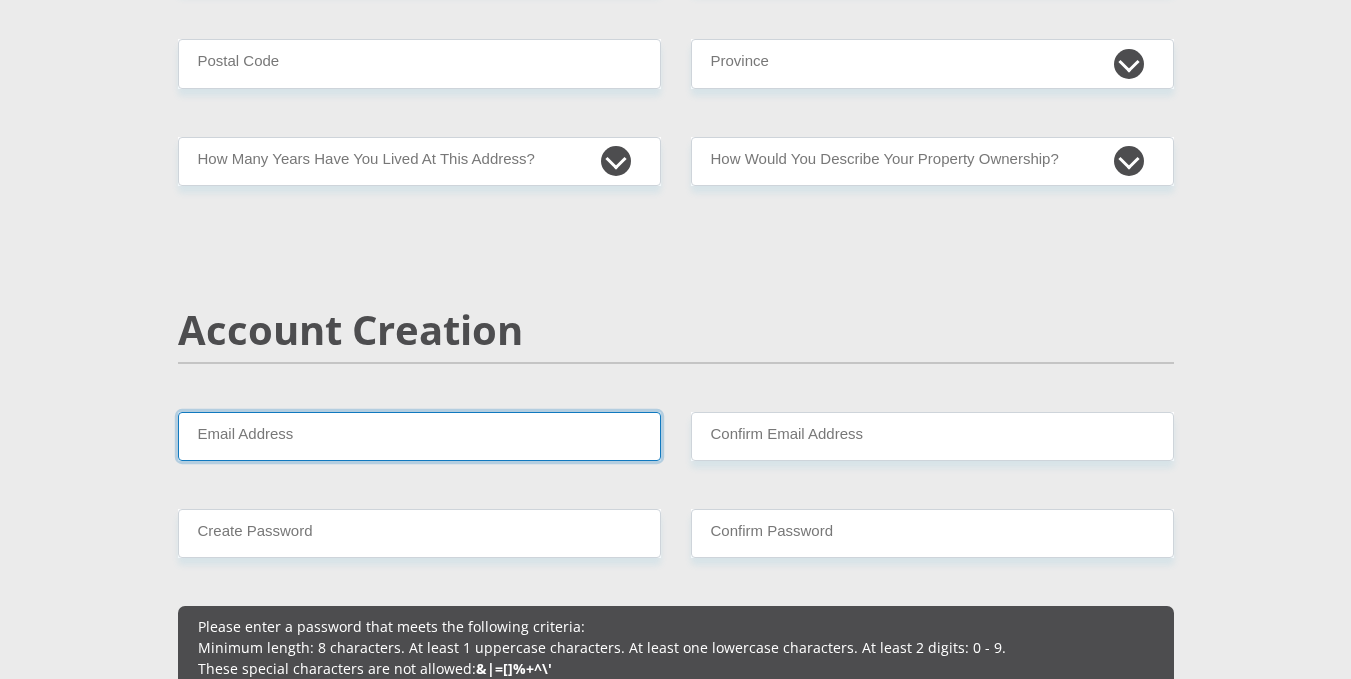 click on "Email Address" at bounding box center [419, 436] 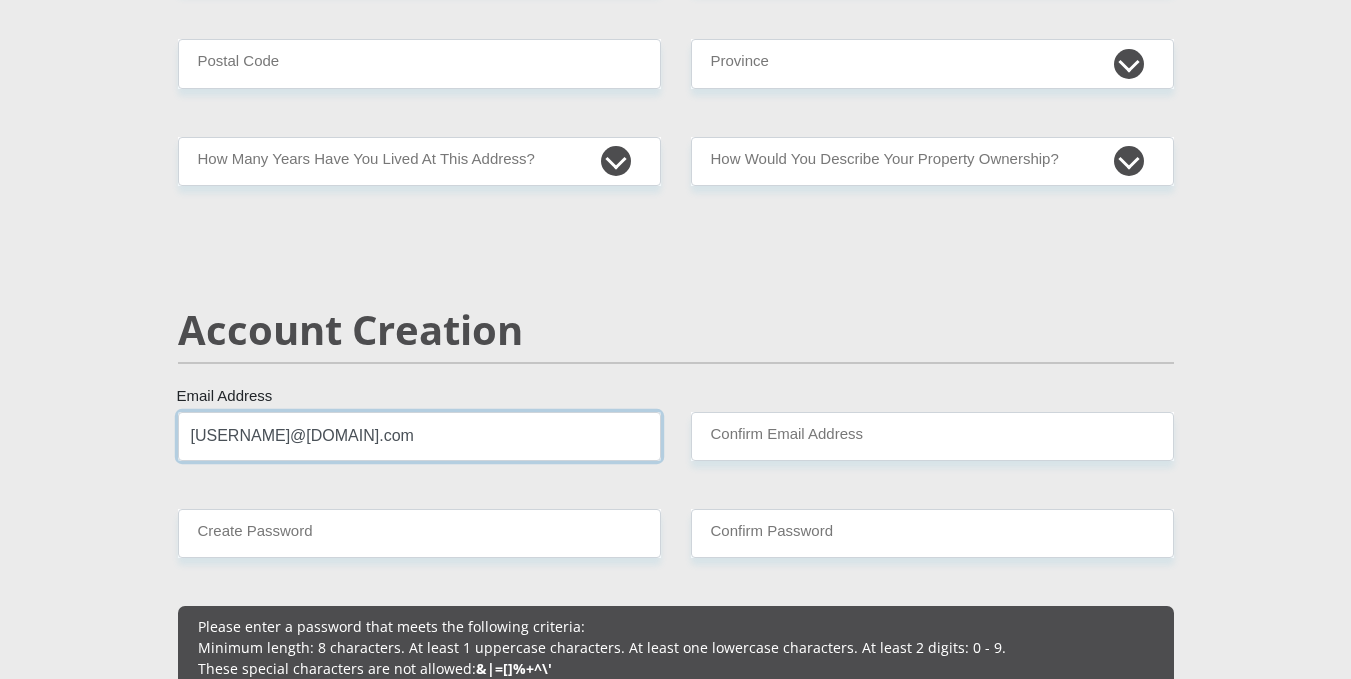 drag, startPoint x: 433, startPoint y: 446, endPoint x: 187, endPoint y: 441, distance: 246.05081 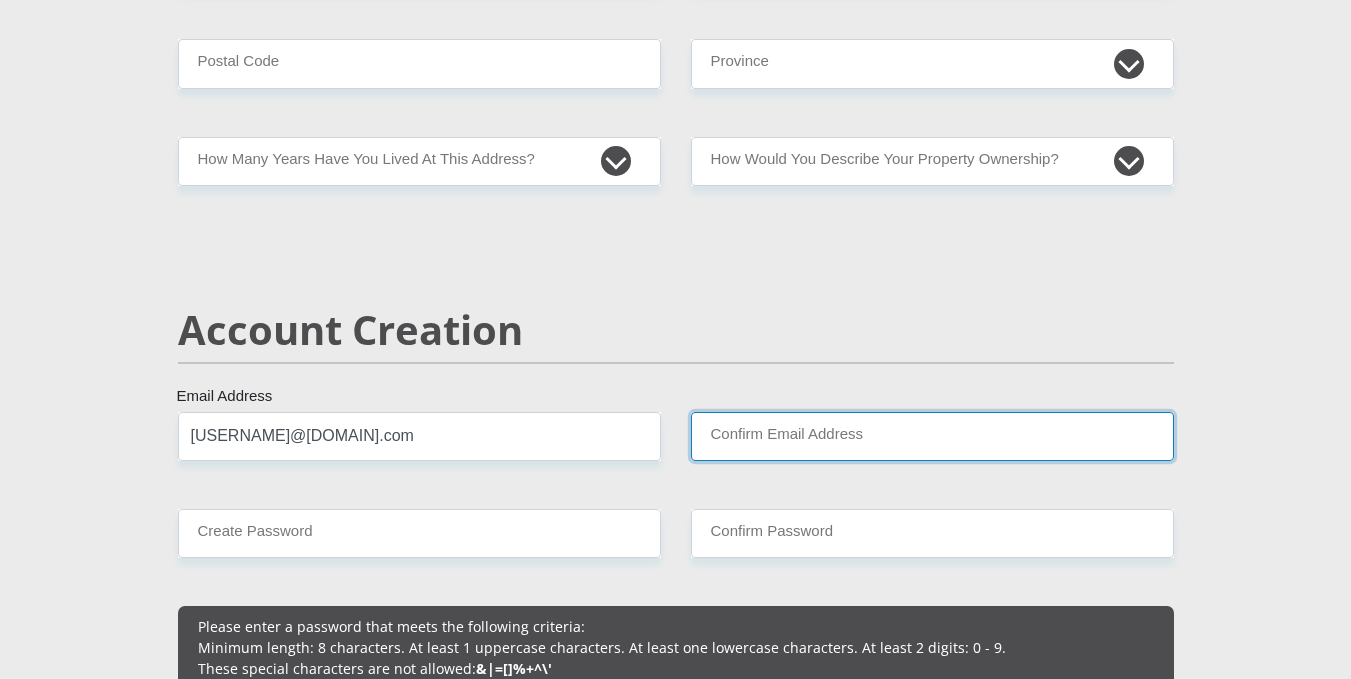 click on "Confirm Email Address" at bounding box center (932, 436) 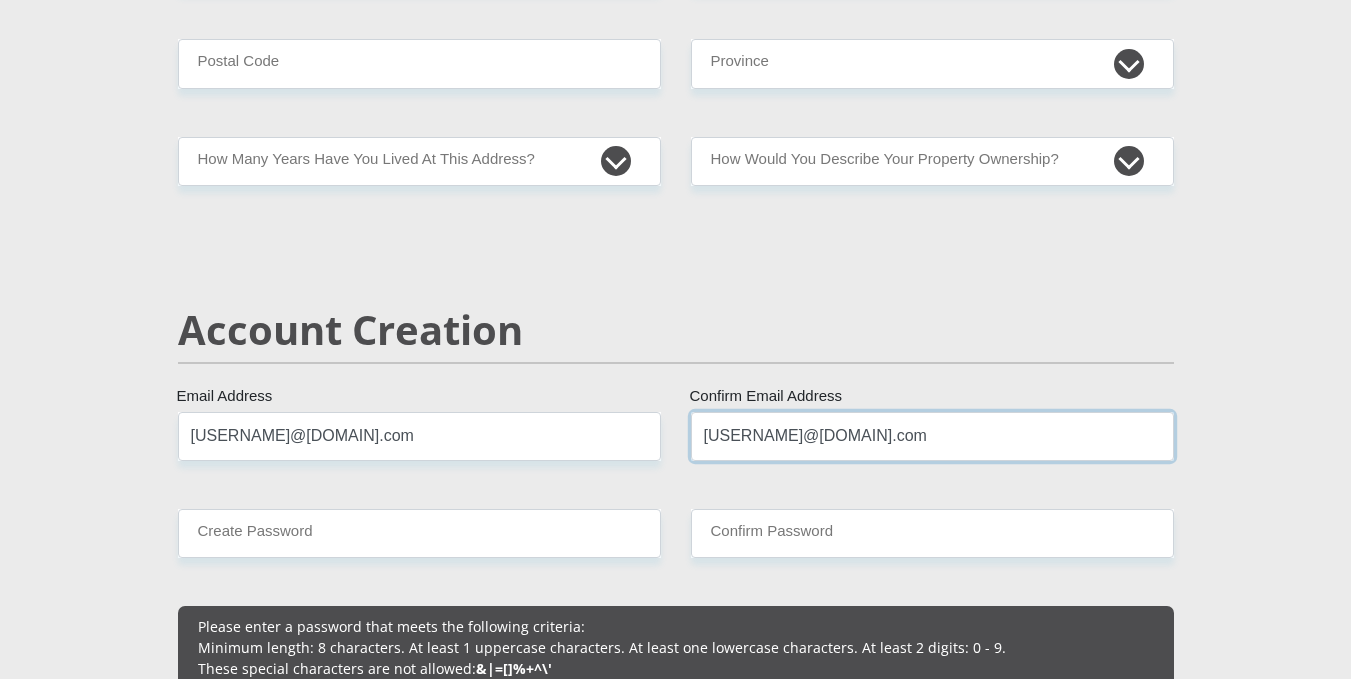 type on "[USERNAME]@[DOMAIN].com" 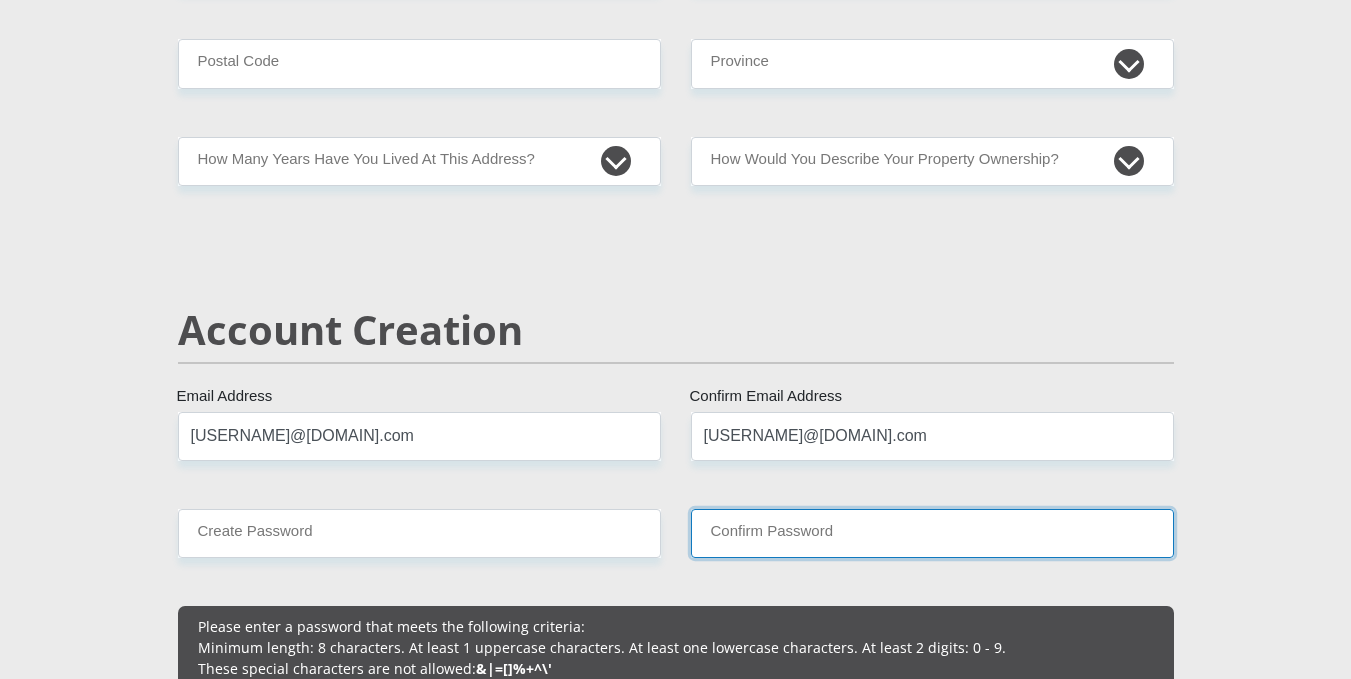 click on "Confirm Password" at bounding box center [932, 533] 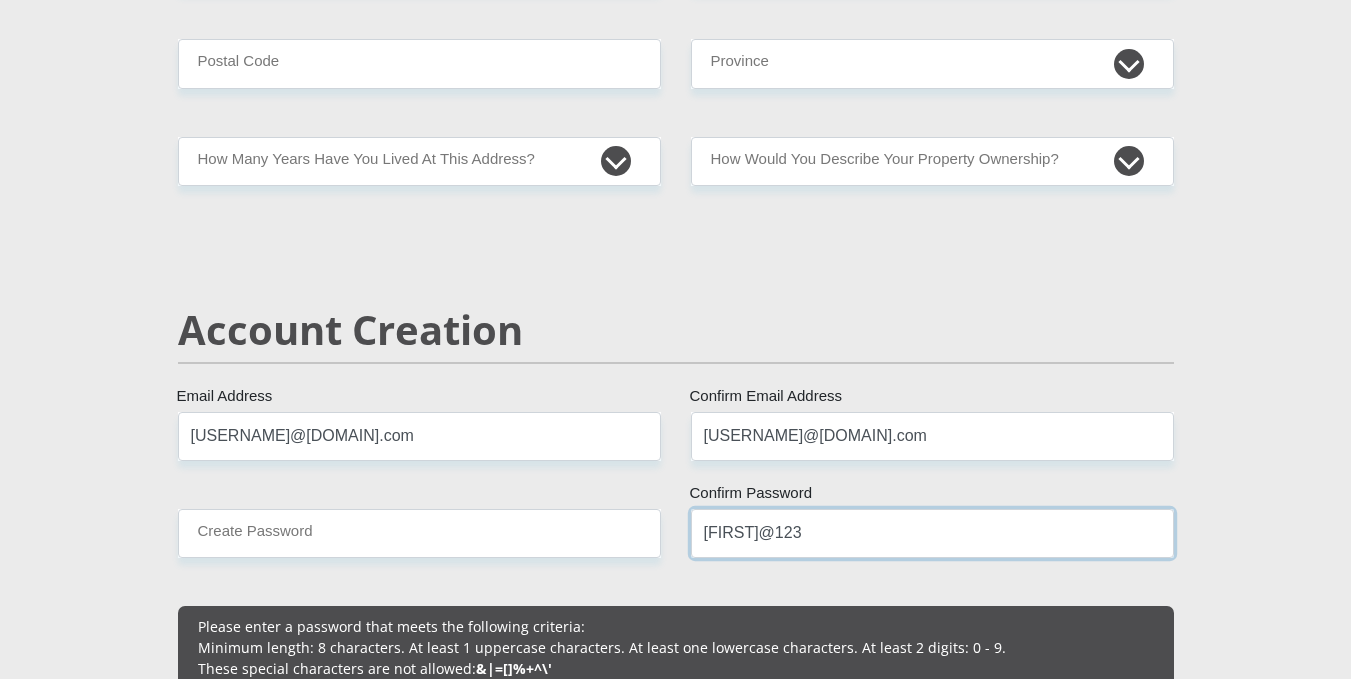 type on "[FIRST]@123" 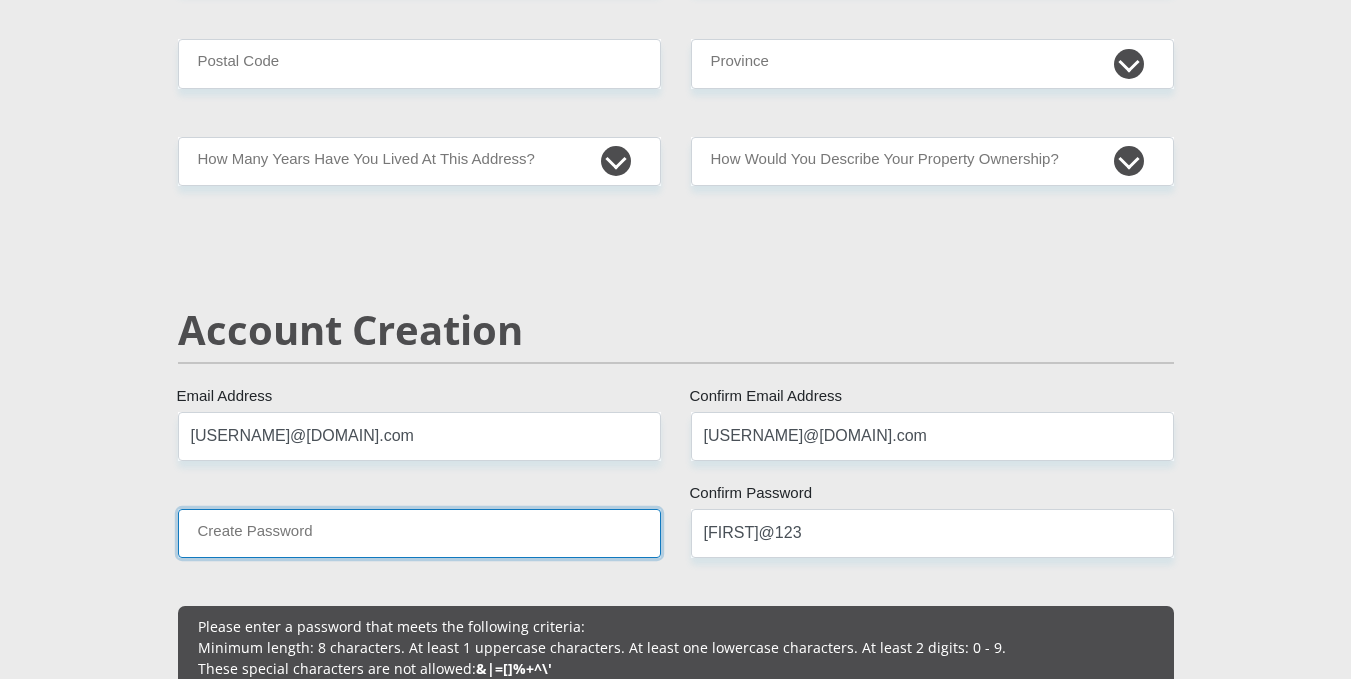 click on "Create Password" at bounding box center [419, 533] 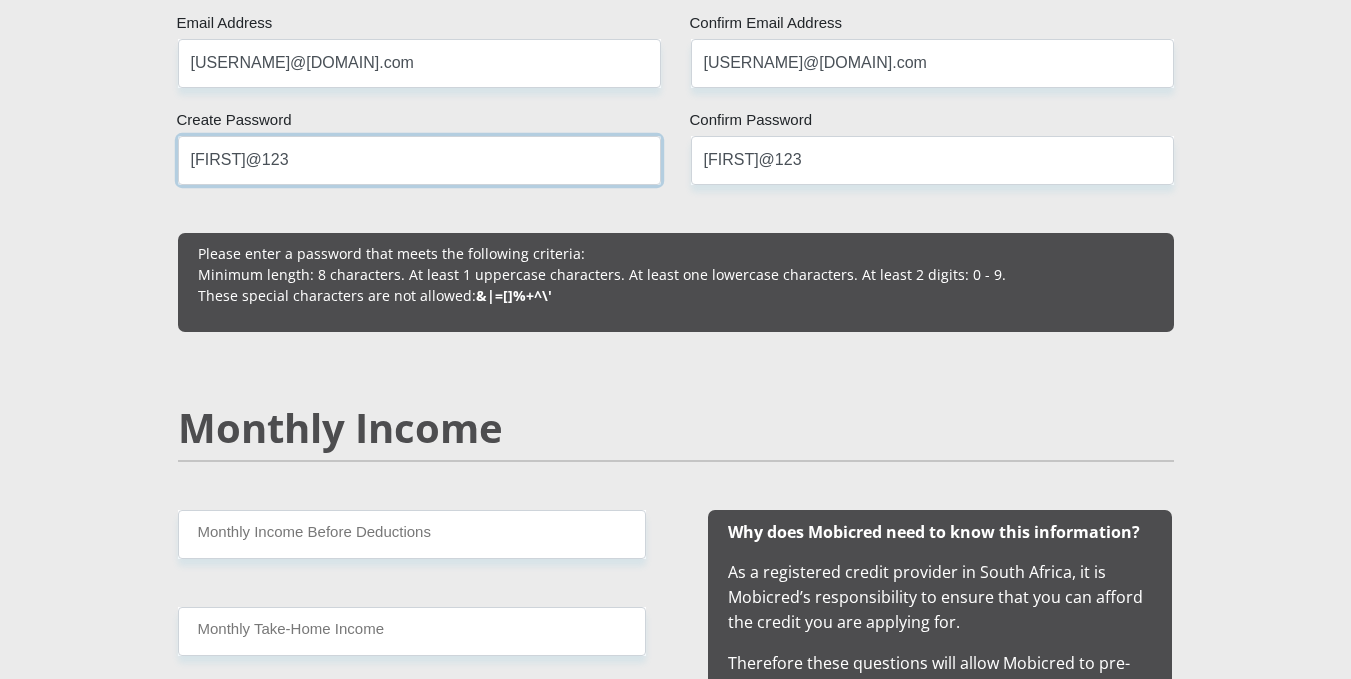 scroll, scrollTop: 1623, scrollLeft: 0, axis: vertical 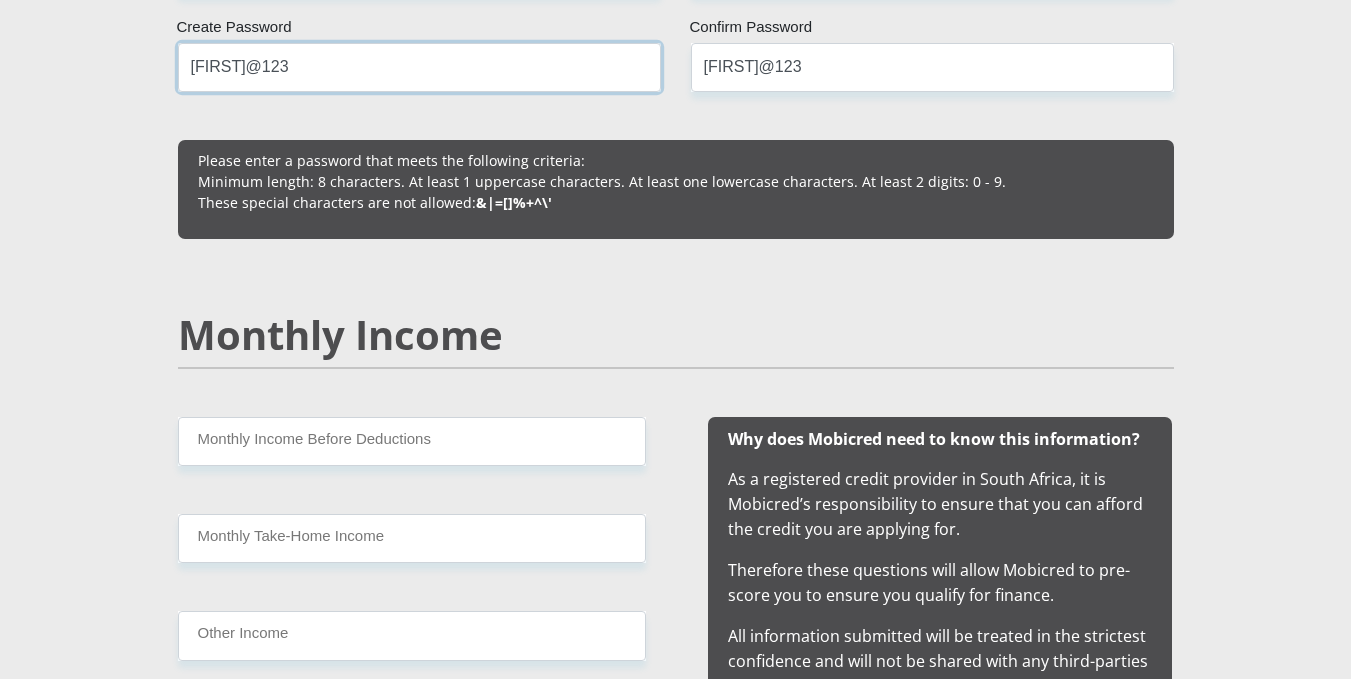 type on "[FIRST]@123" 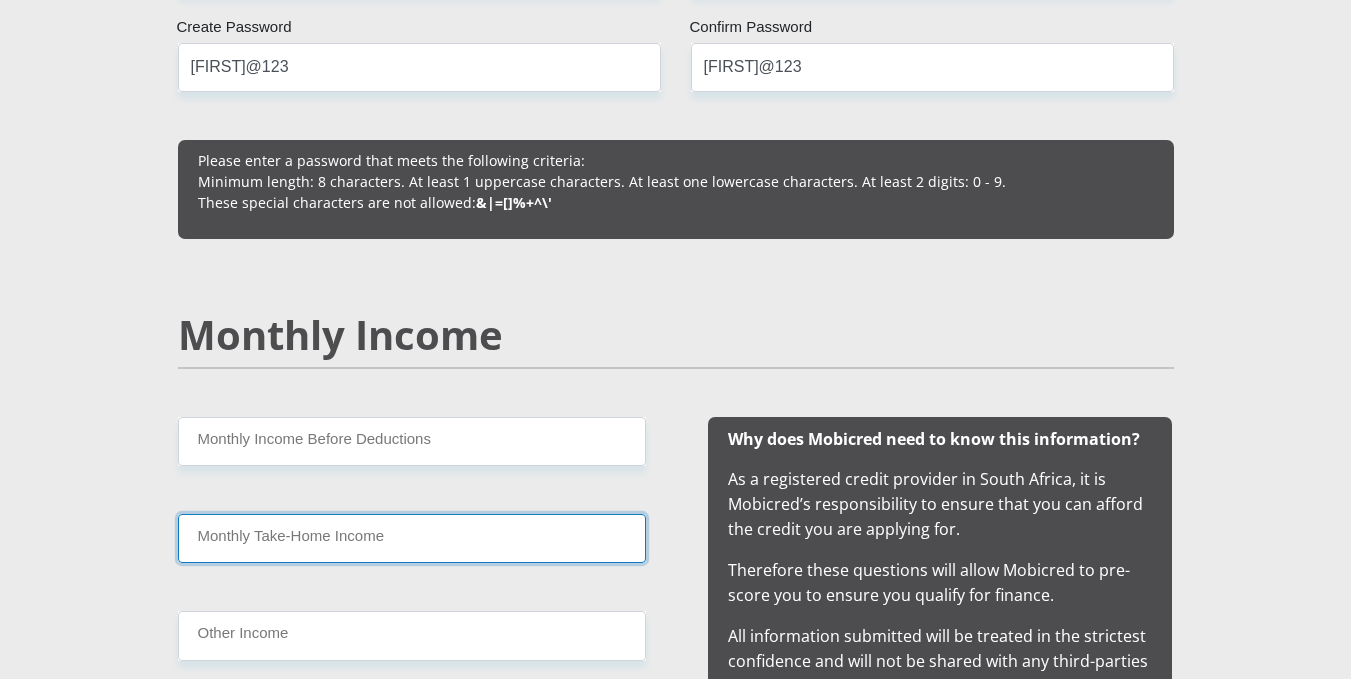 click on "Monthly Take-Home Income" at bounding box center [412, 538] 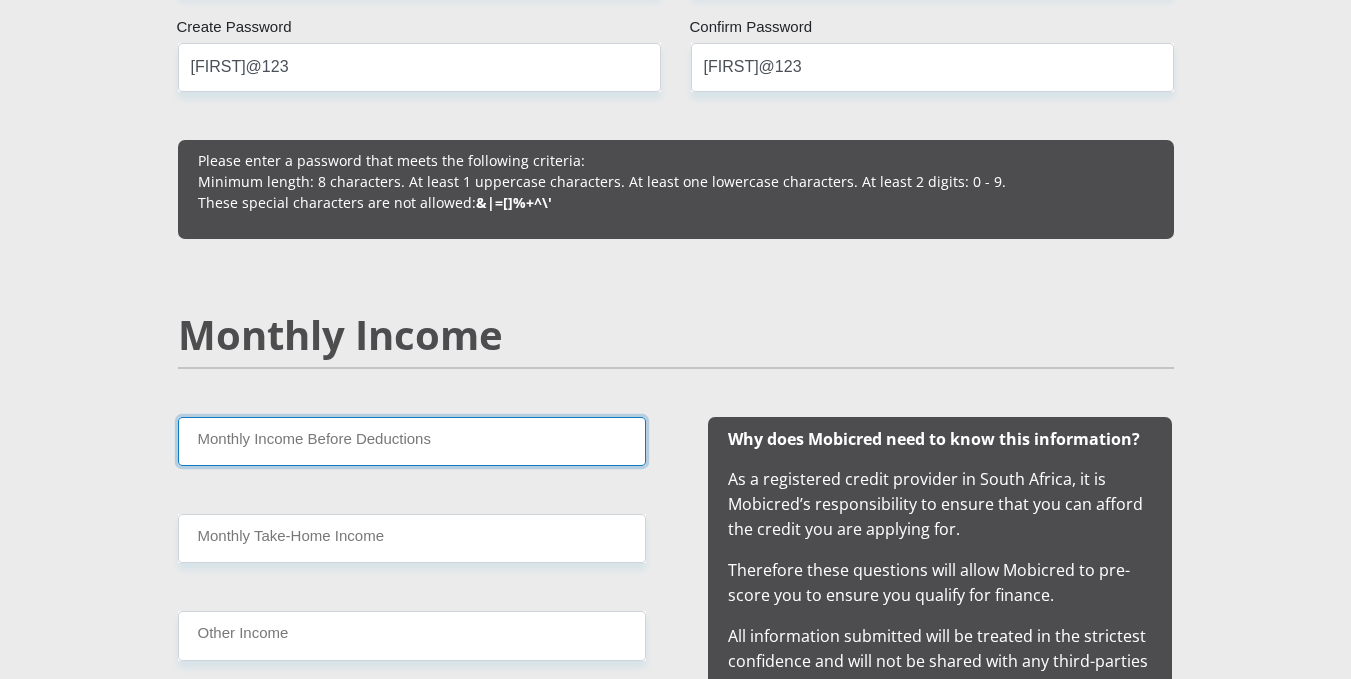 click on "Monthly Income Before Deductions" at bounding box center [412, 441] 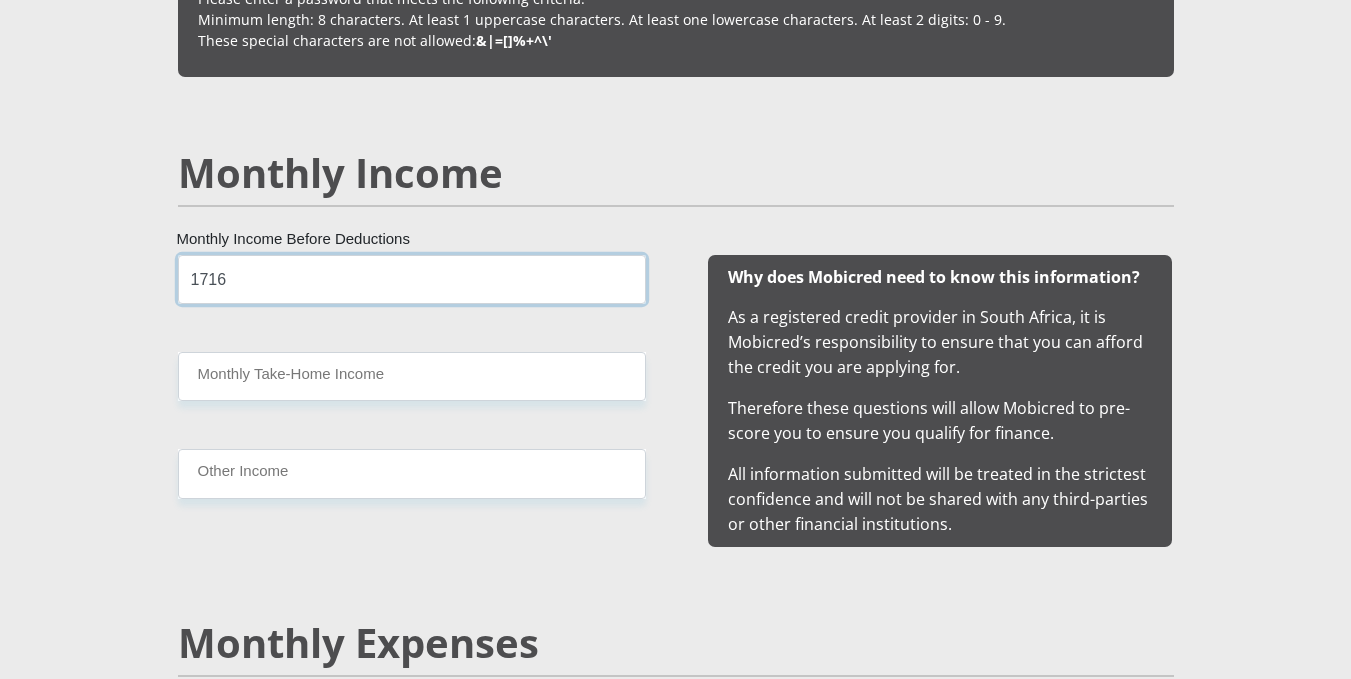 scroll, scrollTop: 1800, scrollLeft: 0, axis: vertical 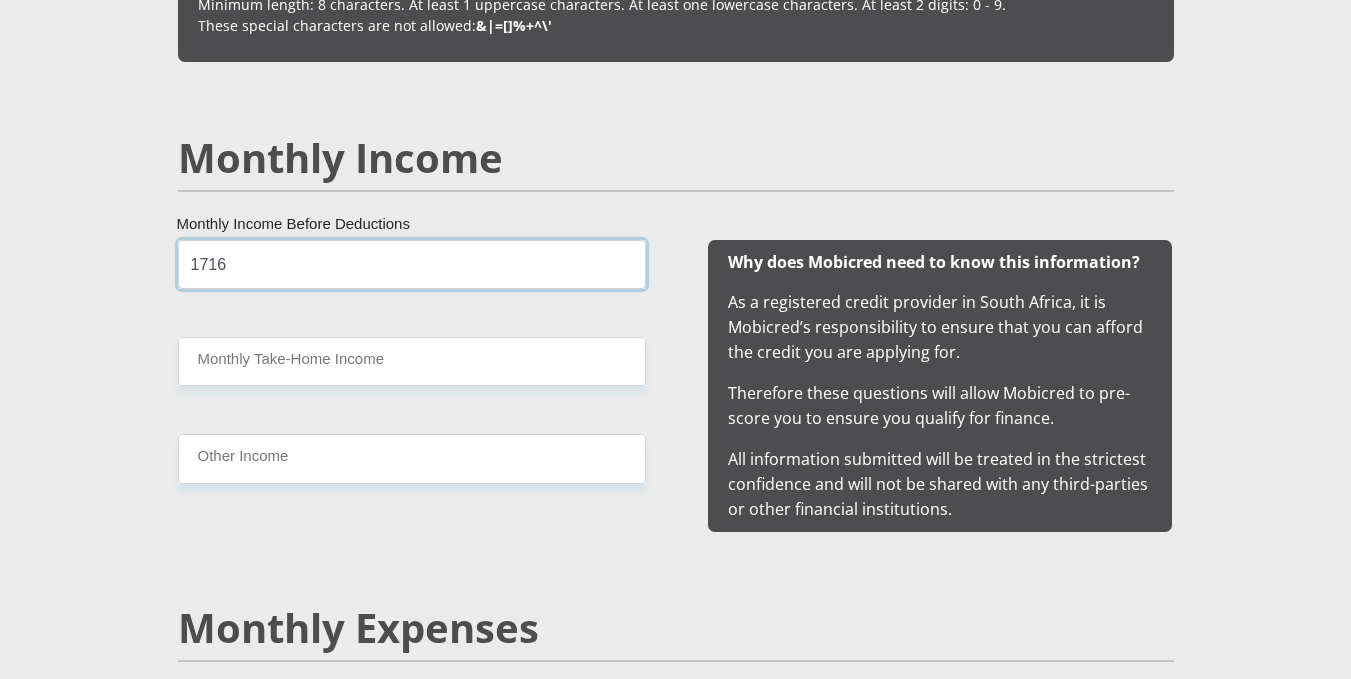 type on "1716" 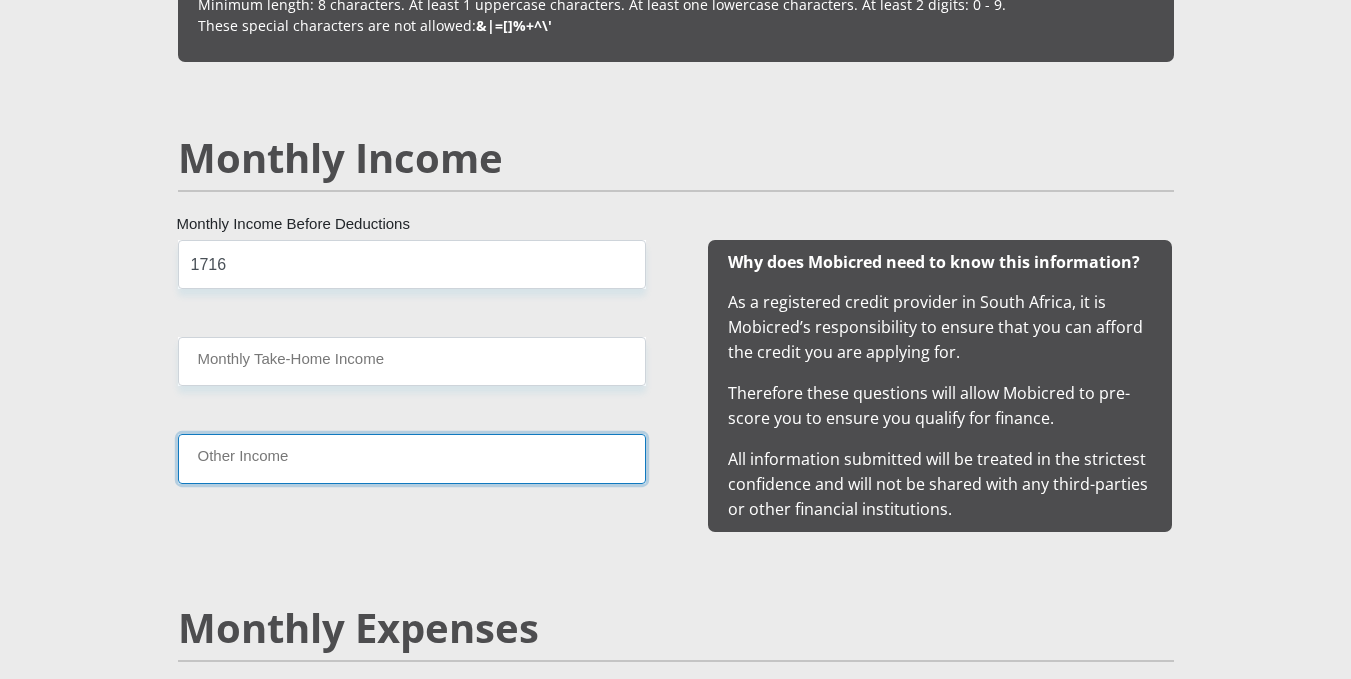 click on "Other Income" at bounding box center (412, 458) 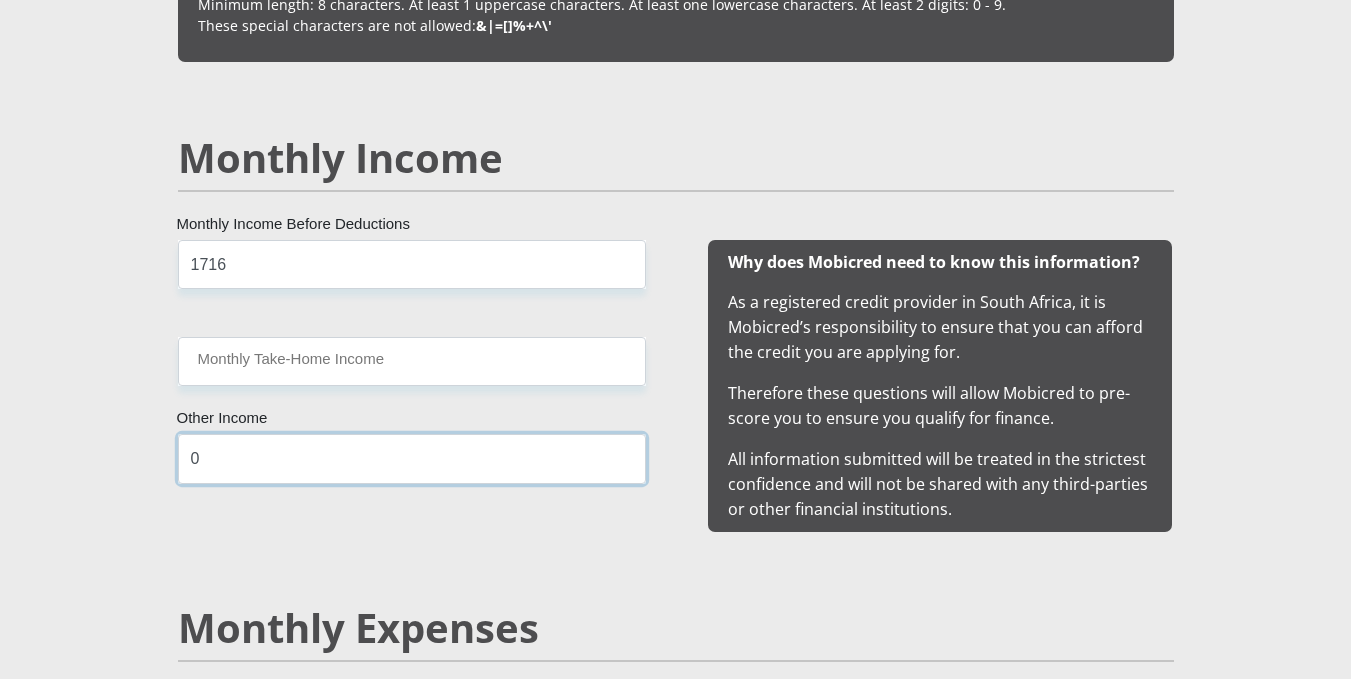 type on "0" 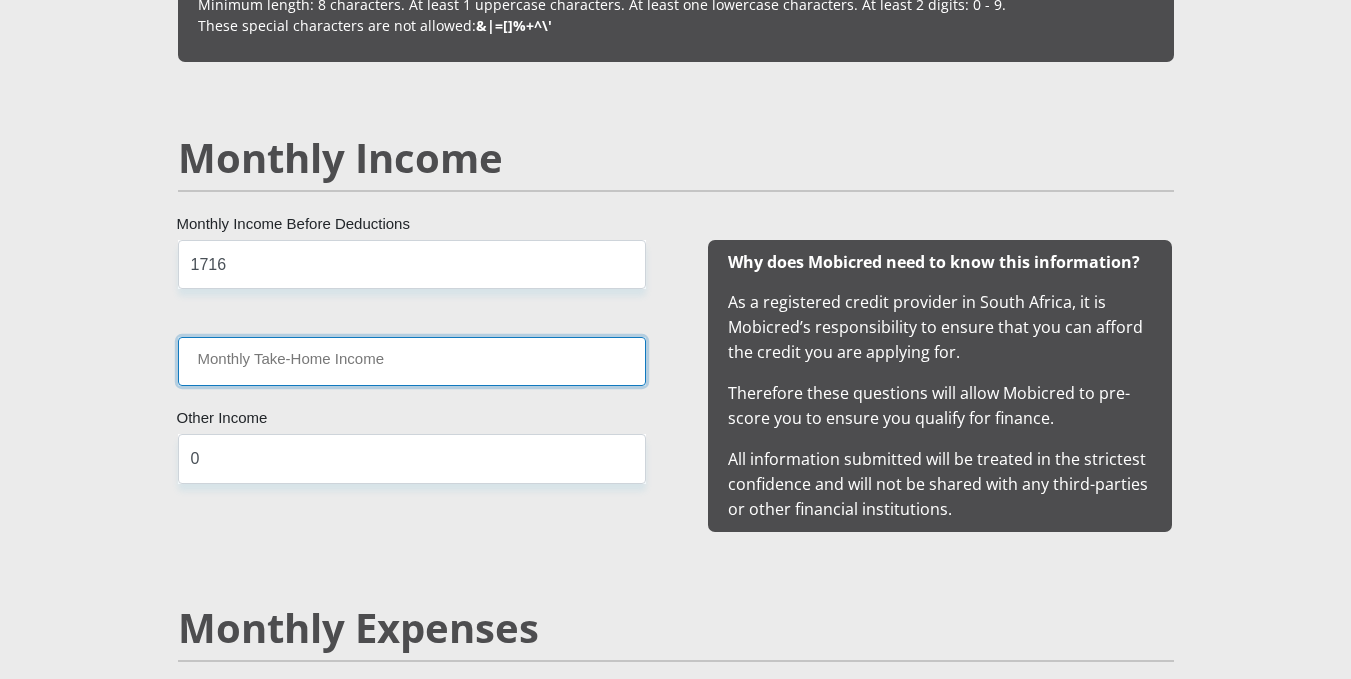 click on "Monthly Take-Home Income" at bounding box center (412, 361) 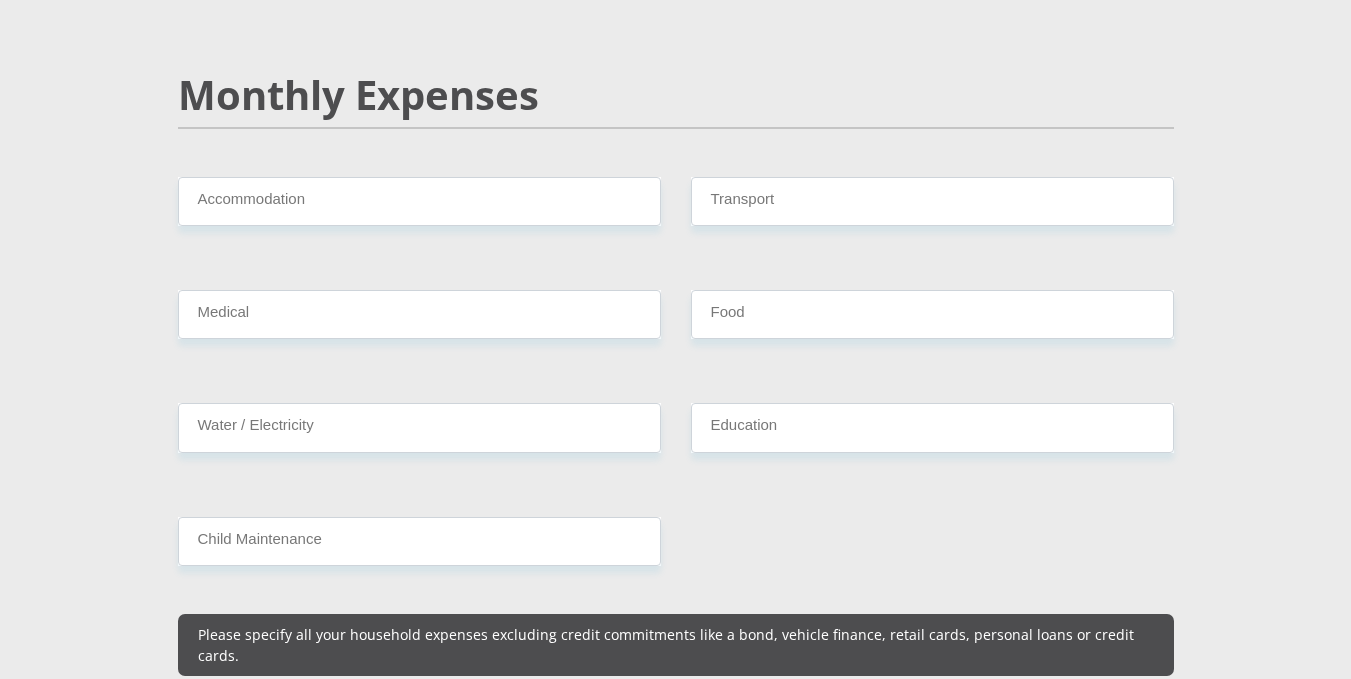 scroll, scrollTop: 2359, scrollLeft: 0, axis: vertical 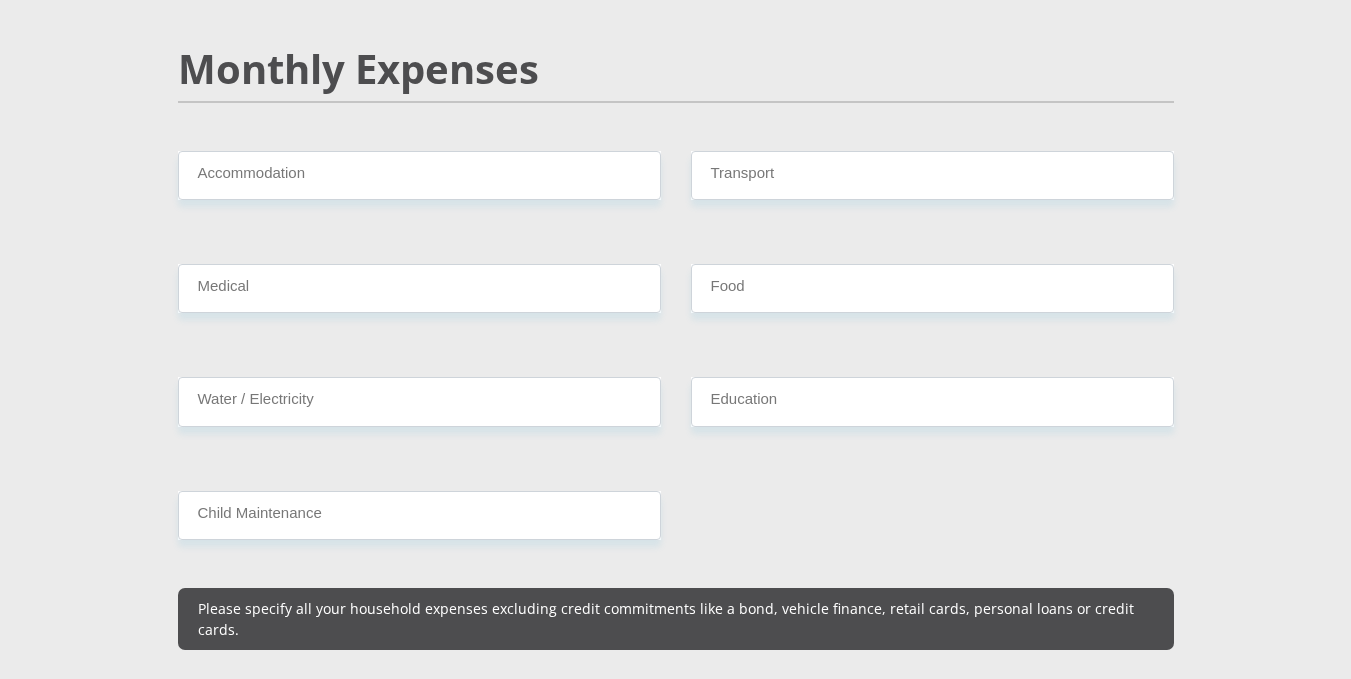 type on "0" 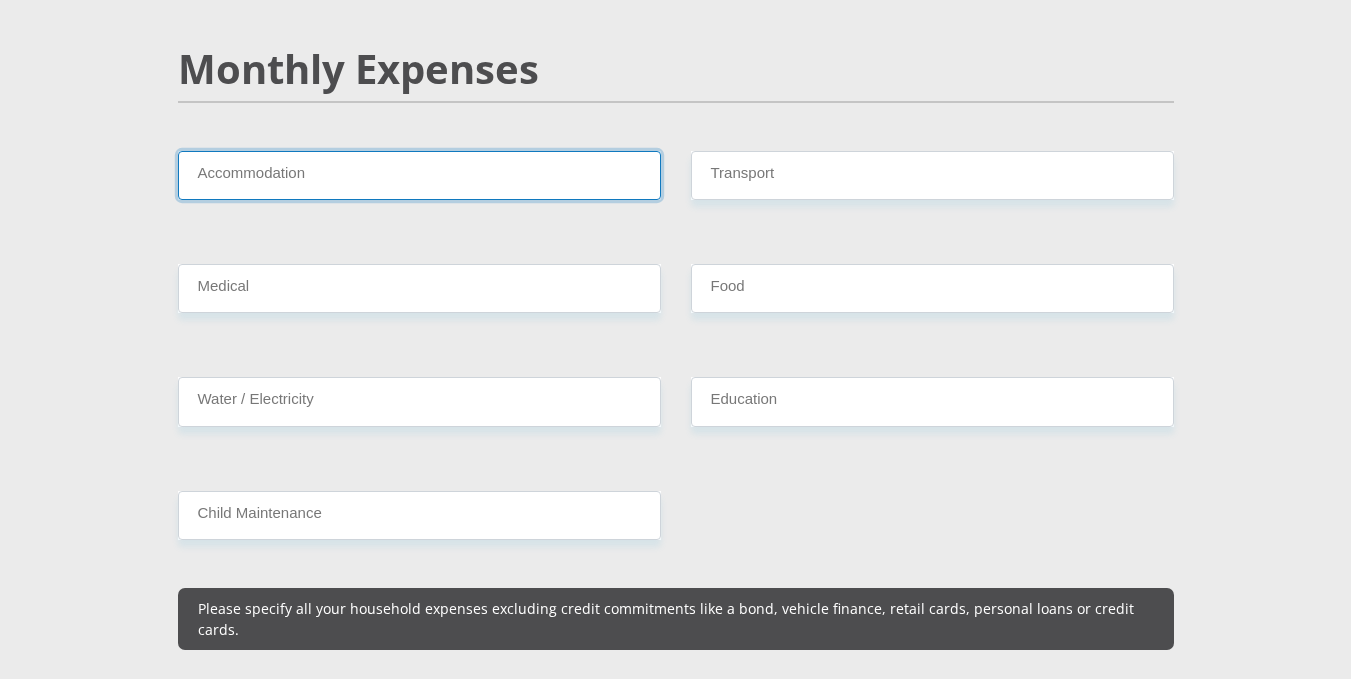 click on "Accommodation" at bounding box center [419, 175] 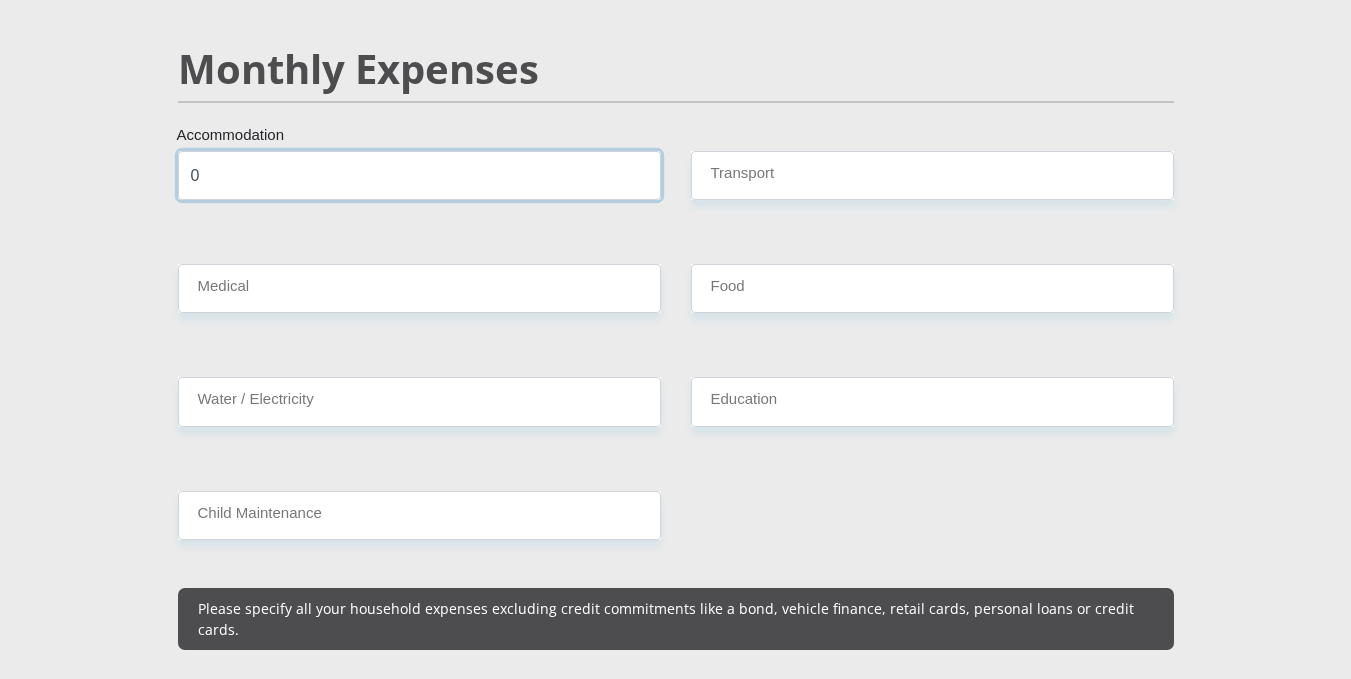 type on "0" 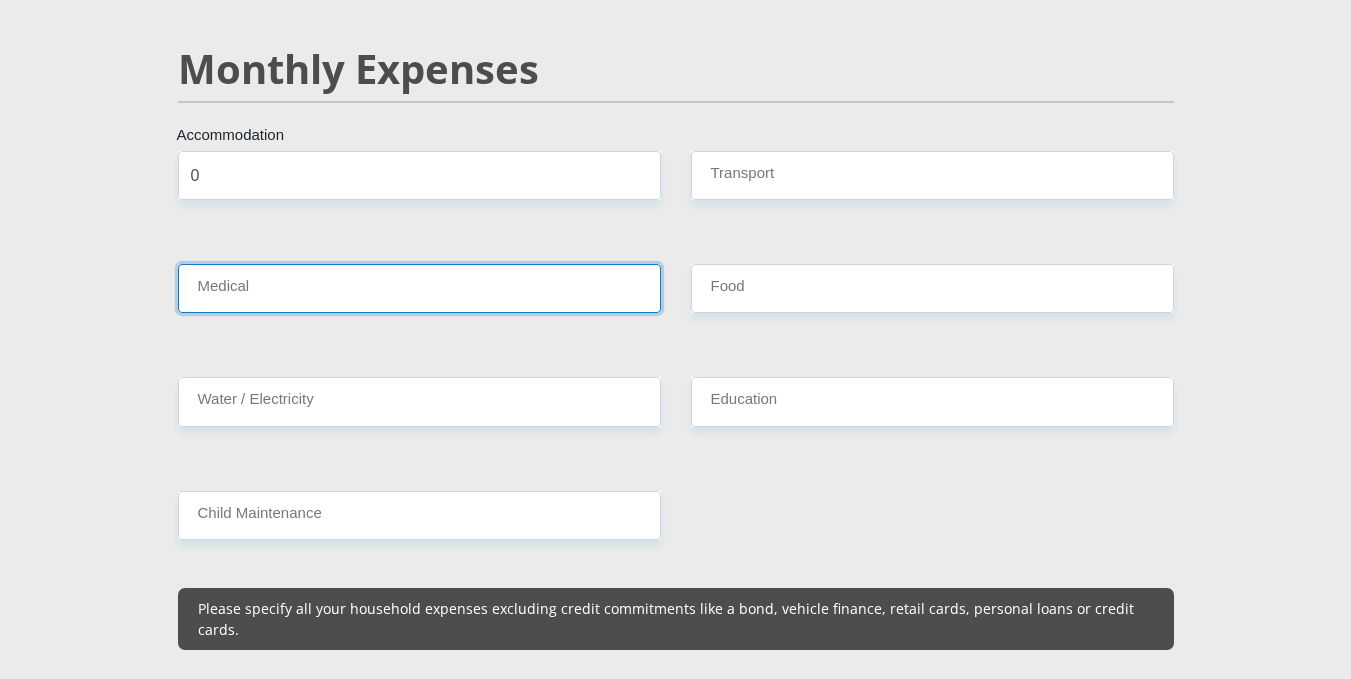click on "Medical" at bounding box center (419, 288) 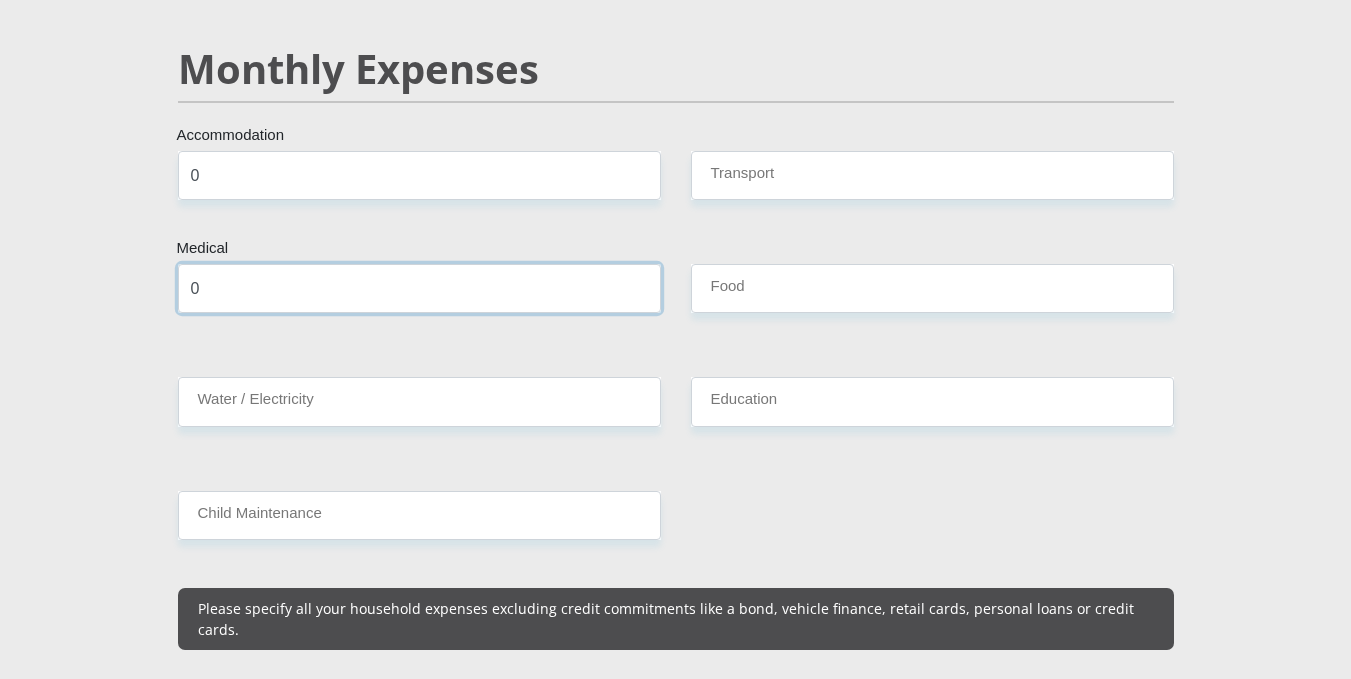 type on "0" 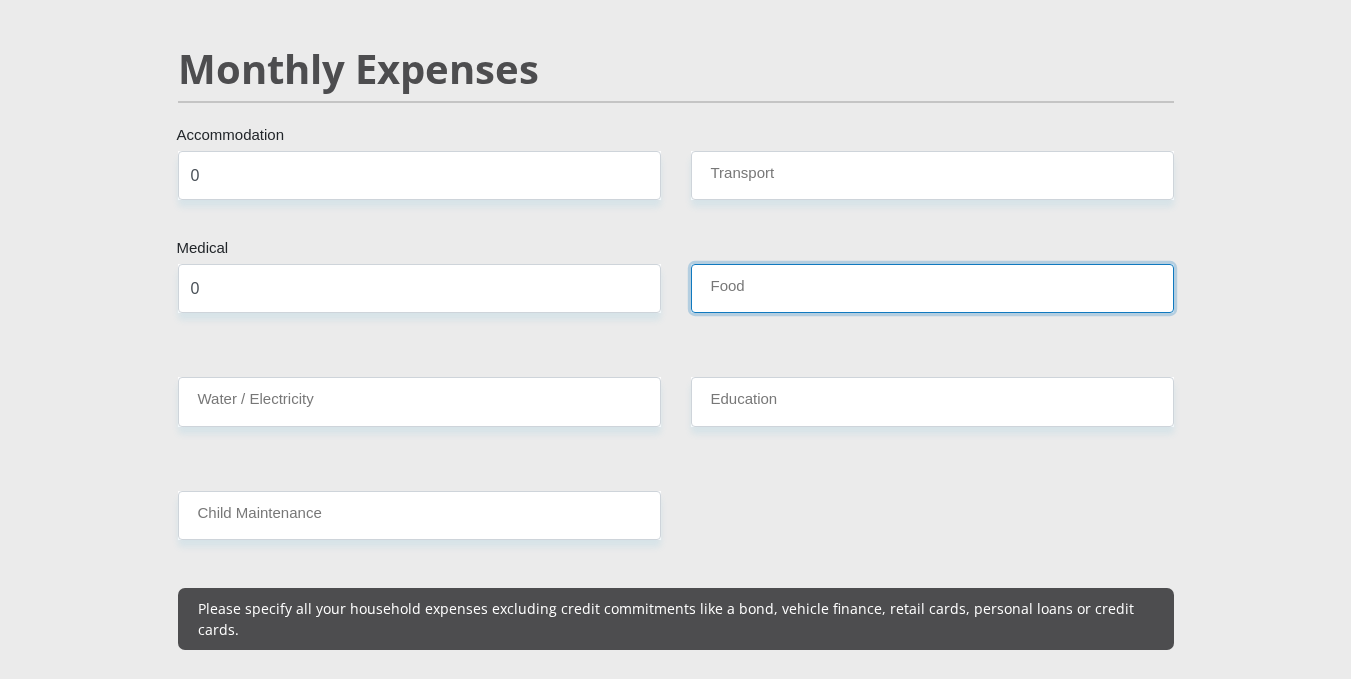 click on "Food" at bounding box center [932, 288] 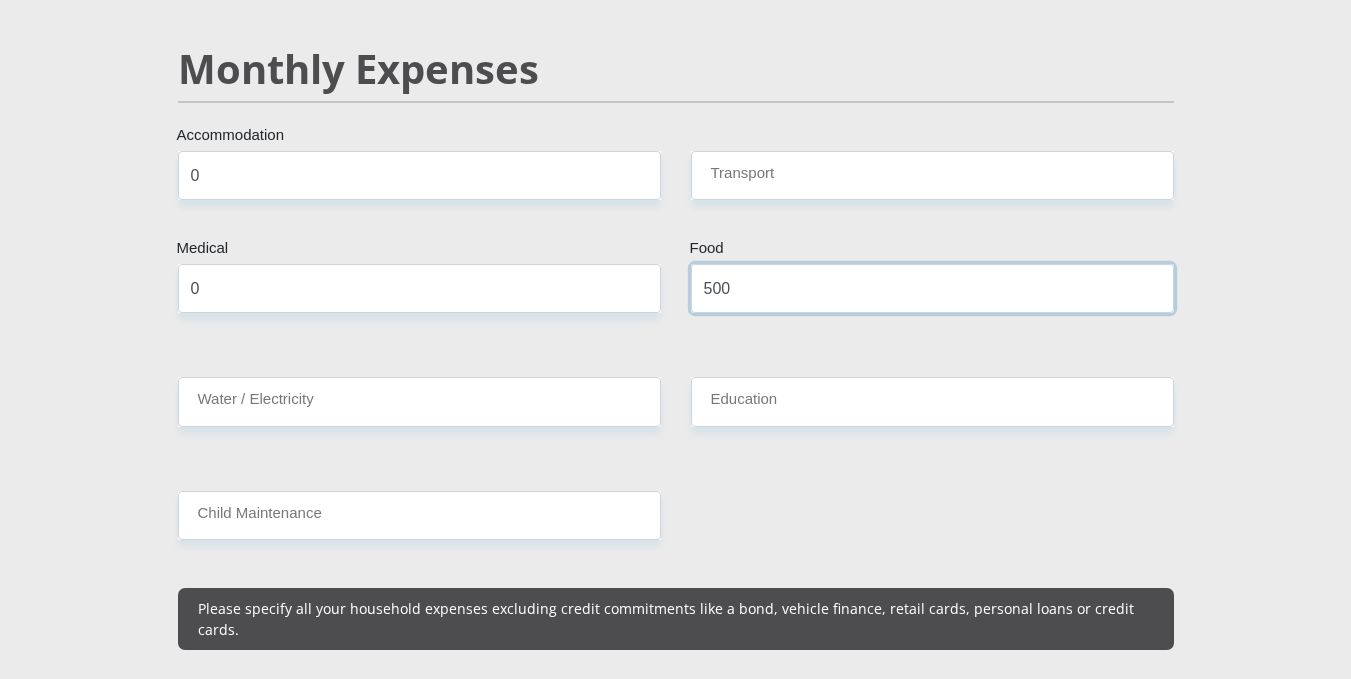 type on "500" 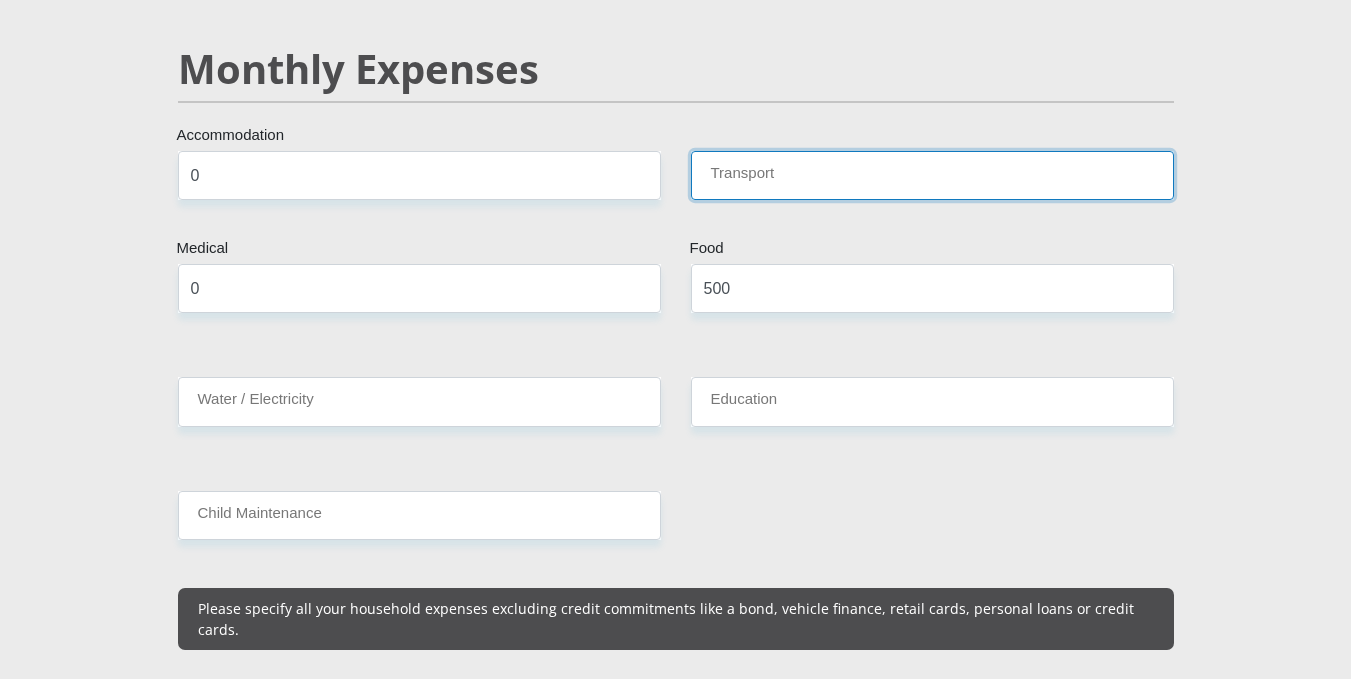 click on "Transport" at bounding box center [932, 175] 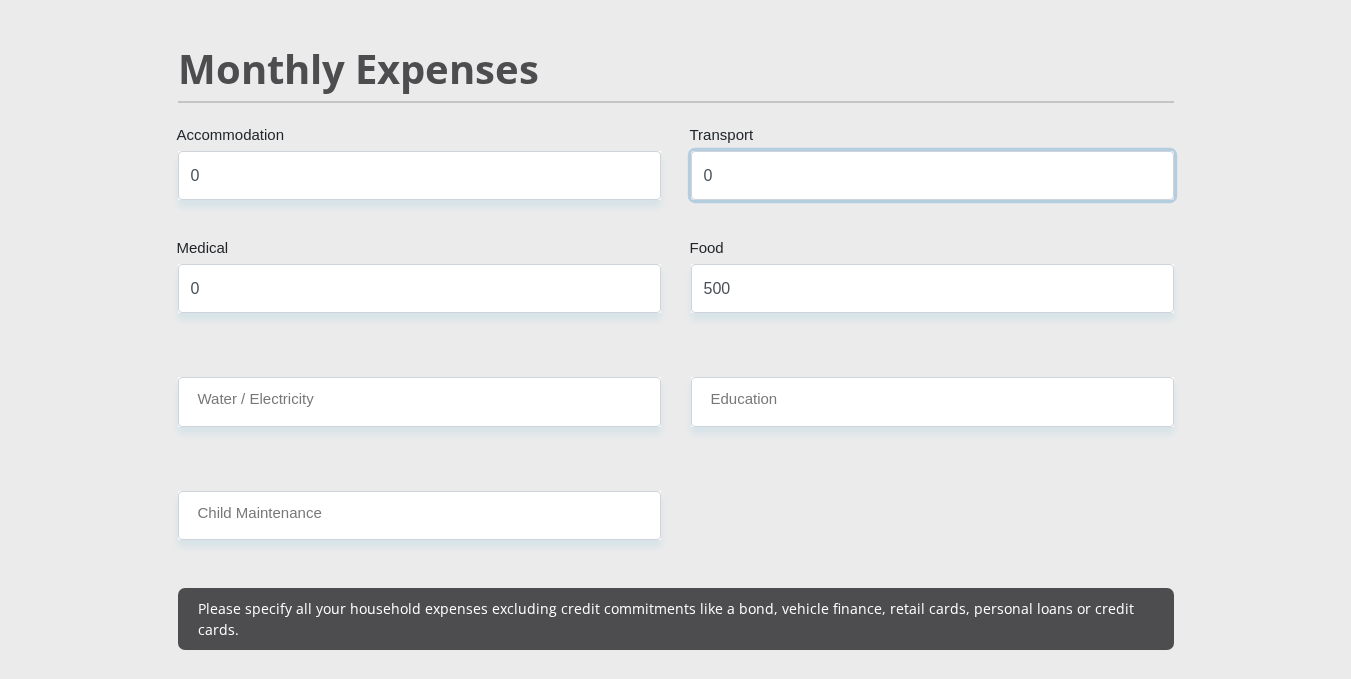 type on "0" 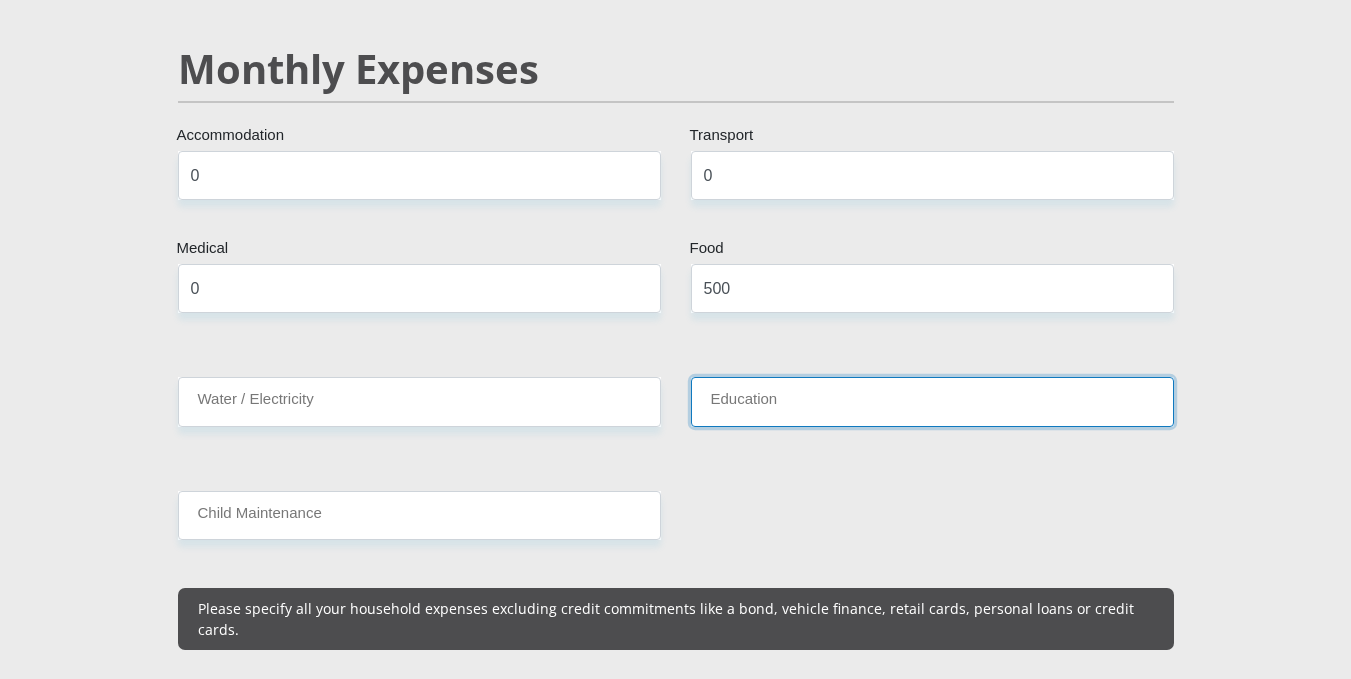 click on "Education" at bounding box center [932, 401] 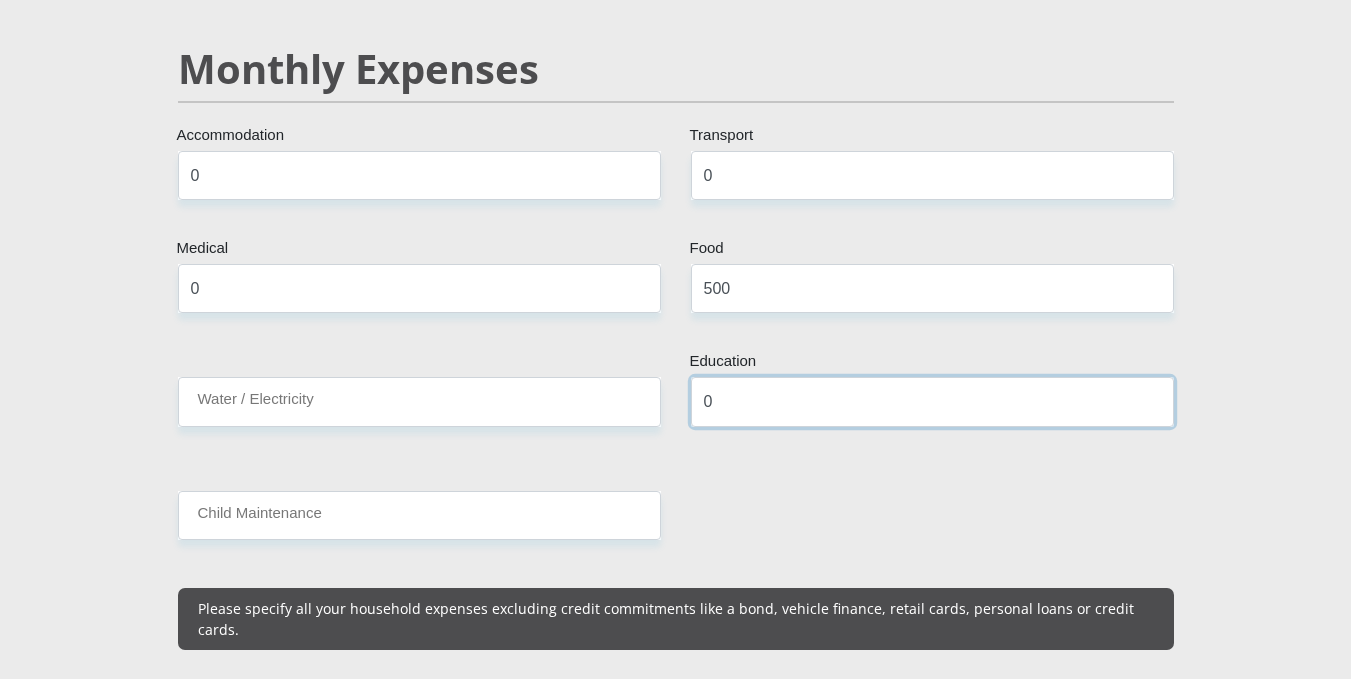 type on "0" 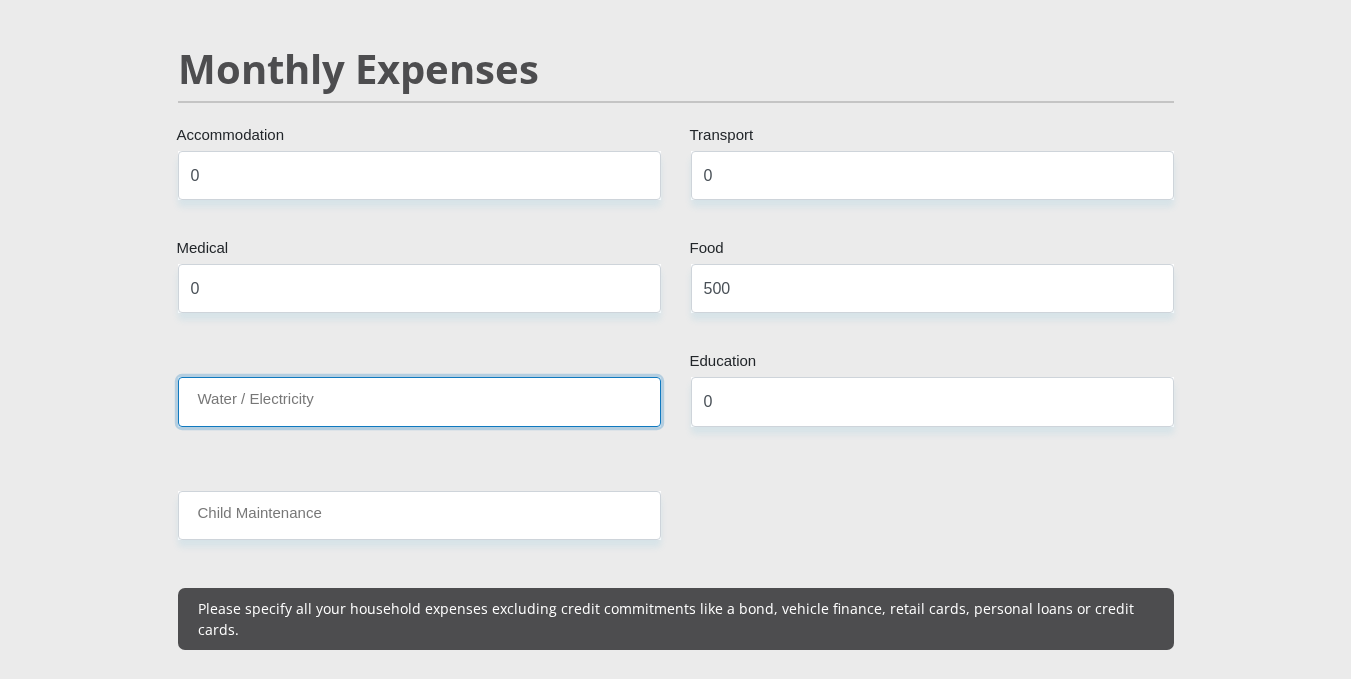 click on "Water / Electricity" at bounding box center (419, 401) 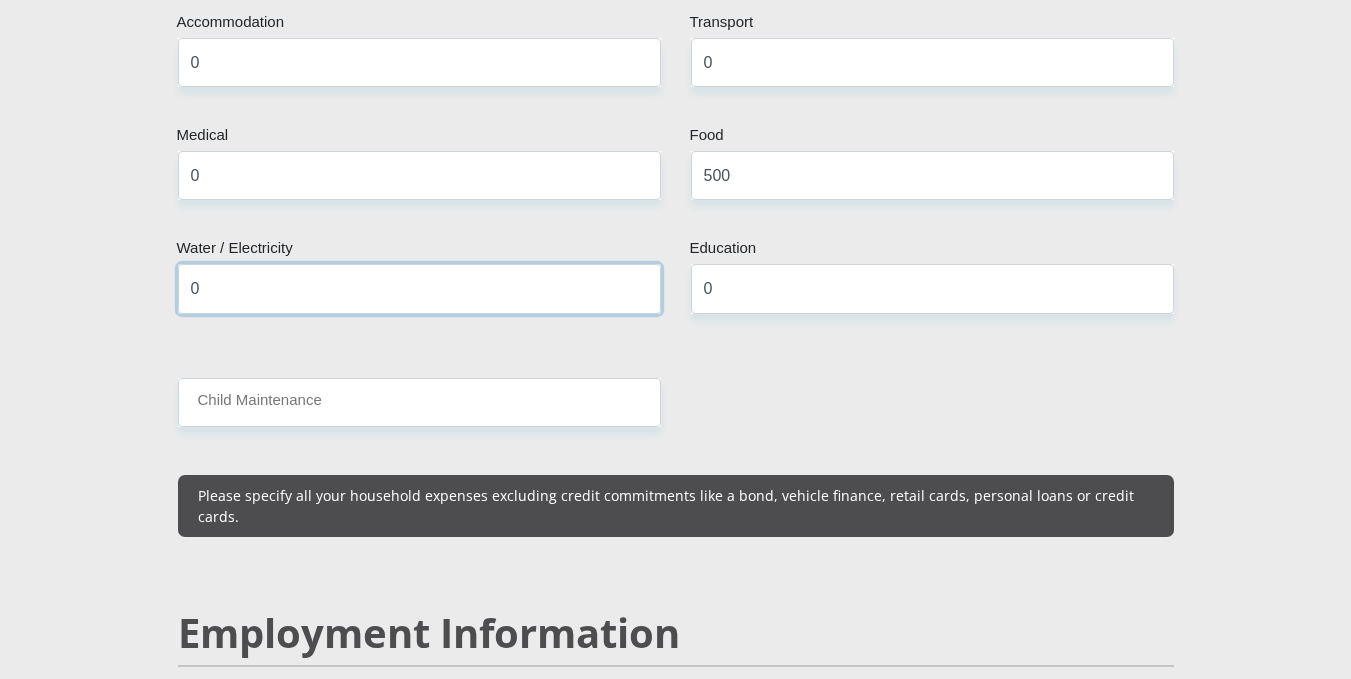 scroll, scrollTop: 2474, scrollLeft: 0, axis: vertical 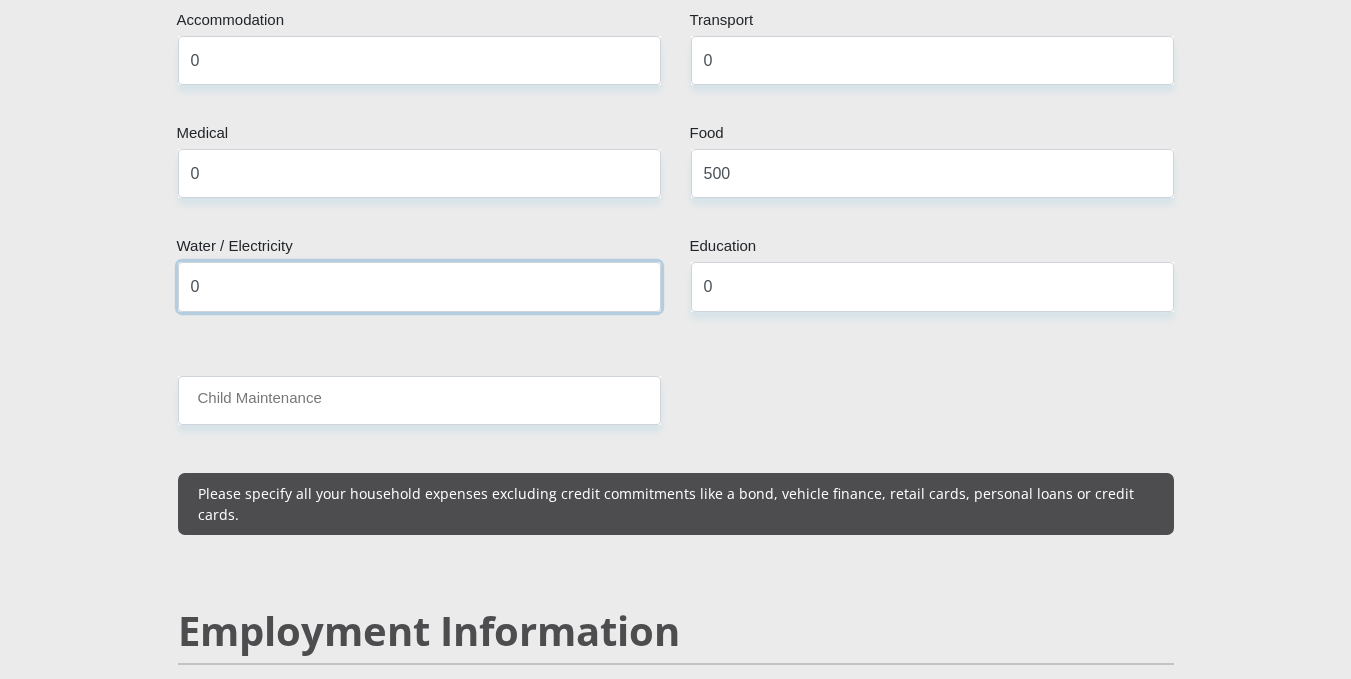 type on "0" 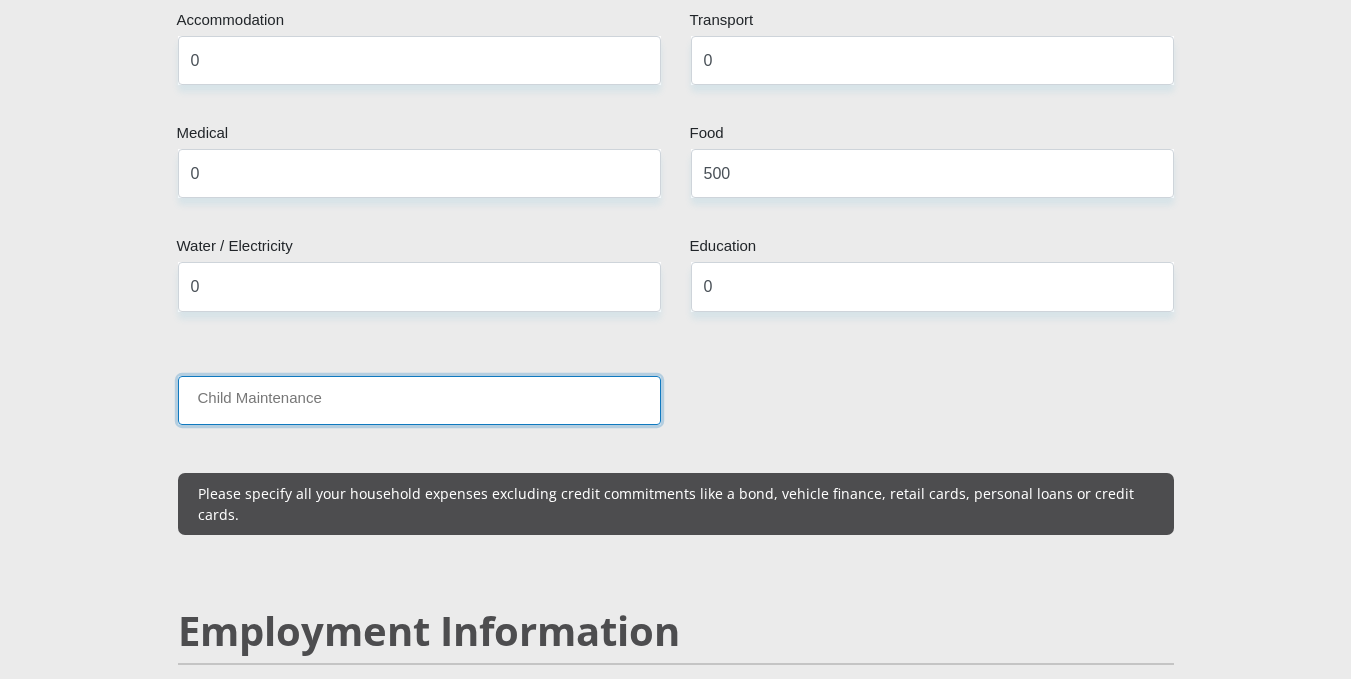 click on "Child Maintenance" at bounding box center [419, 400] 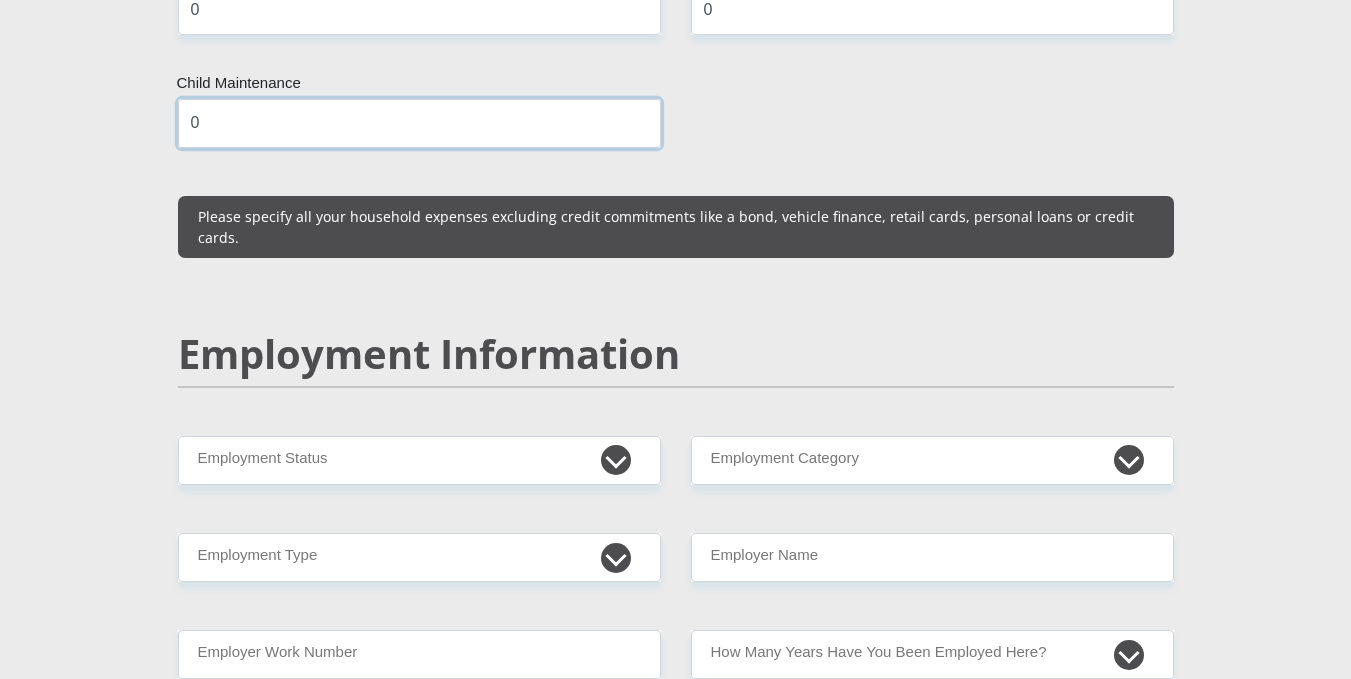 scroll, scrollTop: 2752, scrollLeft: 0, axis: vertical 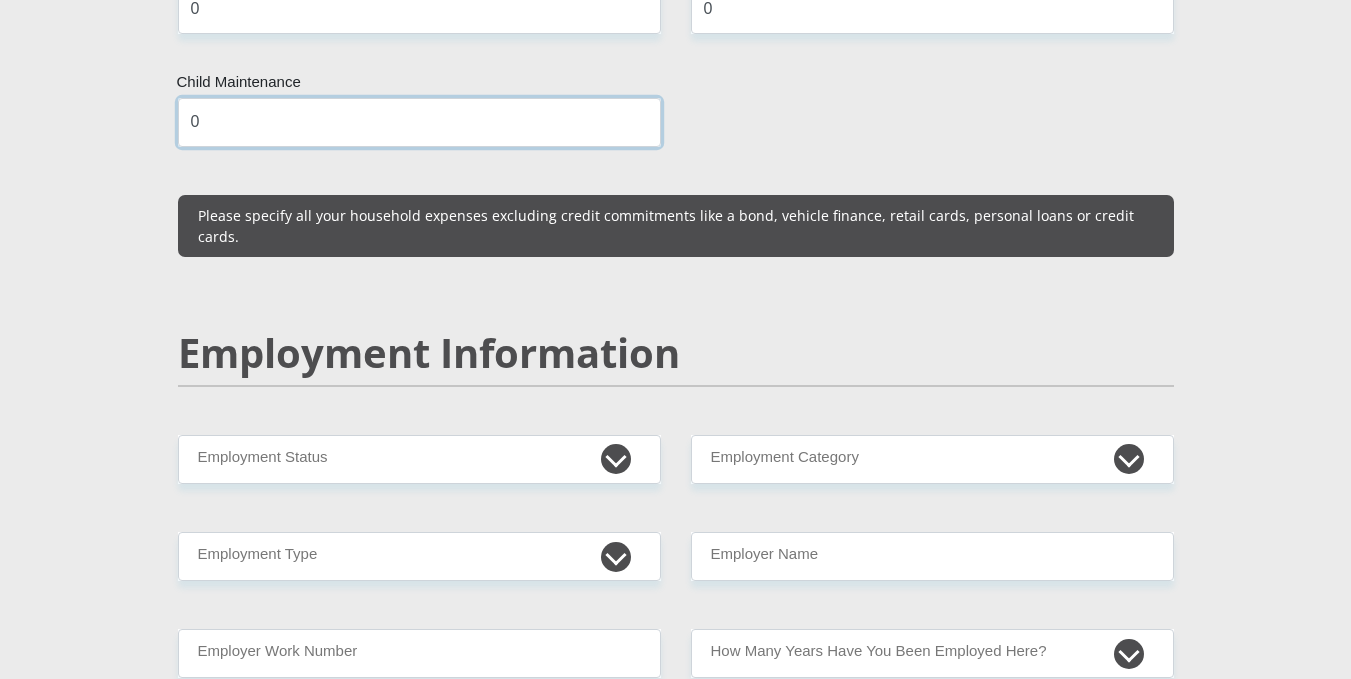type on "0" 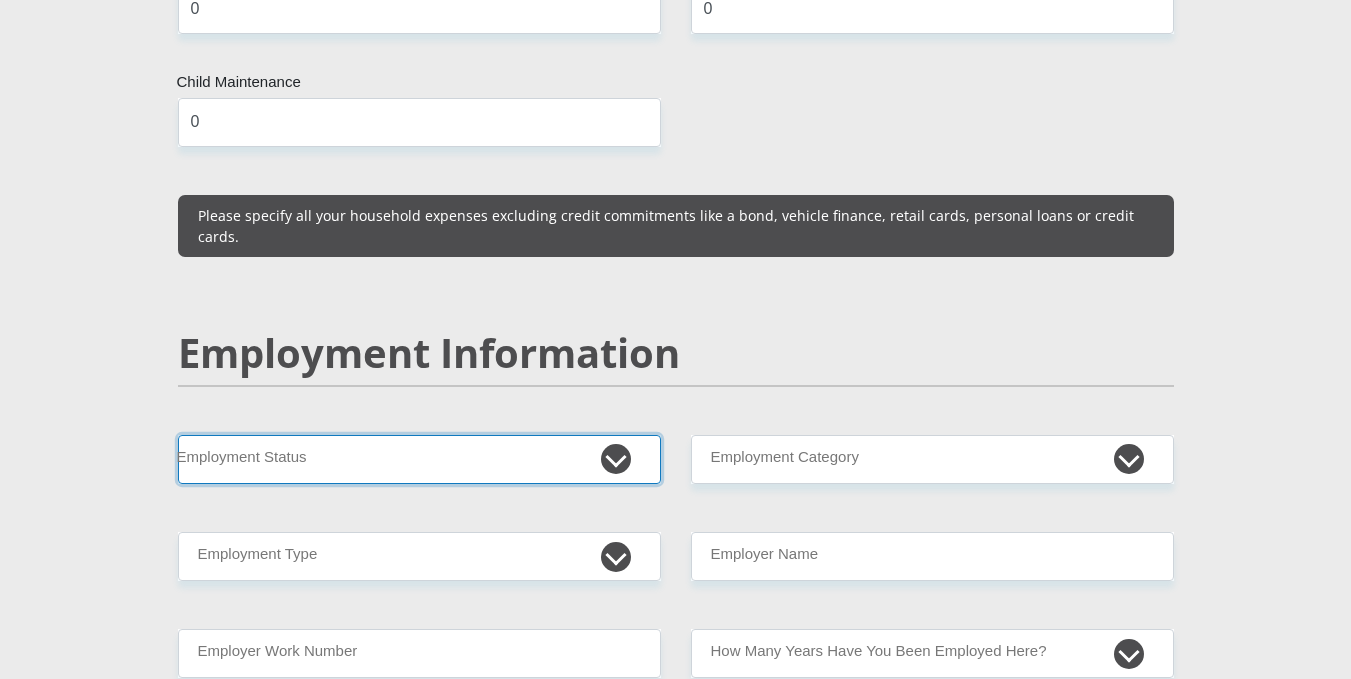 click on "Permanent/Full-time
Part-time/Casual
Contract Worker
Self-Employed
Housewife
Retired
Student
Medically Boarded
Disability
Unemployed" at bounding box center (419, 459) 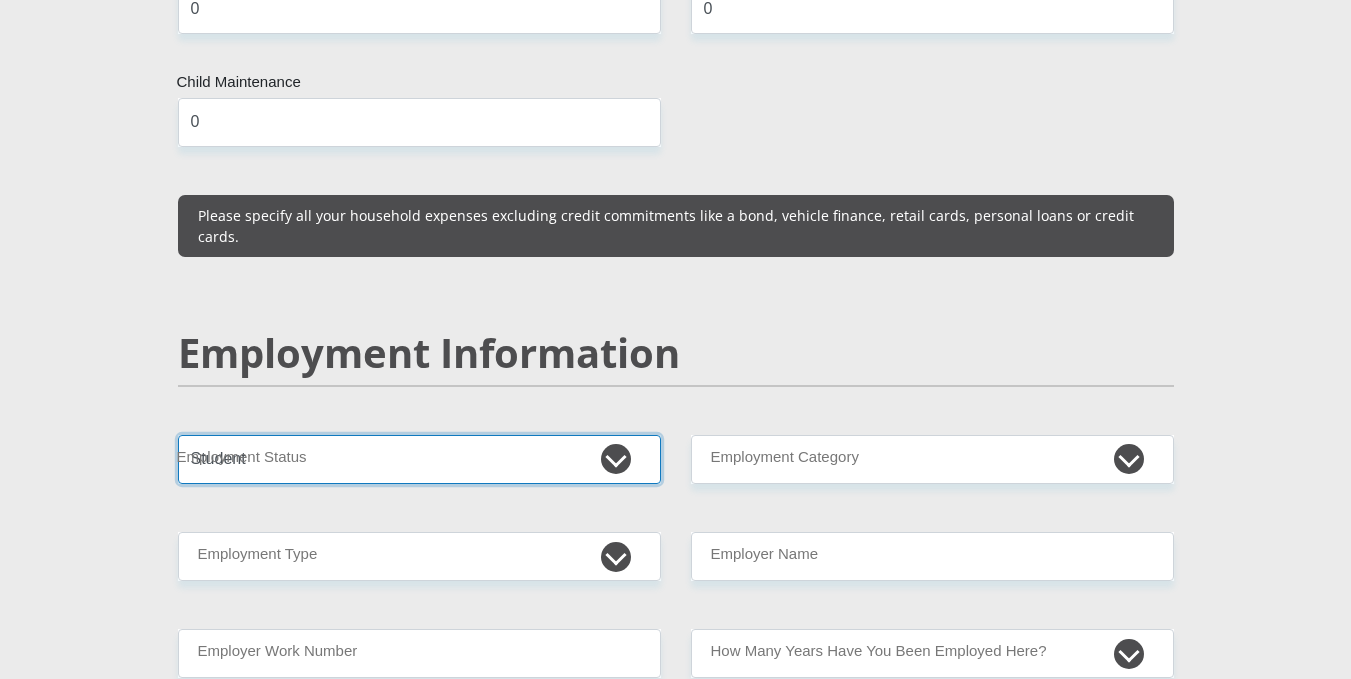click on "Permanent/Full-time
Part-time/Casual
Contract Worker
Self-Employed
Housewife
Retired
Student
Medically Boarded
Disability
Unemployed" at bounding box center [419, 459] 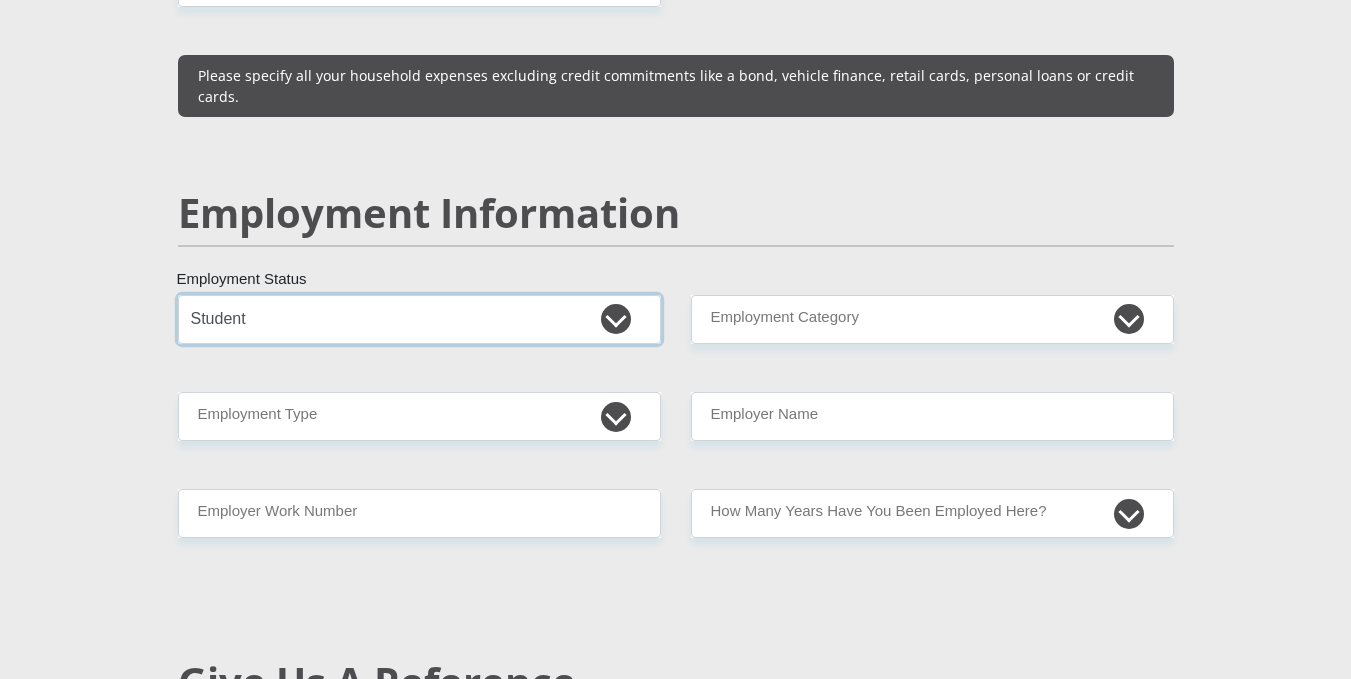 scroll, scrollTop: 2917, scrollLeft: 0, axis: vertical 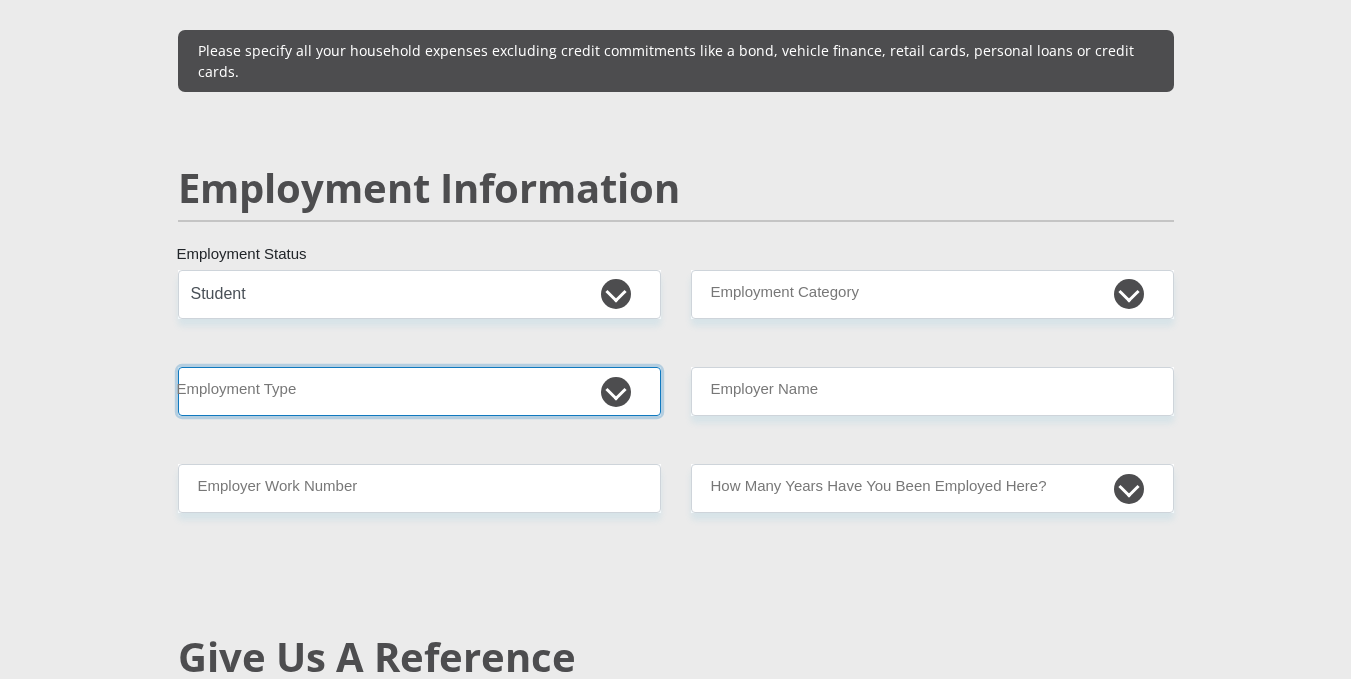 click on "College/Lecturer
Craft Seller
Creative
Driver
Executive
Farmer
Forces - Non Commissioned
Forces - Officer
Hawker
Housewife
Labourer
Licenced Professional
Manager
Miner
Non Licenced Professional
Office Staff/Clerk
Outside Worker
Pensioner
Permanent Teacher
Production/Manufacturing
Sales
Self-Employed
Semi-Professional Worker
Service Industry  Social Worker  Student" at bounding box center [419, 391] 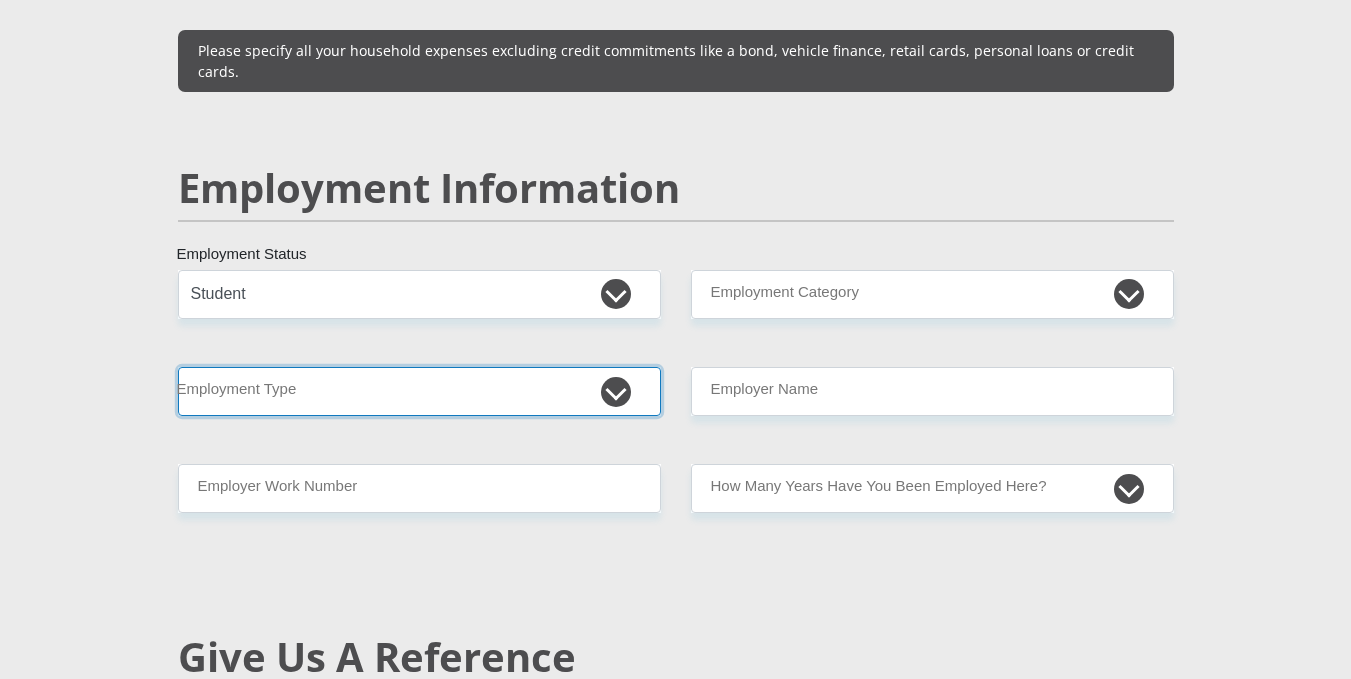 select on "Student" 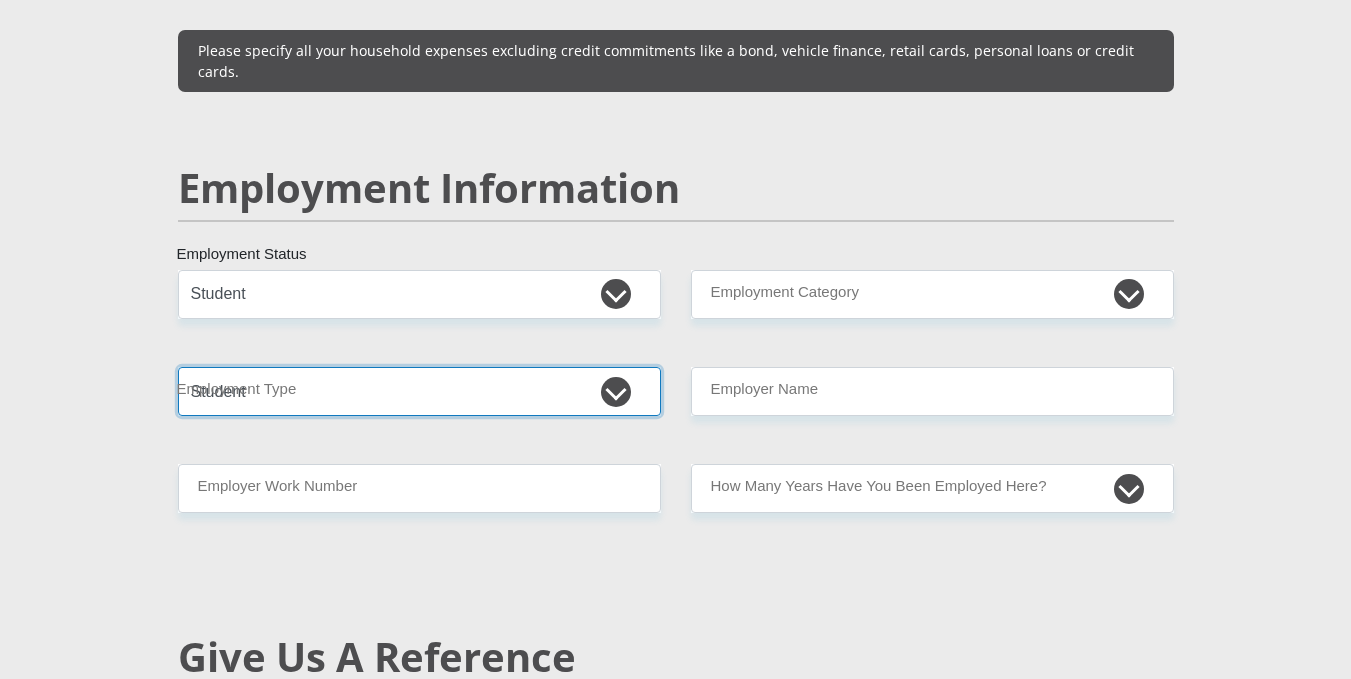 click on "College/Lecturer
Craft Seller
Creative
Driver
Executive
Farmer
Forces - Non Commissioned
Forces - Officer
Hawker
Housewife
Labourer
Licenced Professional
Manager
Miner
Non Licenced Professional
Office Staff/Clerk
Outside Worker
Pensioner
Permanent Teacher
Production/Manufacturing
Sales
Self-Employed
Semi-Professional Worker
Service Industry  Social Worker  Student" at bounding box center (419, 391) 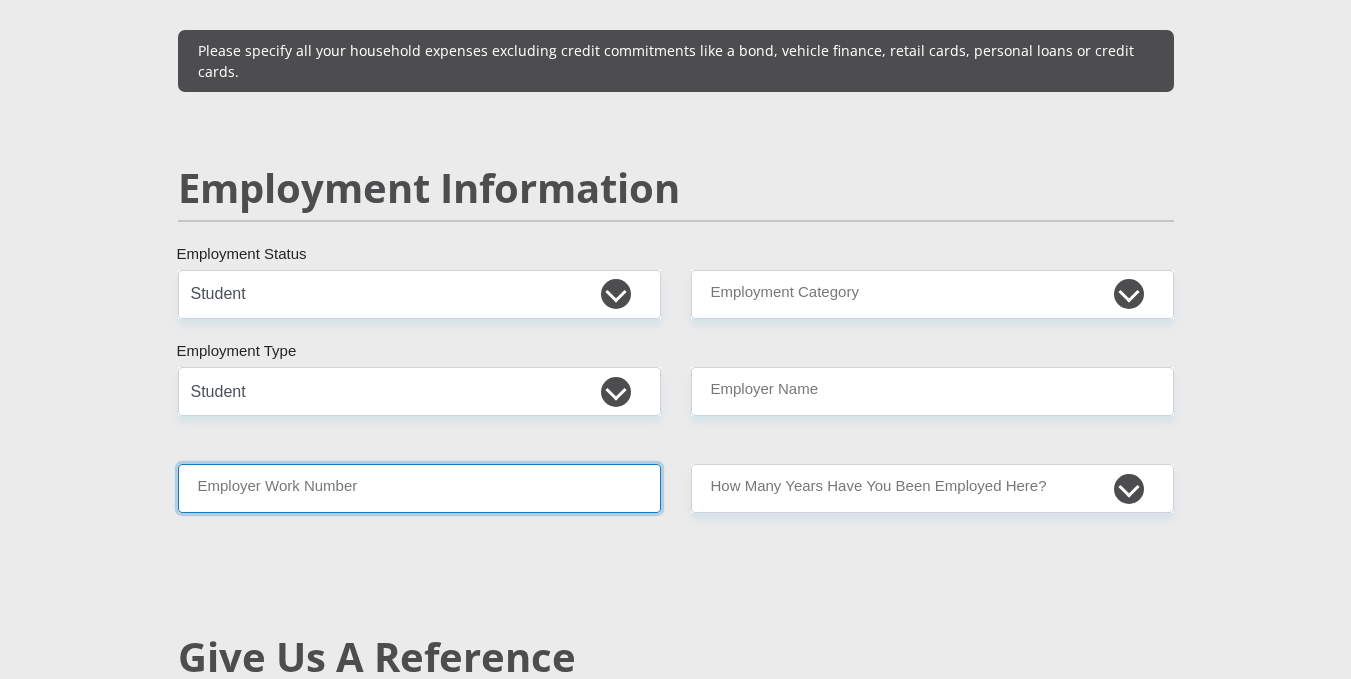 click on "Employer Work Number" at bounding box center (419, 488) 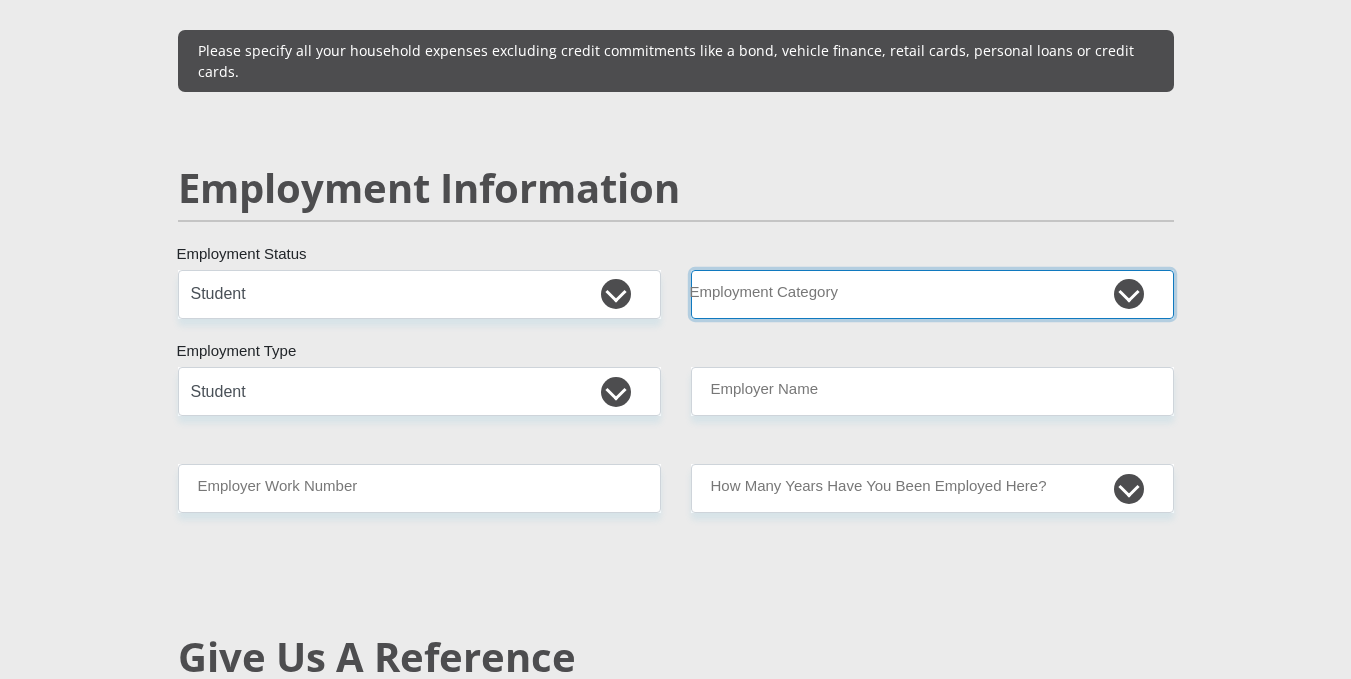 click on "AGRICULTURE
ALCOHOL & TOBACCO
CONSTRUCTION MATERIALS
METALLURGY
EQUIPMENT FOR RENEWABLE ENERGY
SPECIALIZED CONTRACTORS
CAR
GAMING (INCL. INTERNET
OTHER WHOLESALE
UNLICENSED PHARMACEUTICALS
CURRENCY EXCHANGE HOUSES
OTHER FINANCIAL INSTITUTIONS & INSURANCE
REAL ESTATE AGENTS
OIL & GAS
OTHER MATERIALS (E.G. IRON ORE)
PRECIOUS STONES & PRECIOUS METALS
POLITICAL ORGANIZATIONS
RELIGIOUS ORGANIZATIONS(NOT SECTS)
ACTI. HAVING BUSINESS DEAL WITH PUBLIC ADMINISTRATION
LAUNDROMATS" at bounding box center (932, 294) 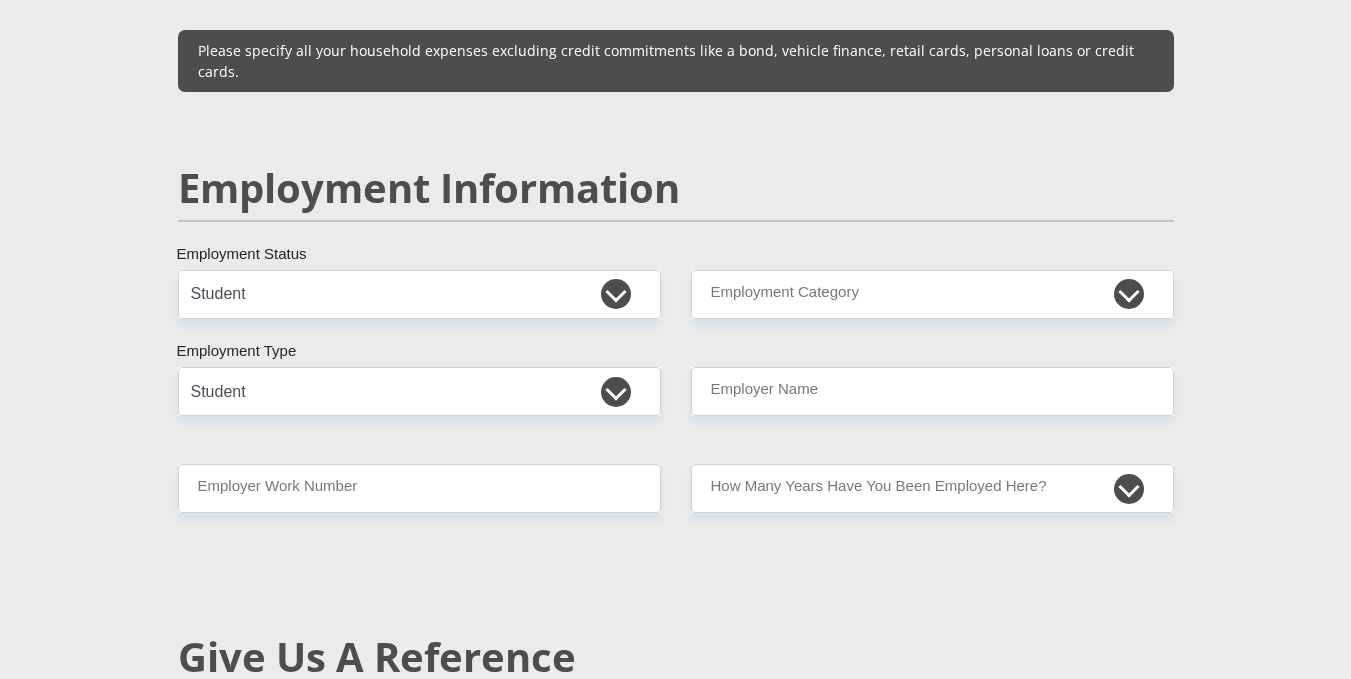 click on "Employment Information" at bounding box center [676, 217] 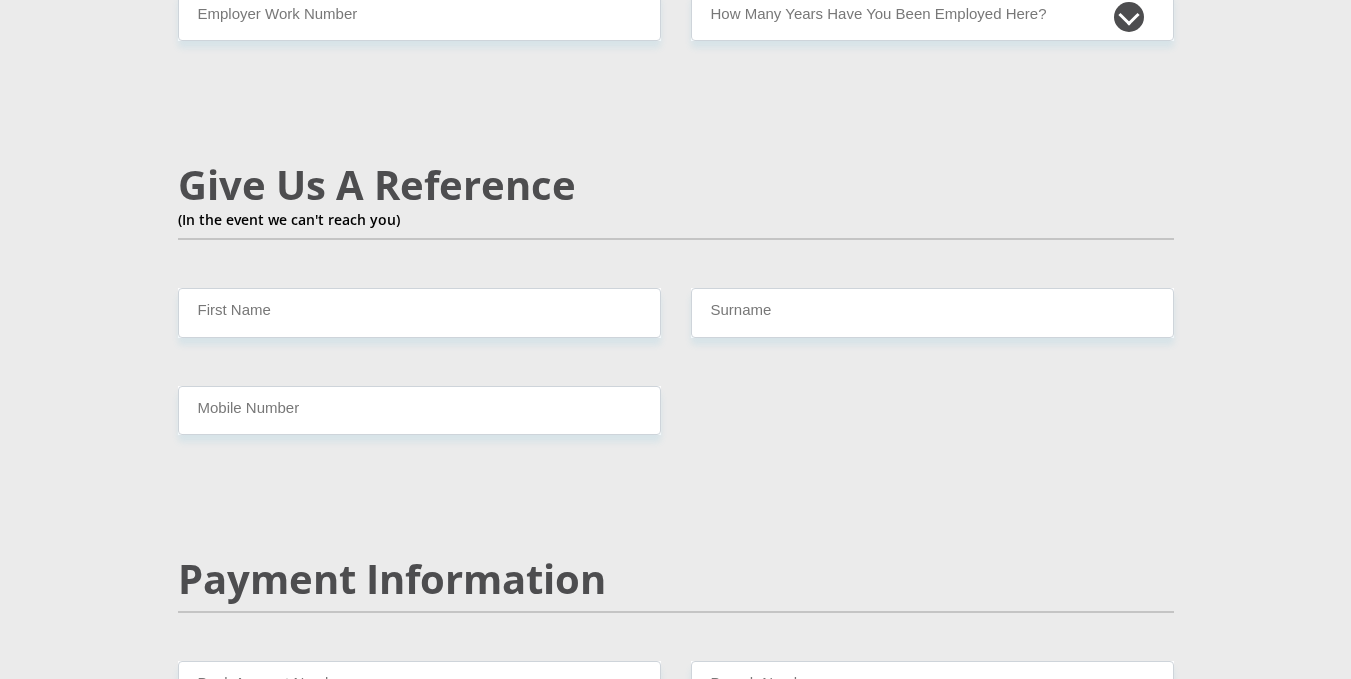 scroll, scrollTop: 3390, scrollLeft: 0, axis: vertical 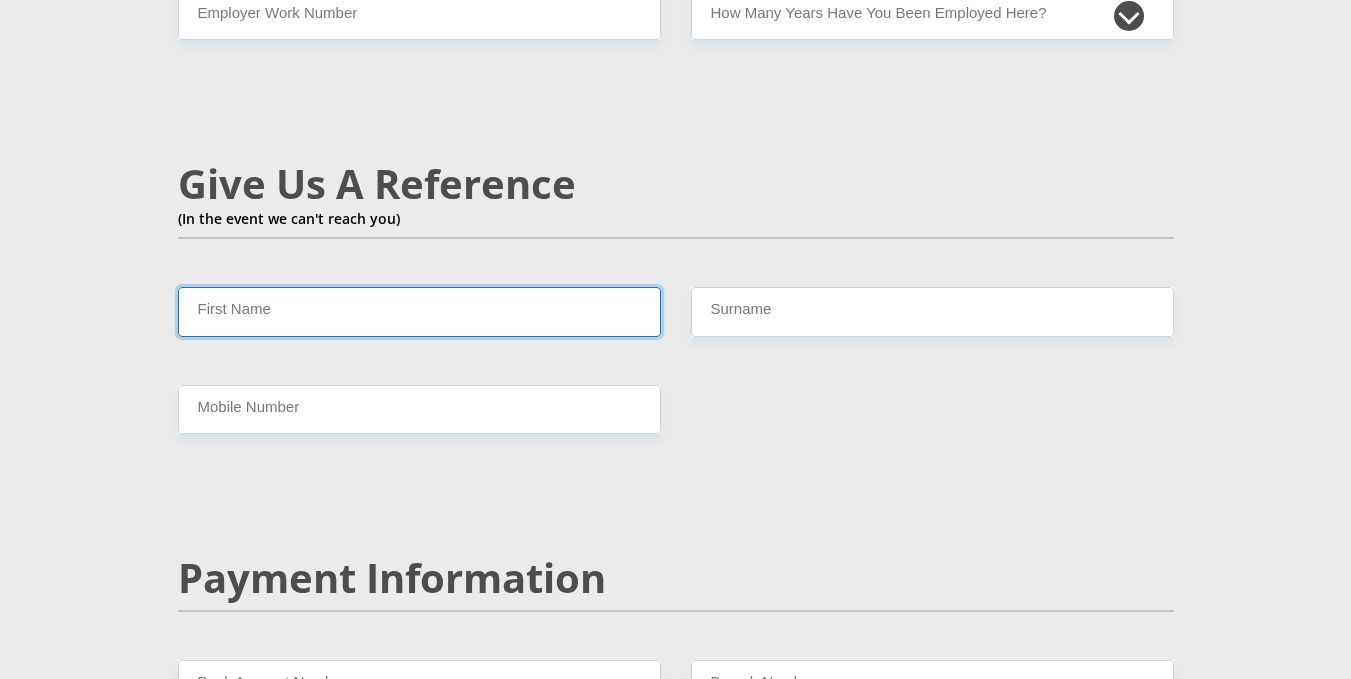 click on "First Name" at bounding box center (419, 311) 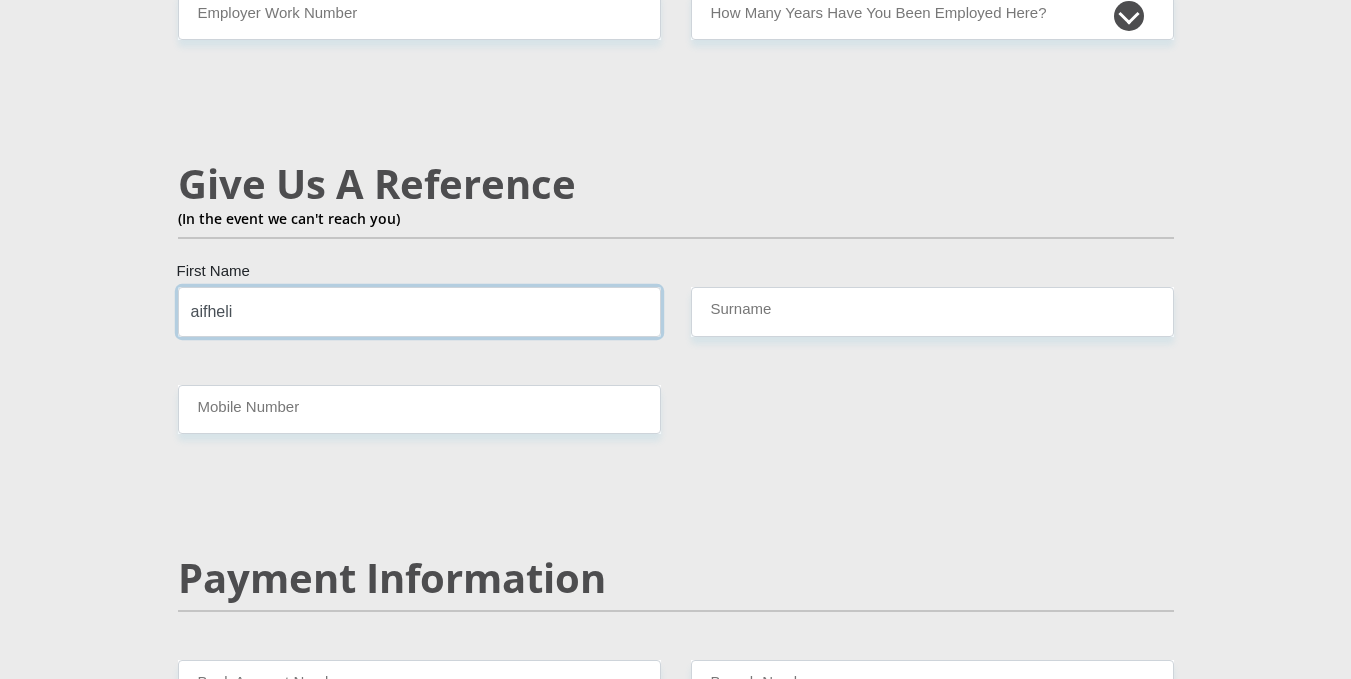 type on "aifheli" 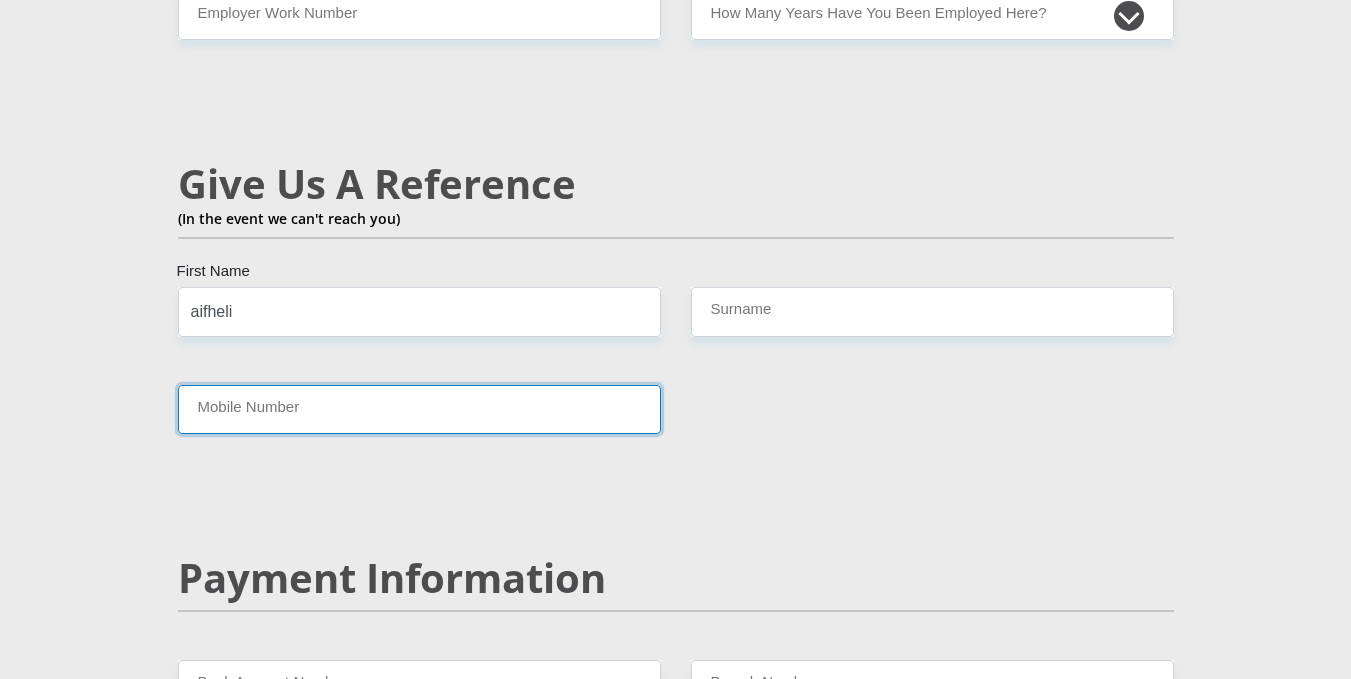 click on "Mobile Number" at bounding box center [419, 409] 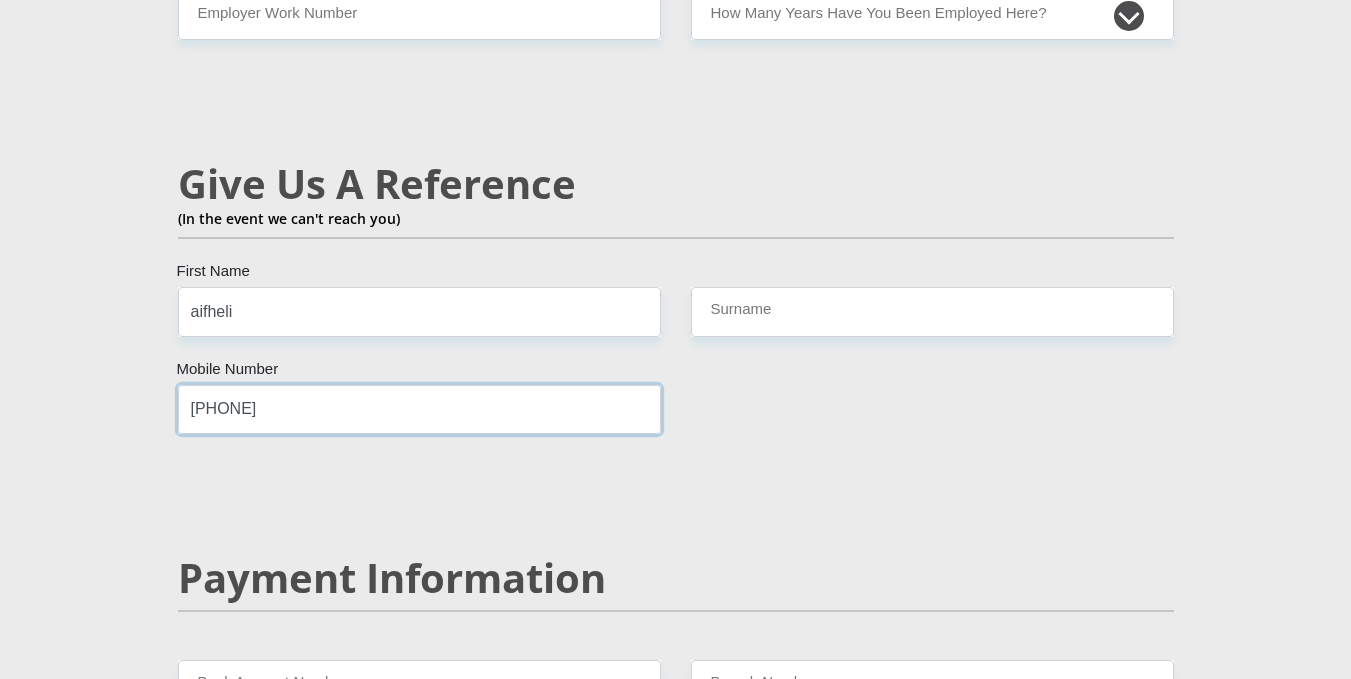 type on "[PHONE]" 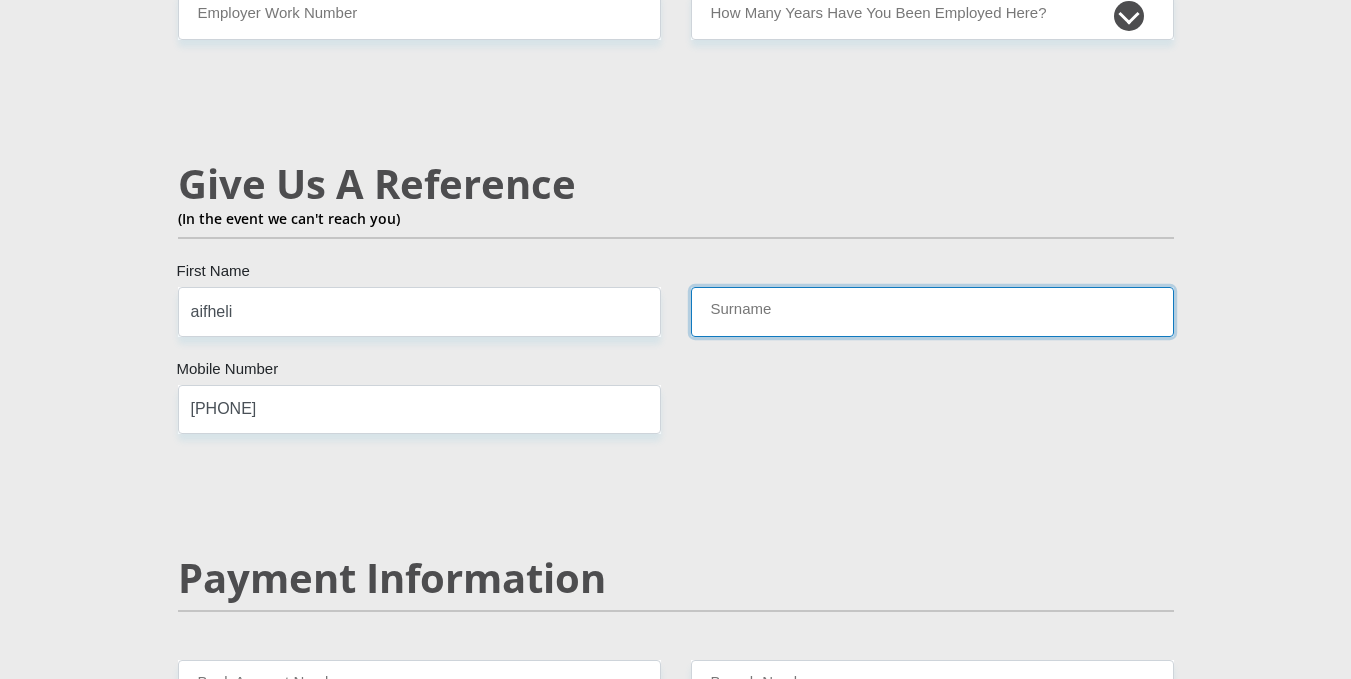 click on "Surname" at bounding box center [932, 311] 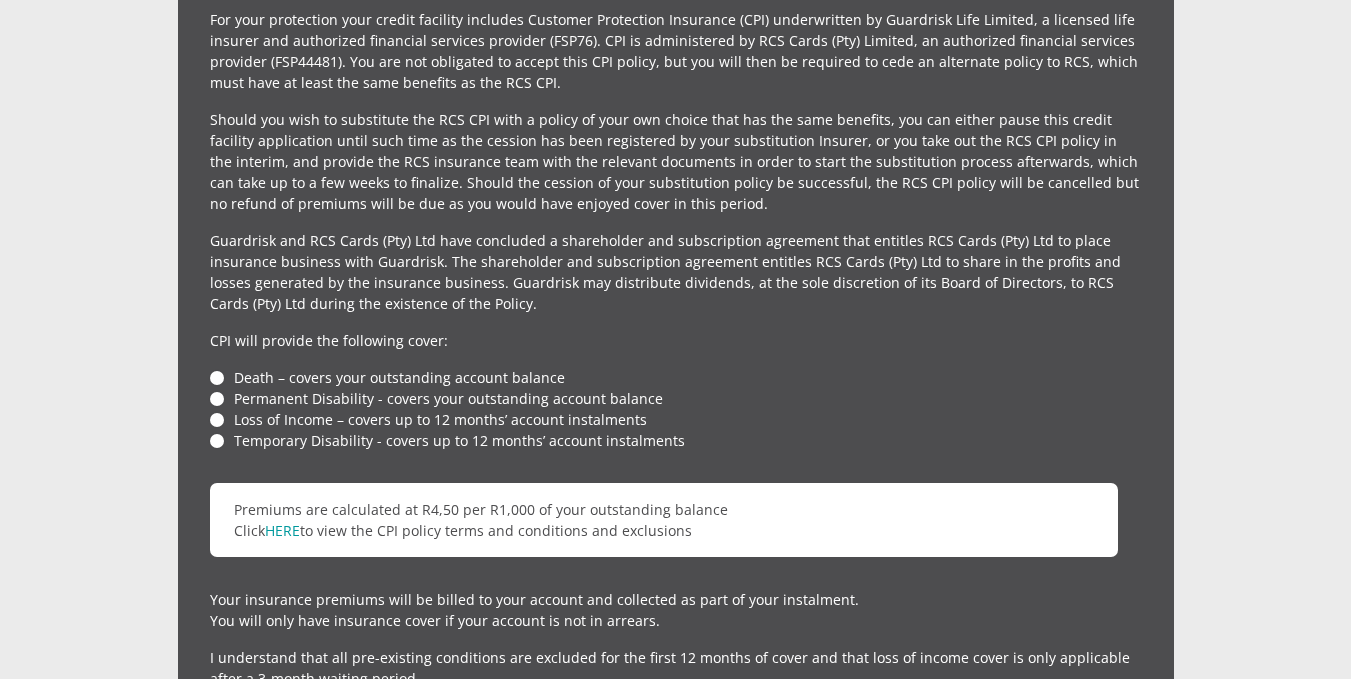 scroll, scrollTop: 4663, scrollLeft: 0, axis: vertical 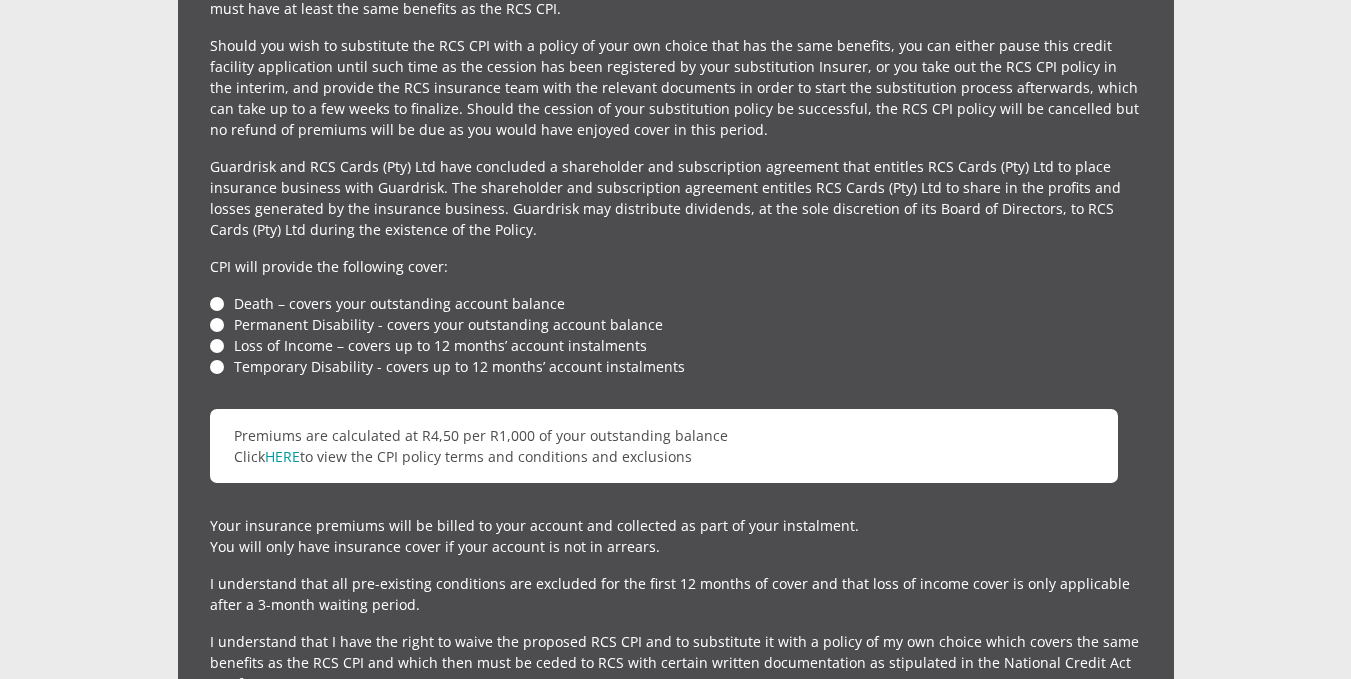 type on "mudzanani" 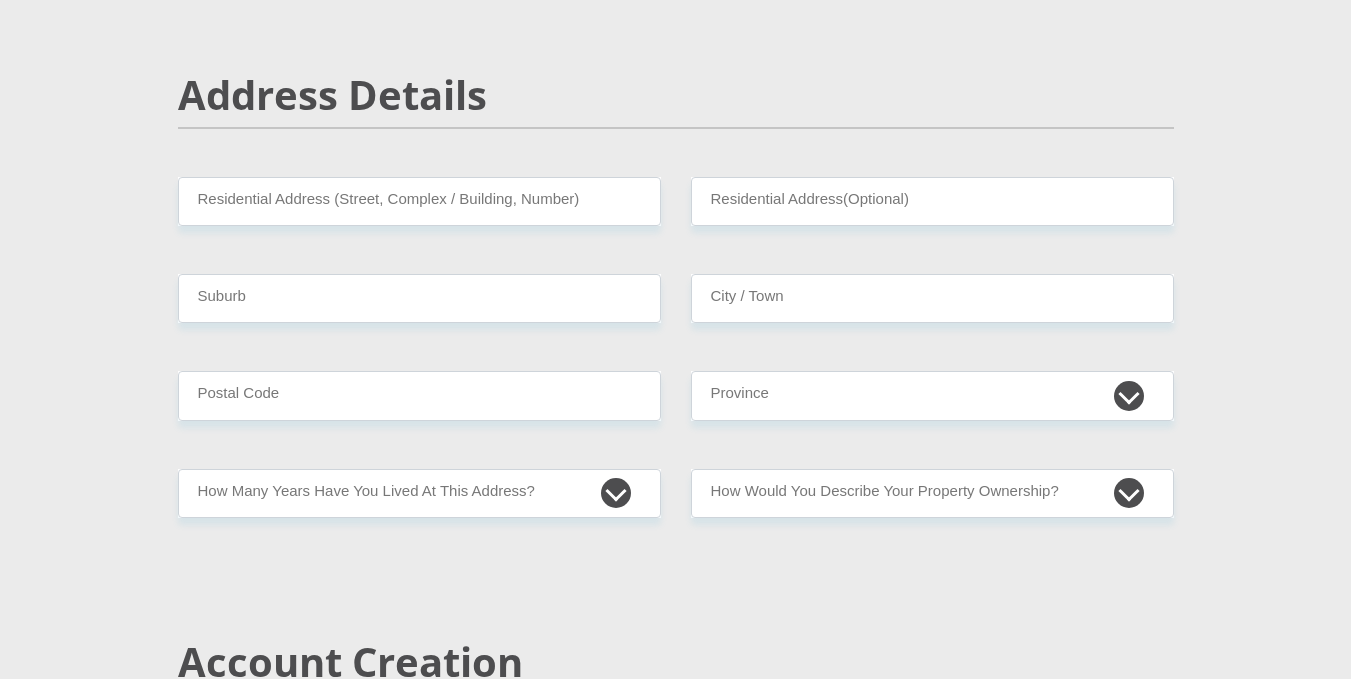 scroll, scrollTop: 824, scrollLeft: 0, axis: vertical 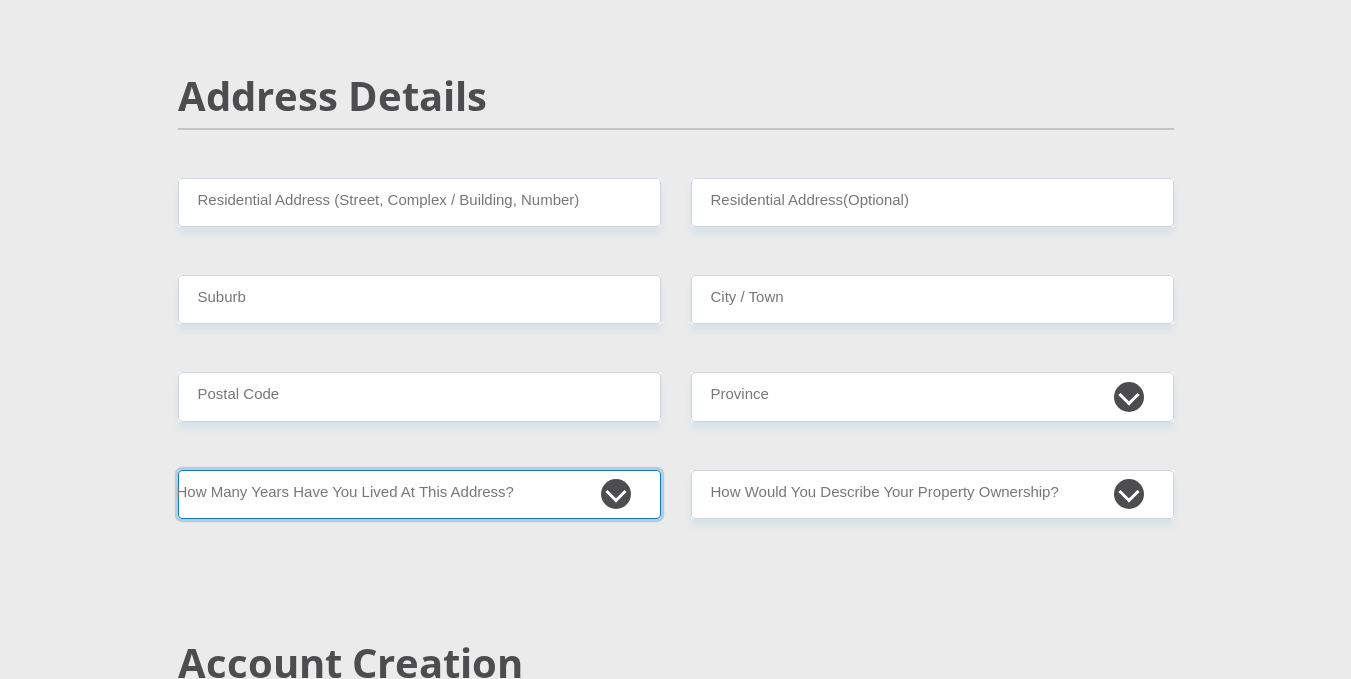 click on "less than 1 year
1-3 years
3-5 years
5+ years" at bounding box center (419, 494) 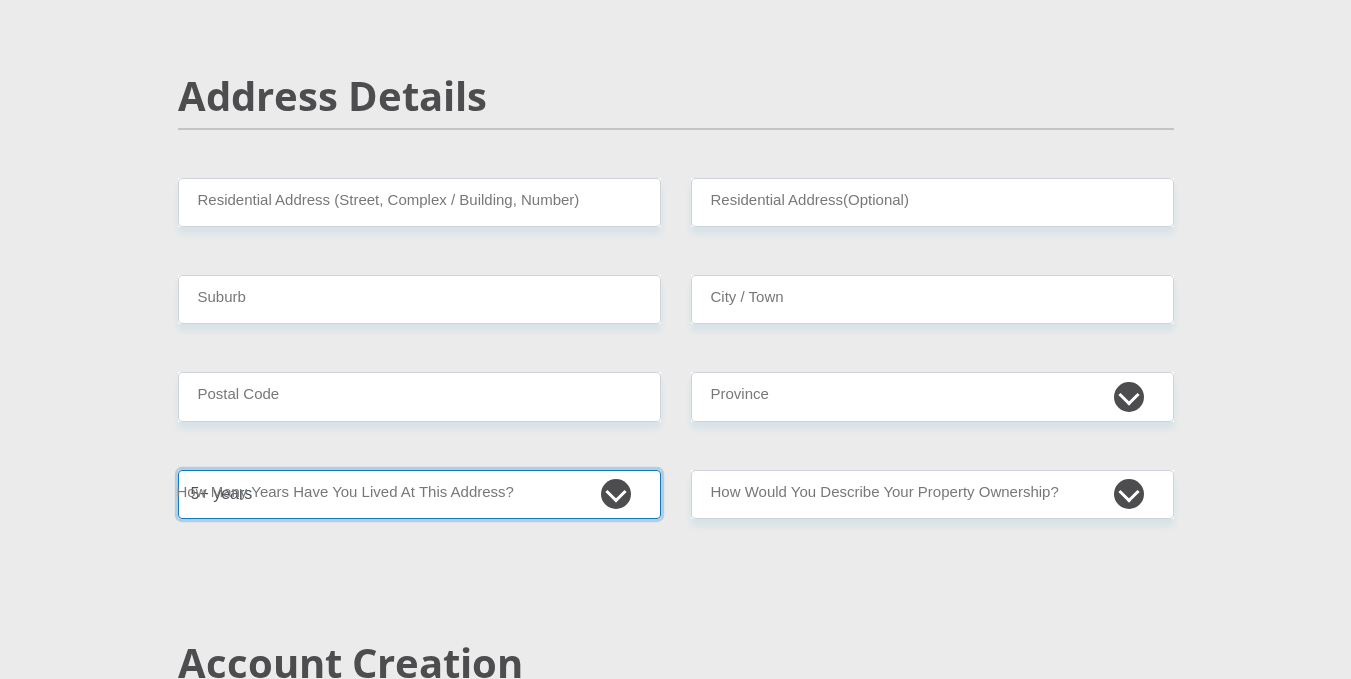 click on "less than 1 year
1-3 years
3-5 years
5+ years" at bounding box center (419, 494) 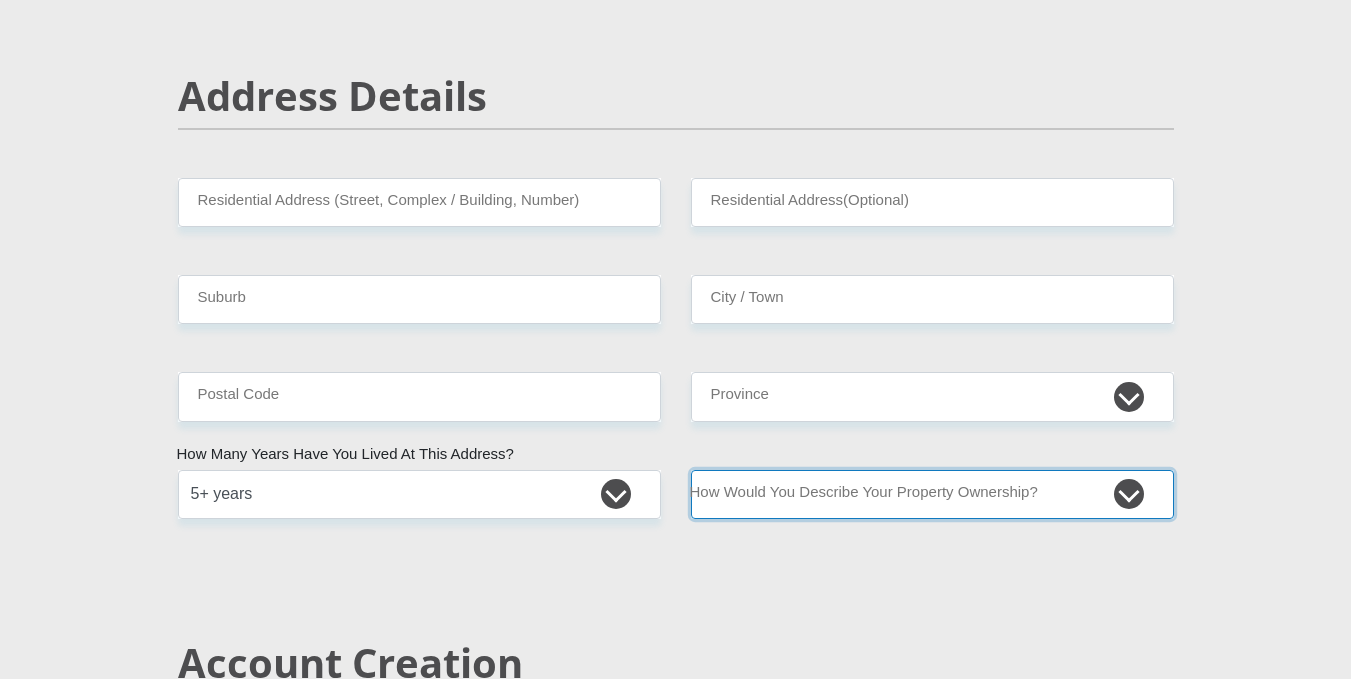 click on "Owned
Rented
Family Owned
Company Dwelling" at bounding box center [932, 494] 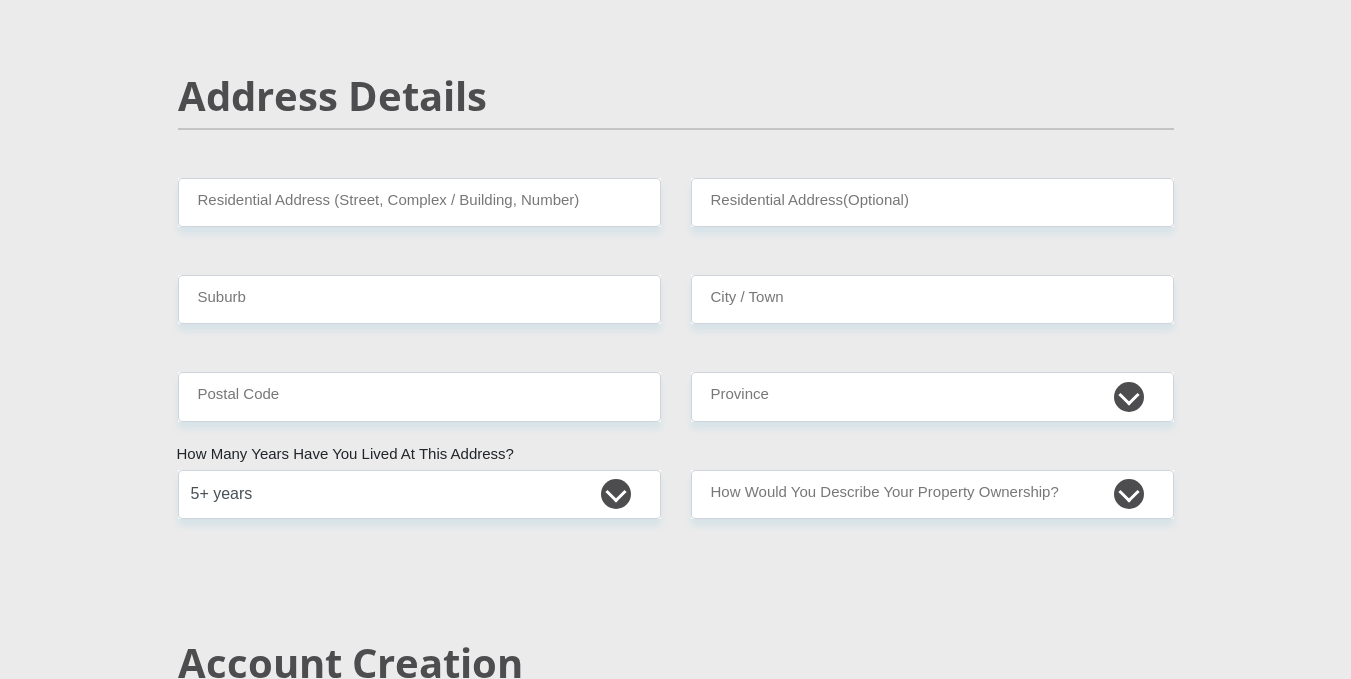 click on "[TITLE]
[FIRST]
[LAST]
[ID NUMBER]
Please input valid ID number
South Africa
Afghanistan
Aland Islands
Albania
Algeria
America Samoa
American Virgin Islands
Andorra
Angola
Anguilla
Antarctica
Antigua and Barbuda
Armenia" at bounding box center (676, 2354) 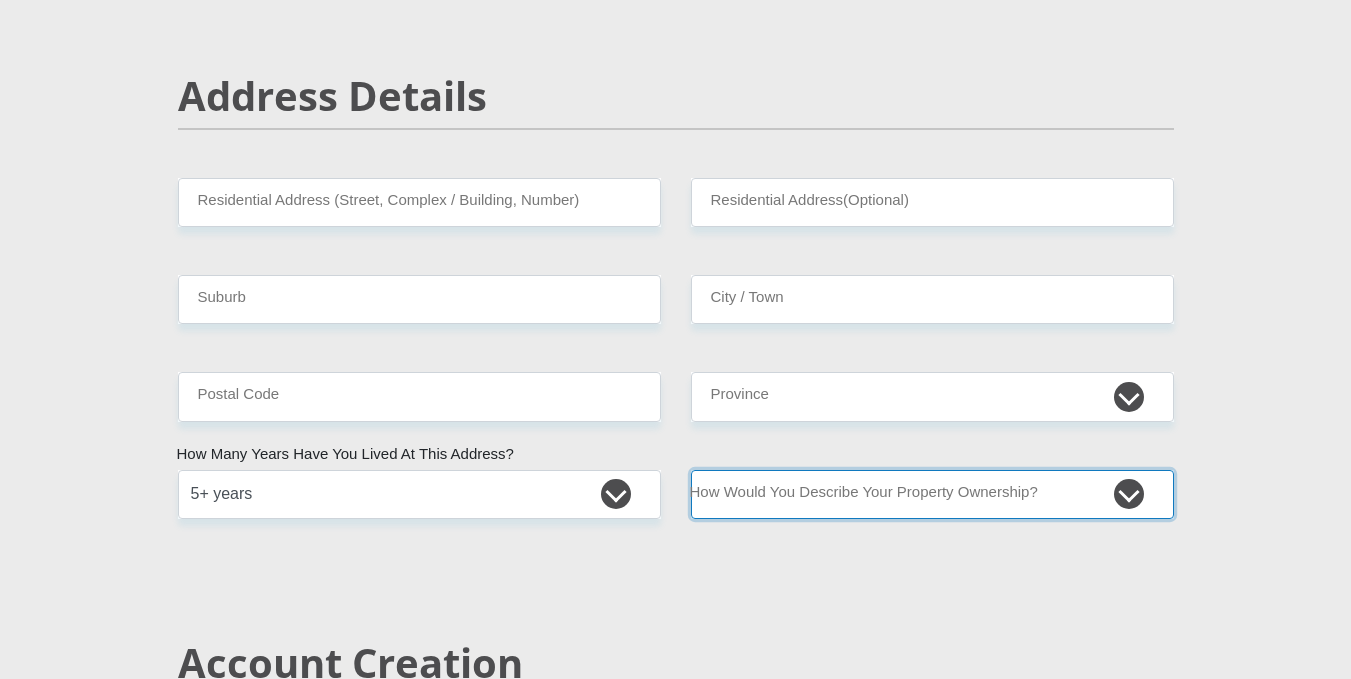 click on "Owned
Rented
Family Owned
Company Dwelling" at bounding box center [932, 494] 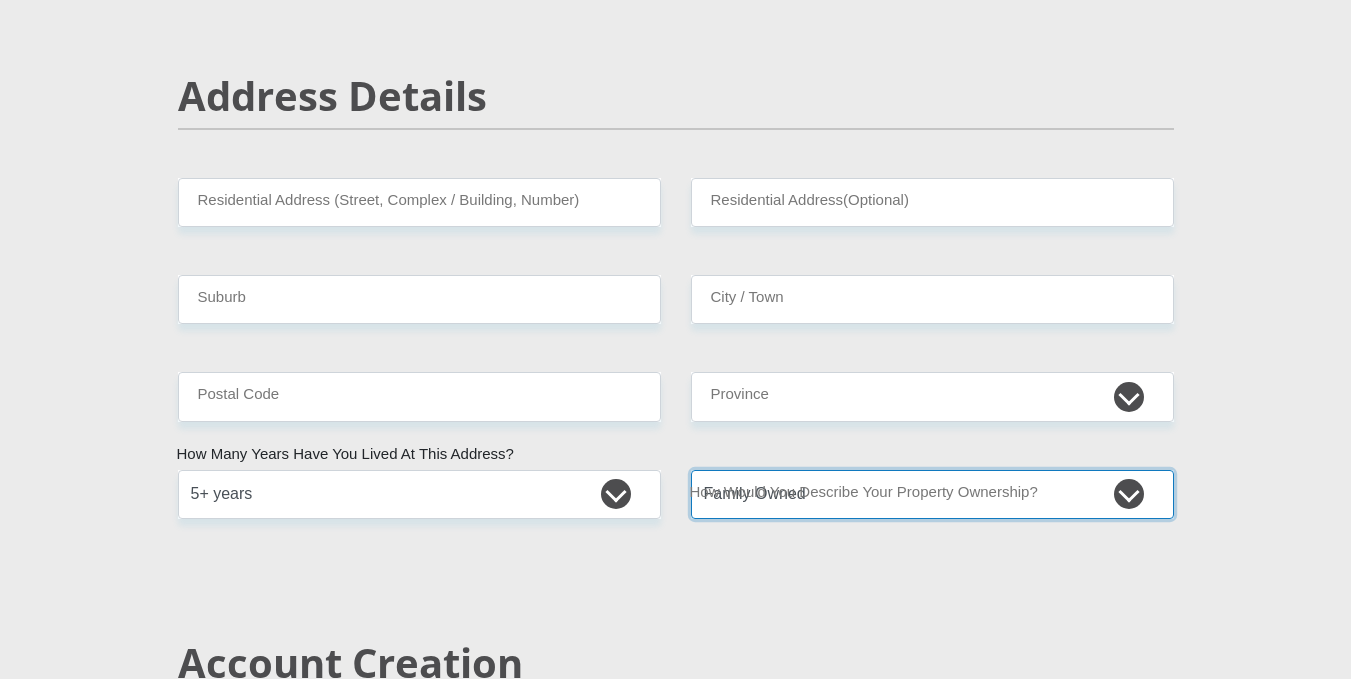 click on "Owned
Rented
Family Owned
Company Dwelling" at bounding box center [932, 494] 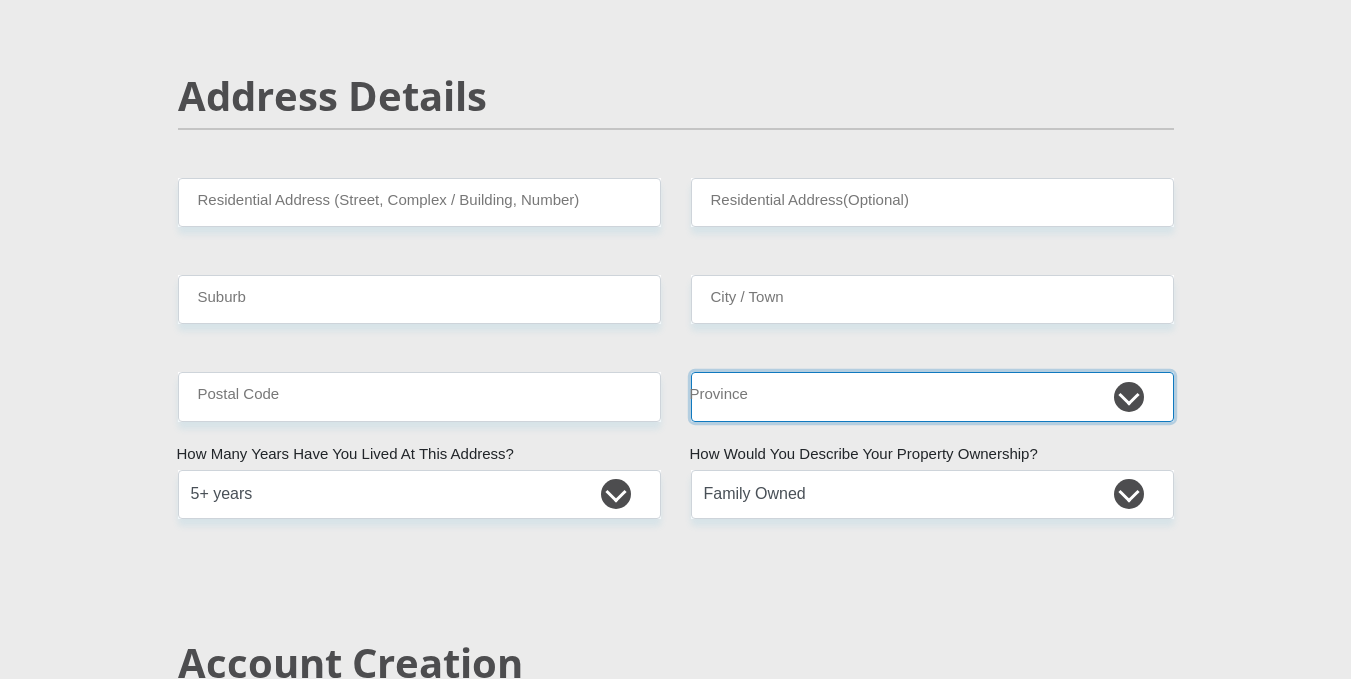 click on "Eastern Cape
Free State
Gauteng
KwaZulu-Natal
Limpopo
Mpumalanga
Northern Cape
North West
Western Cape" at bounding box center (932, 396) 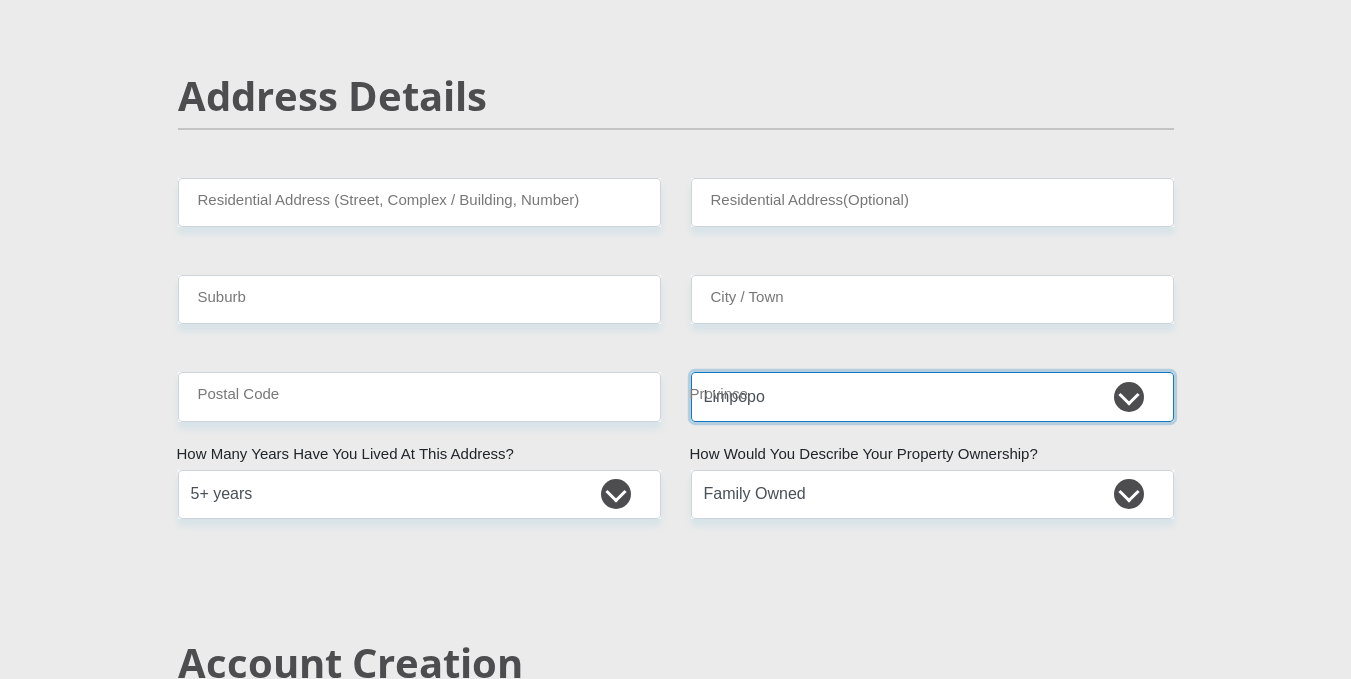 click on "Eastern Cape
Free State
Gauteng
KwaZulu-Natal
Limpopo
Mpumalanga
Northern Cape
North West
Western Cape" at bounding box center (932, 396) 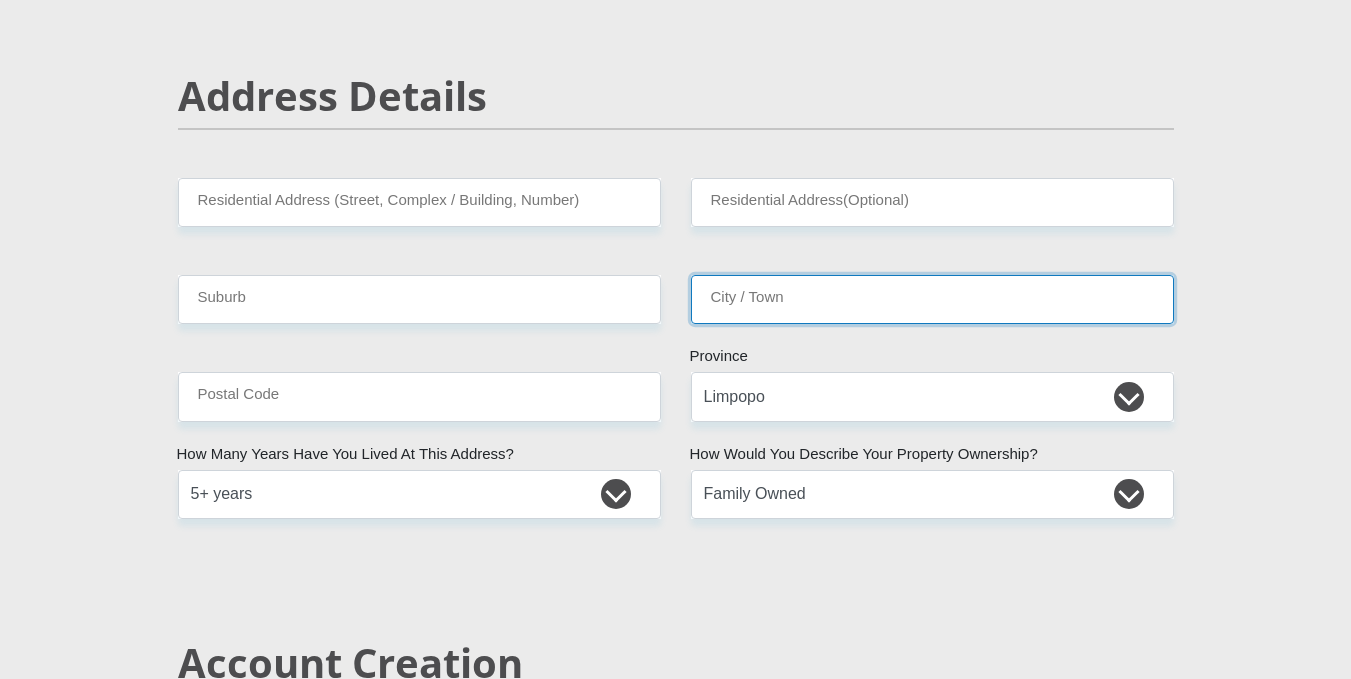 click on "City / Town" at bounding box center [932, 299] 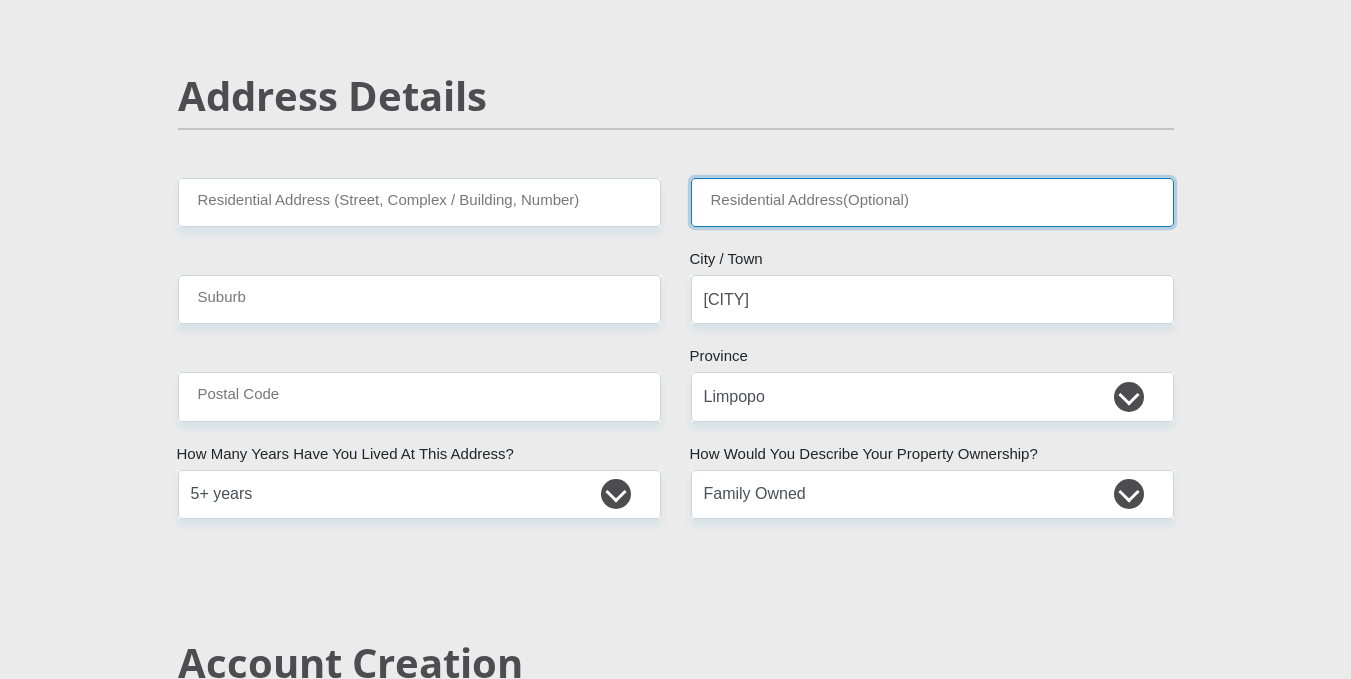 click on "Residential Address(Optional)" at bounding box center [932, 202] 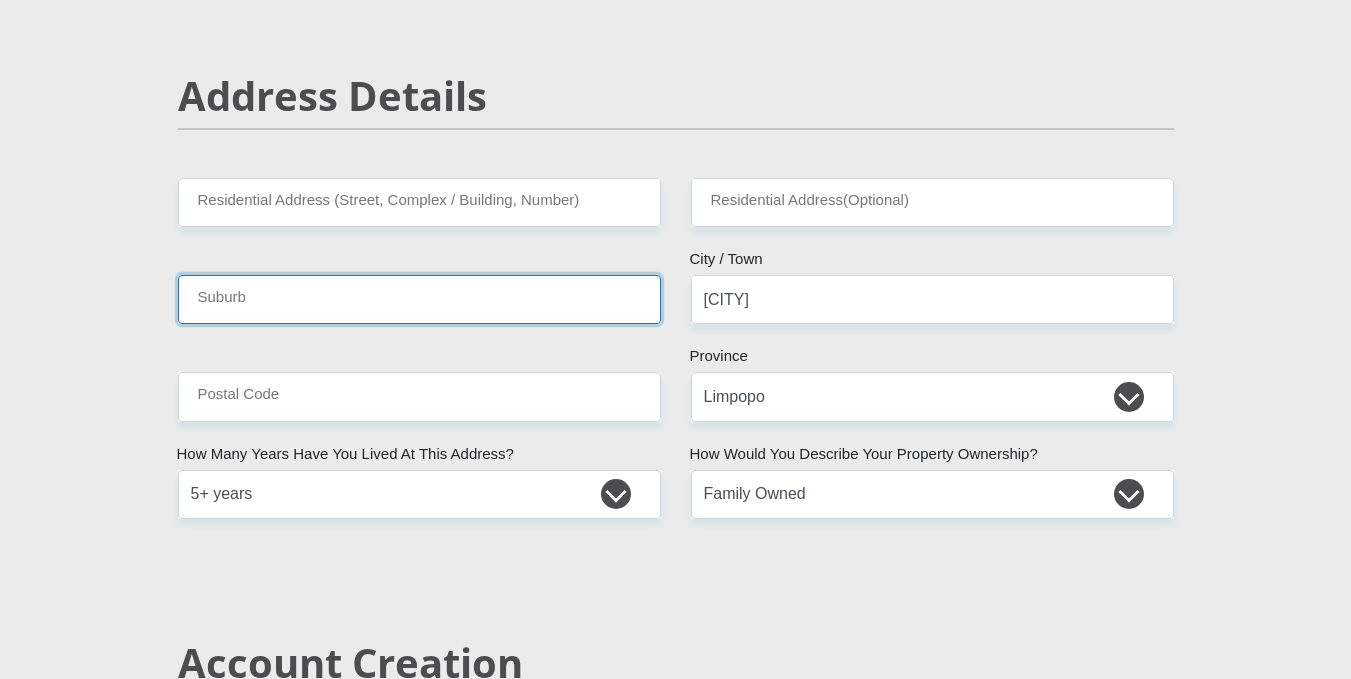 click on "Suburb" at bounding box center (419, 299) 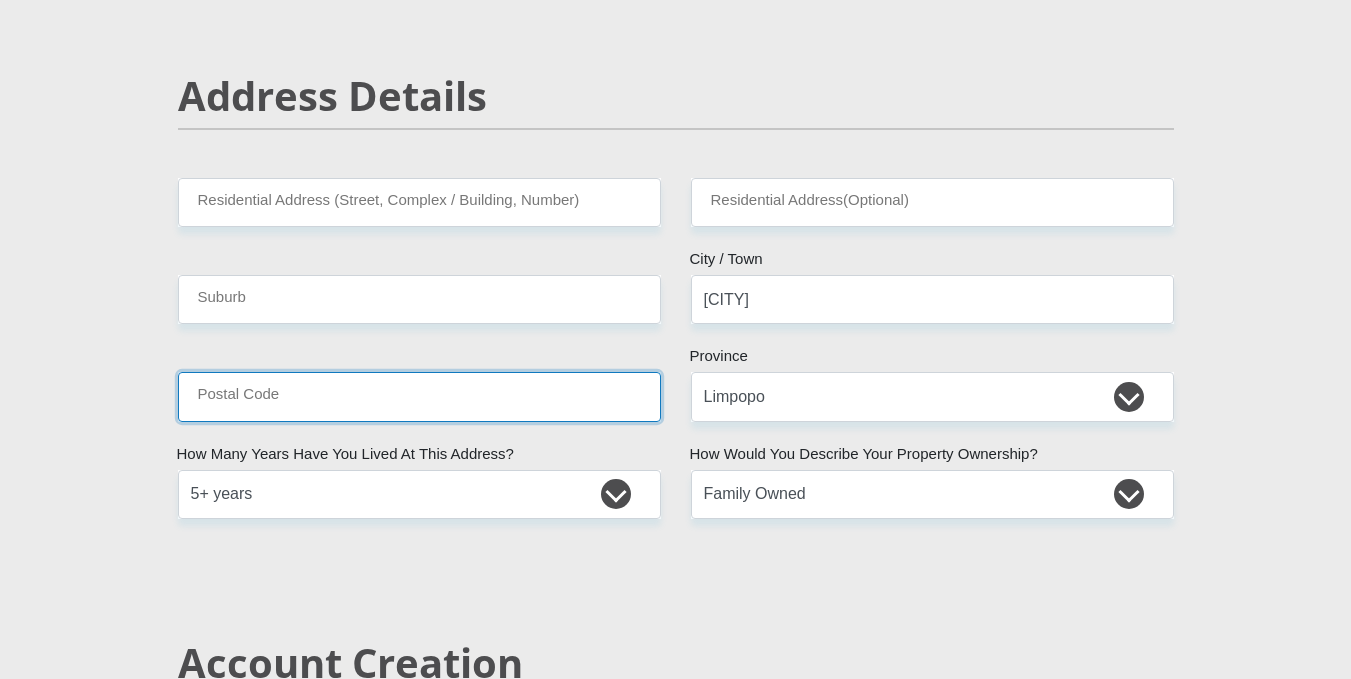 click on "Postal Code" at bounding box center [419, 396] 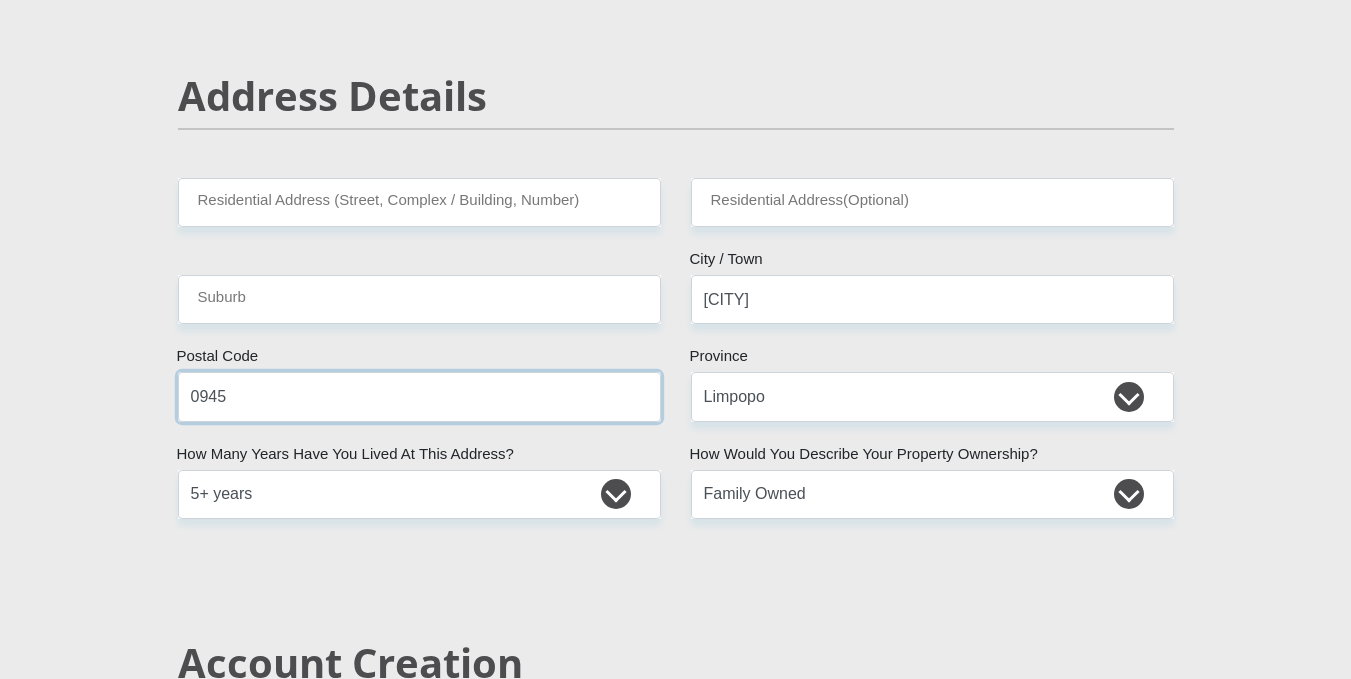 type on "0945" 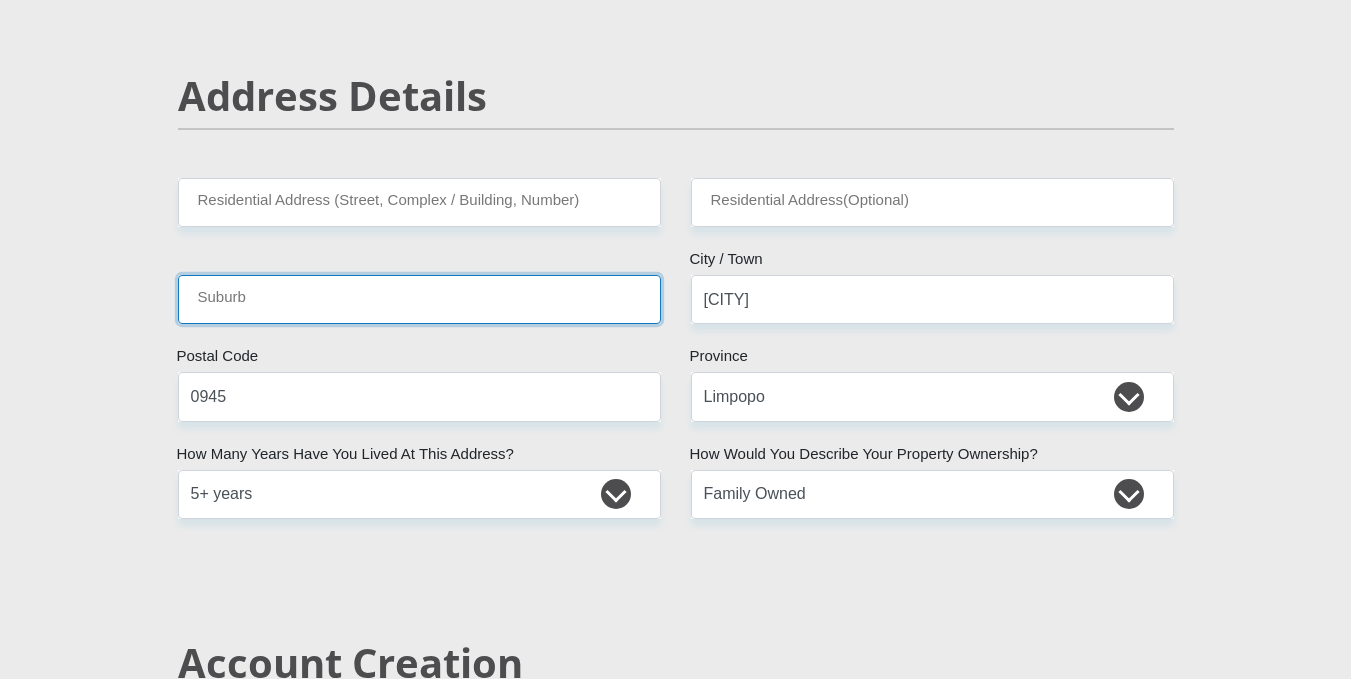 click on "Suburb" at bounding box center [419, 299] 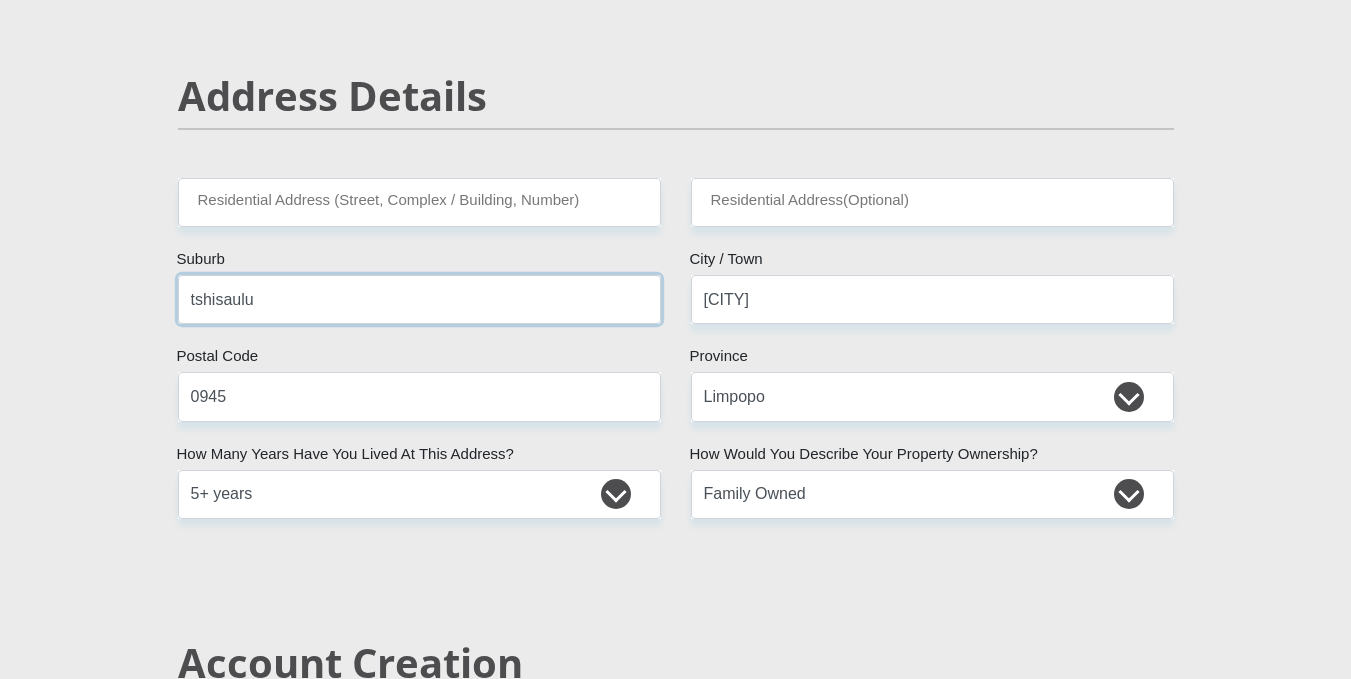 type on "tshisaulu" 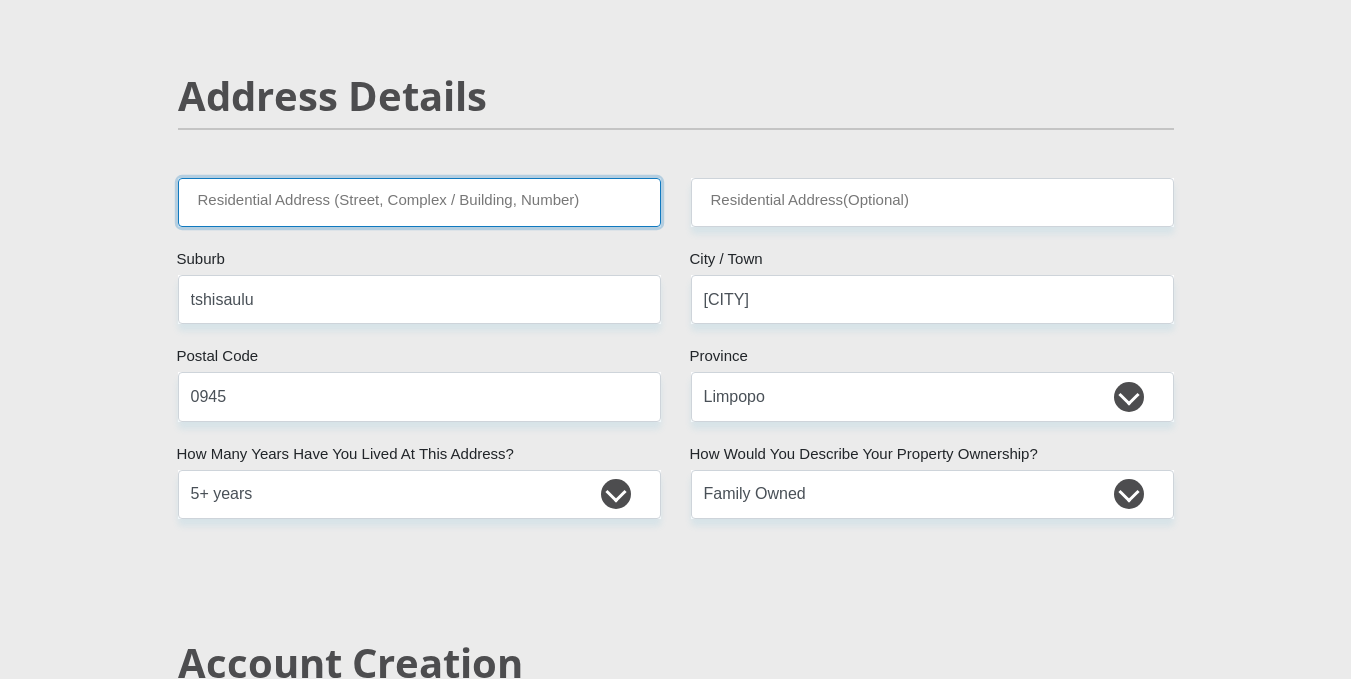 click on "Residential Address (Street, Complex / Building, Number)" at bounding box center (419, 202) 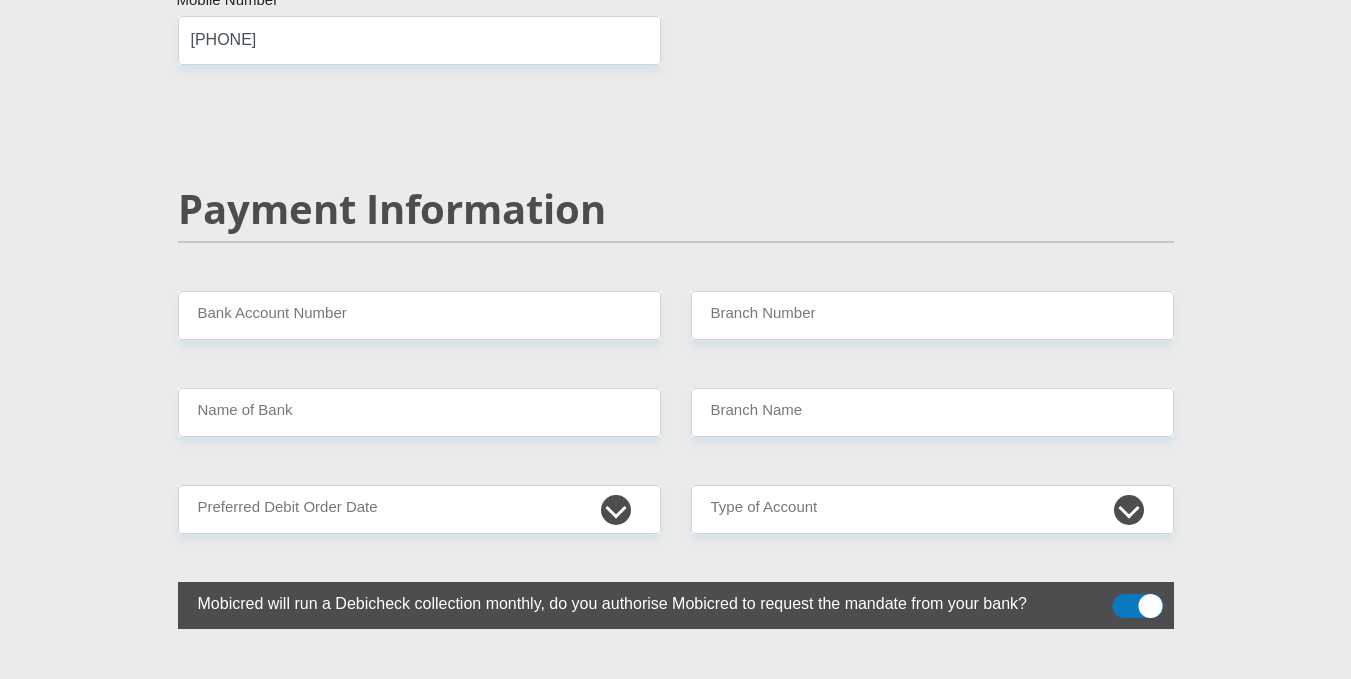 scroll, scrollTop: 3760, scrollLeft: 0, axis: vertical 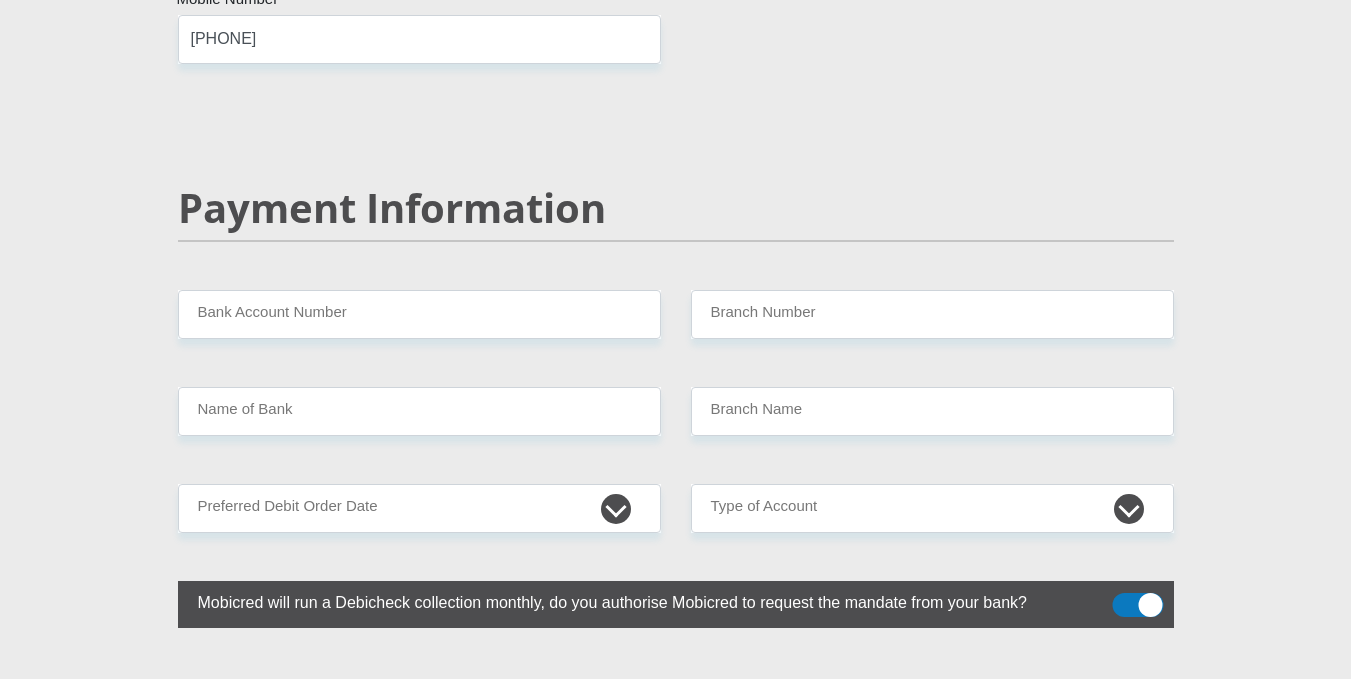 type on "house no,[NUMBER]" 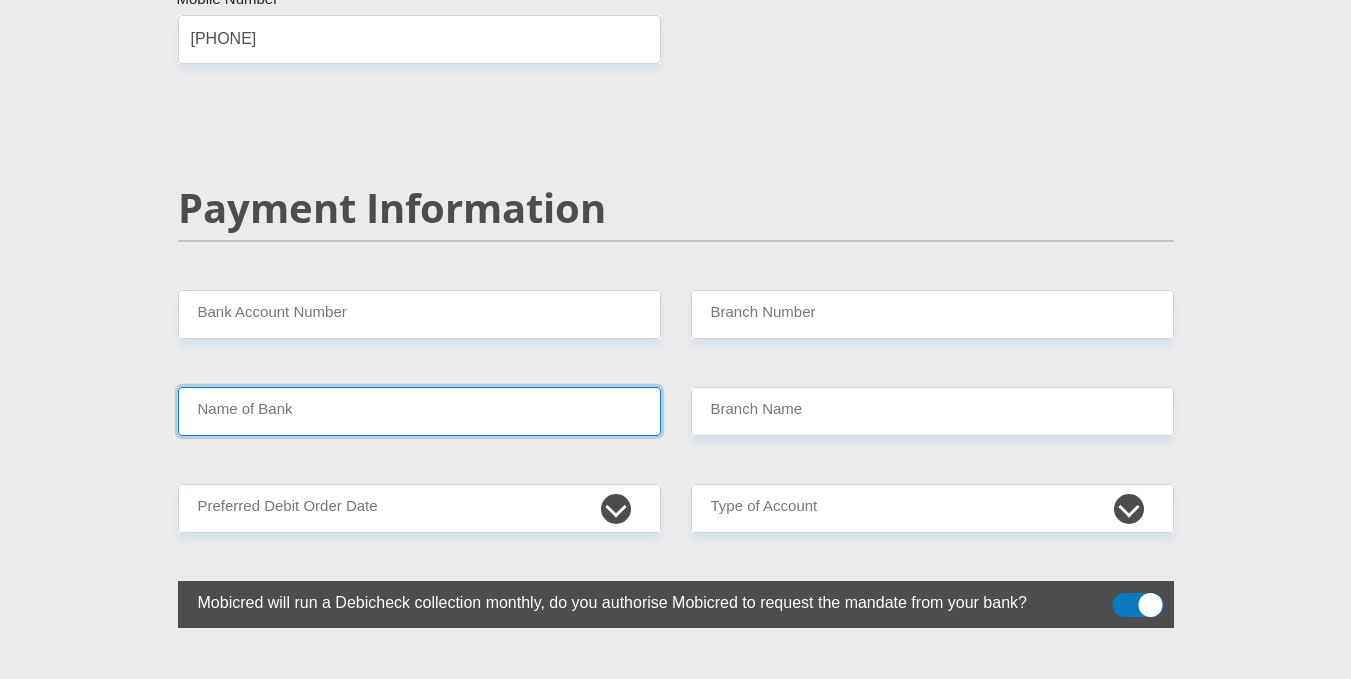 click on "Name of Bank" at bounding box center (419, 411) 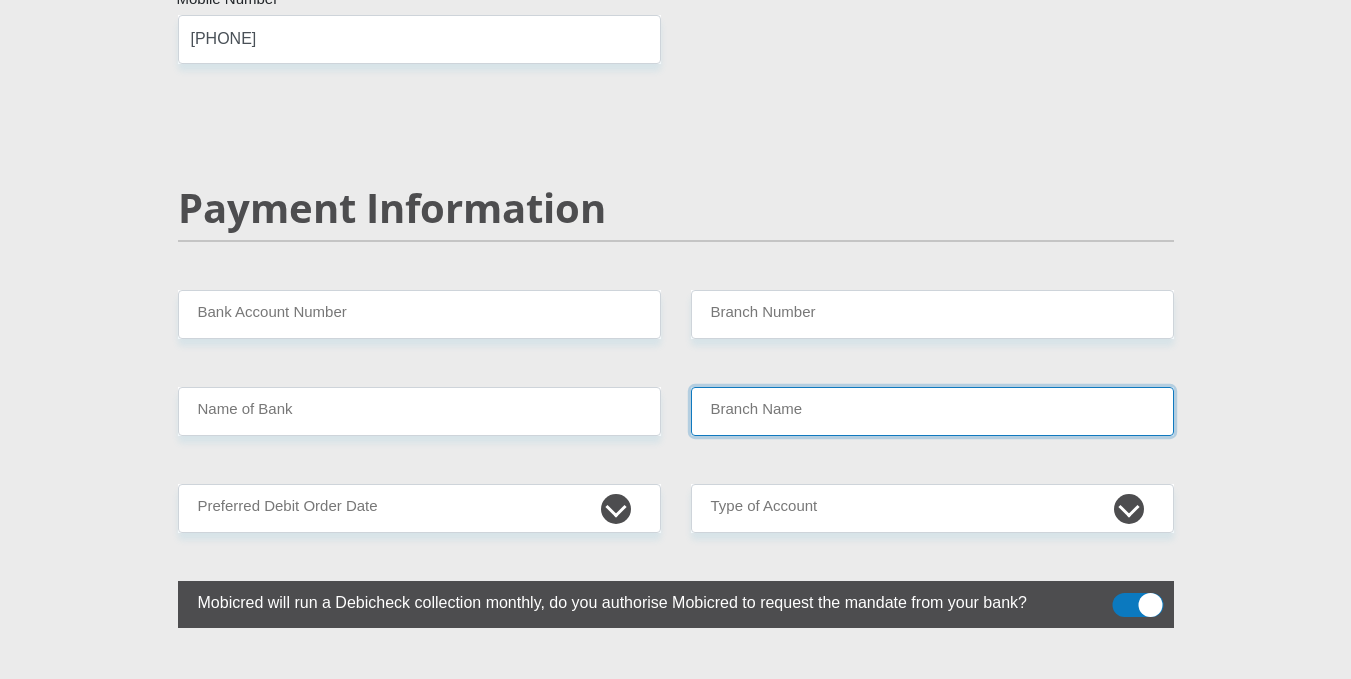 click on "Branch Name" at bounding box center (932, 411) 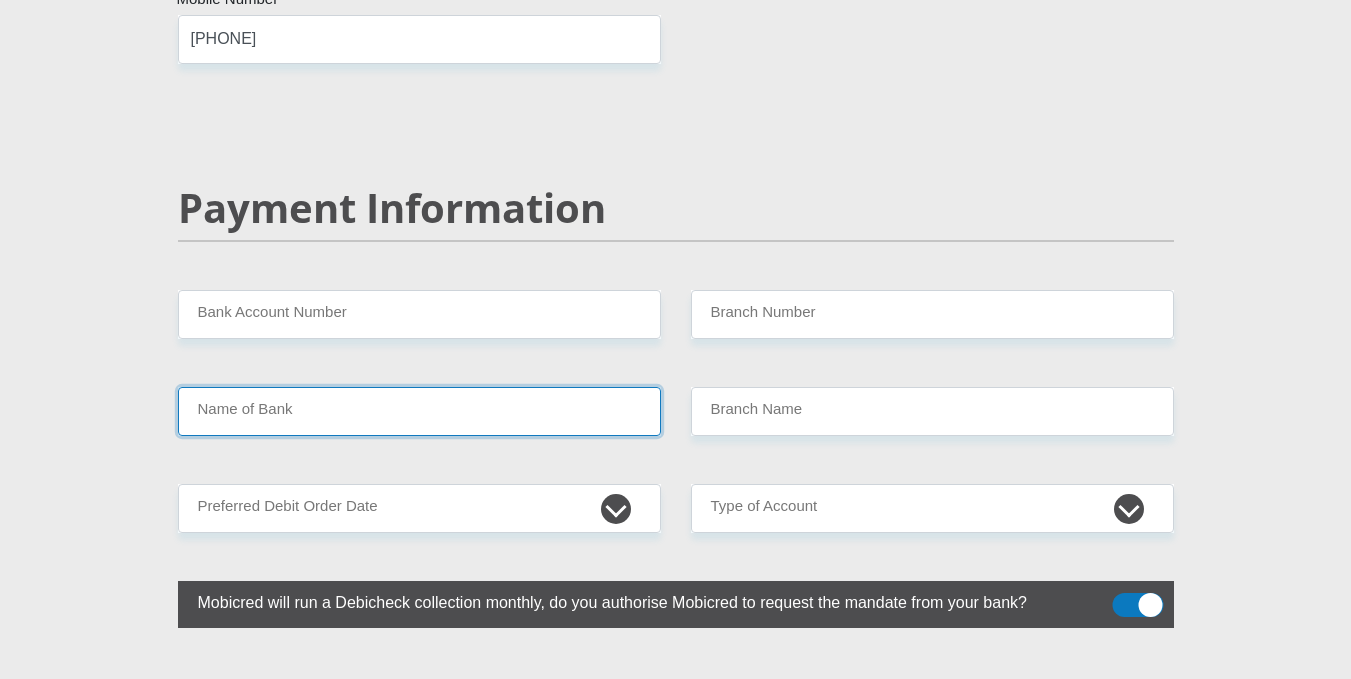 click on "Name of Bank" at bounding box center (419, 411) 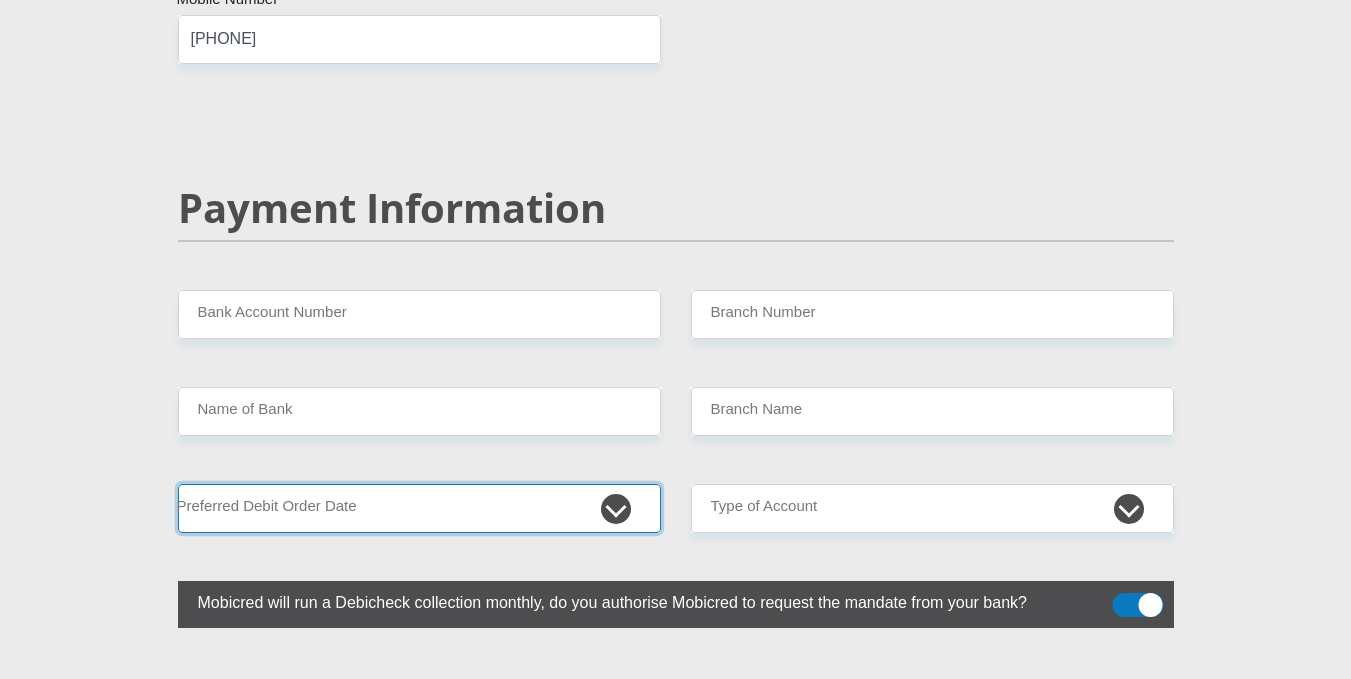 click on "1st
2nd
3rd
4th
5th
7th
18th
19th
20th
21st
22nd
23rd
24th
25th
26th
27th
28th
29th
30th" at bounding box center [419, 508] 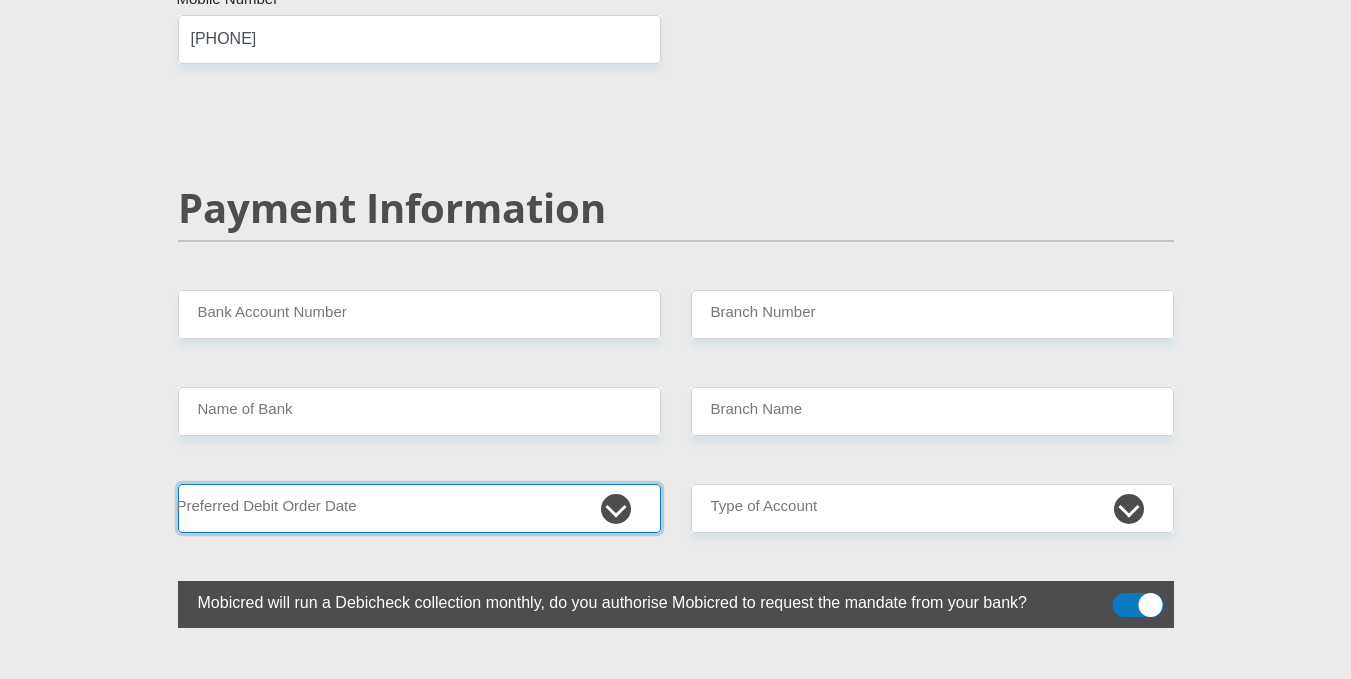 select on "3" 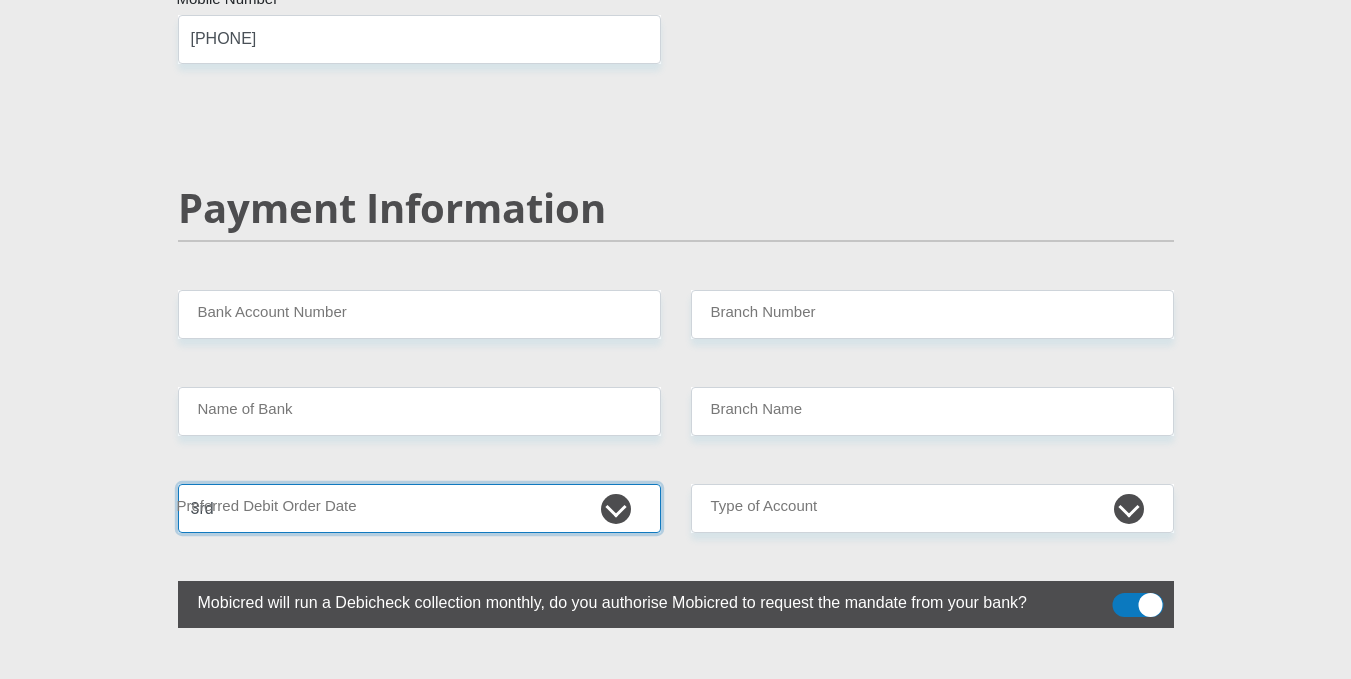 click on "1st
2nd
3rd
4th
5th
7th
18th
19th
20th
21st
22nd
23rd
24th
25th
26th
27th
28th
29th
30th" at bounding box center [419, 508] 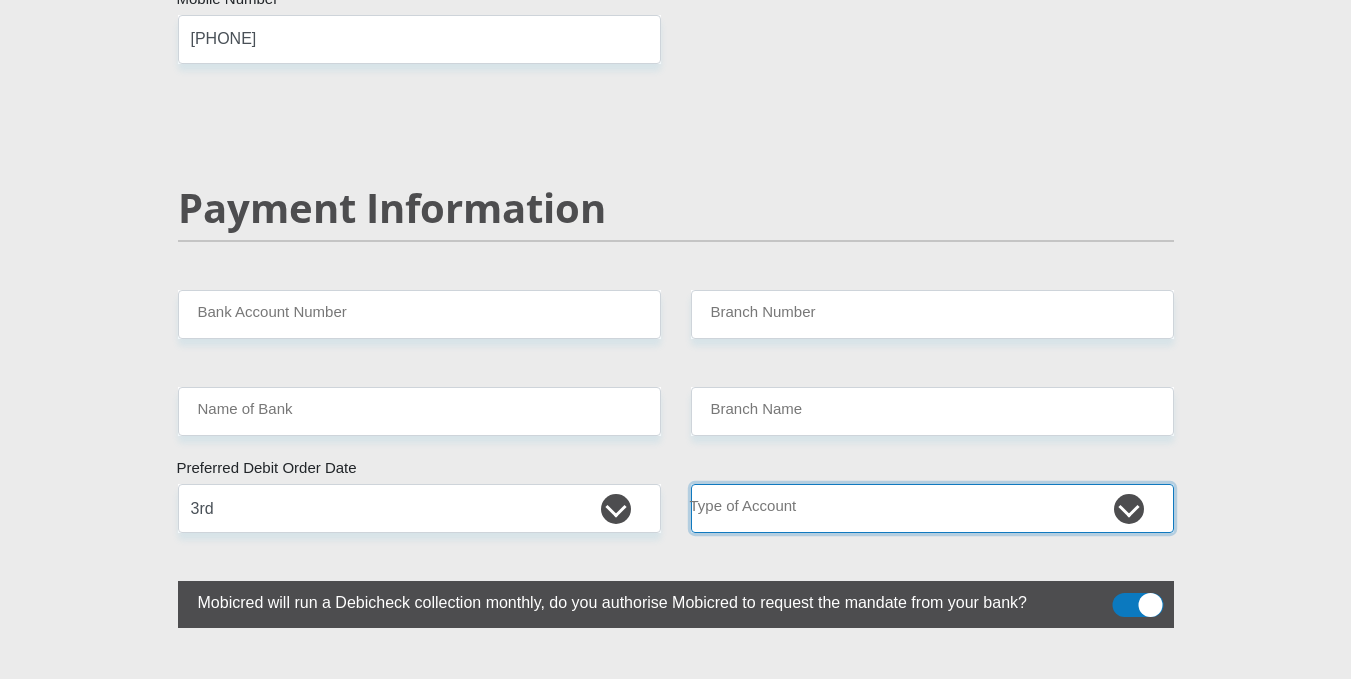 click on "Cheque
Savings" at bounding box center [932, 508] 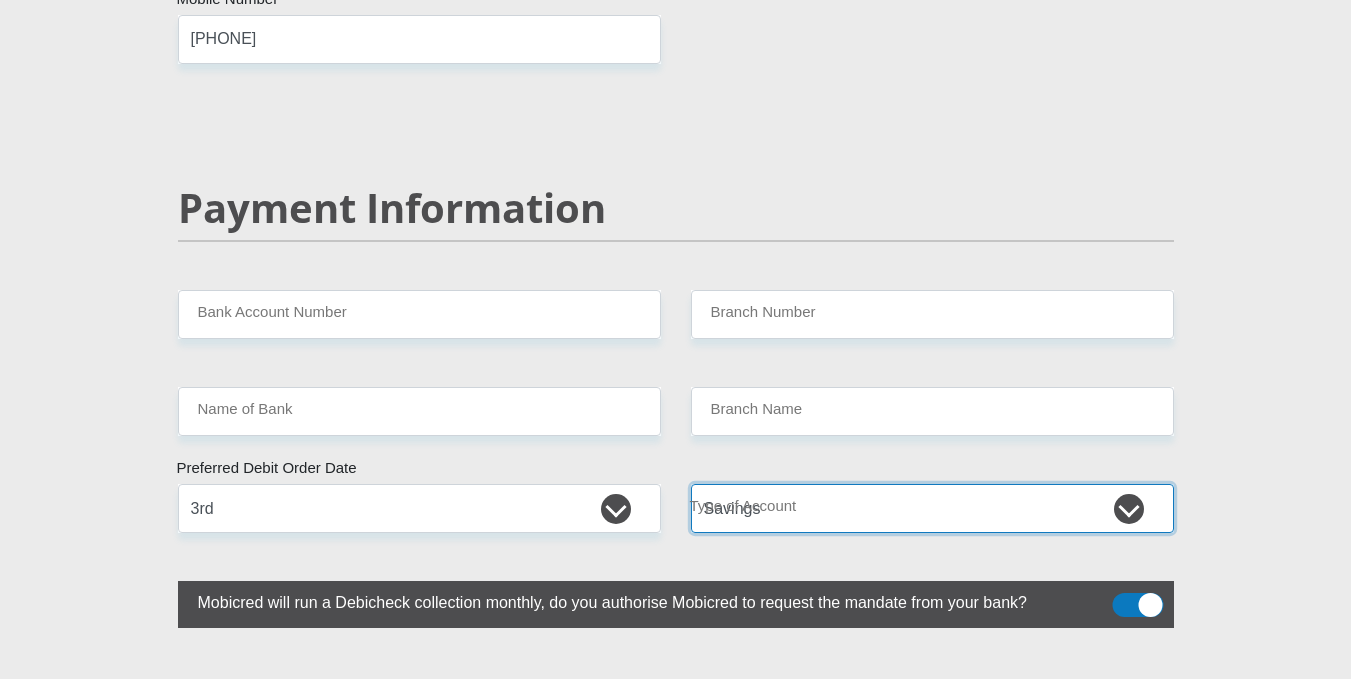 click on "Cheque
Savings" at bounding box center (932, 508) 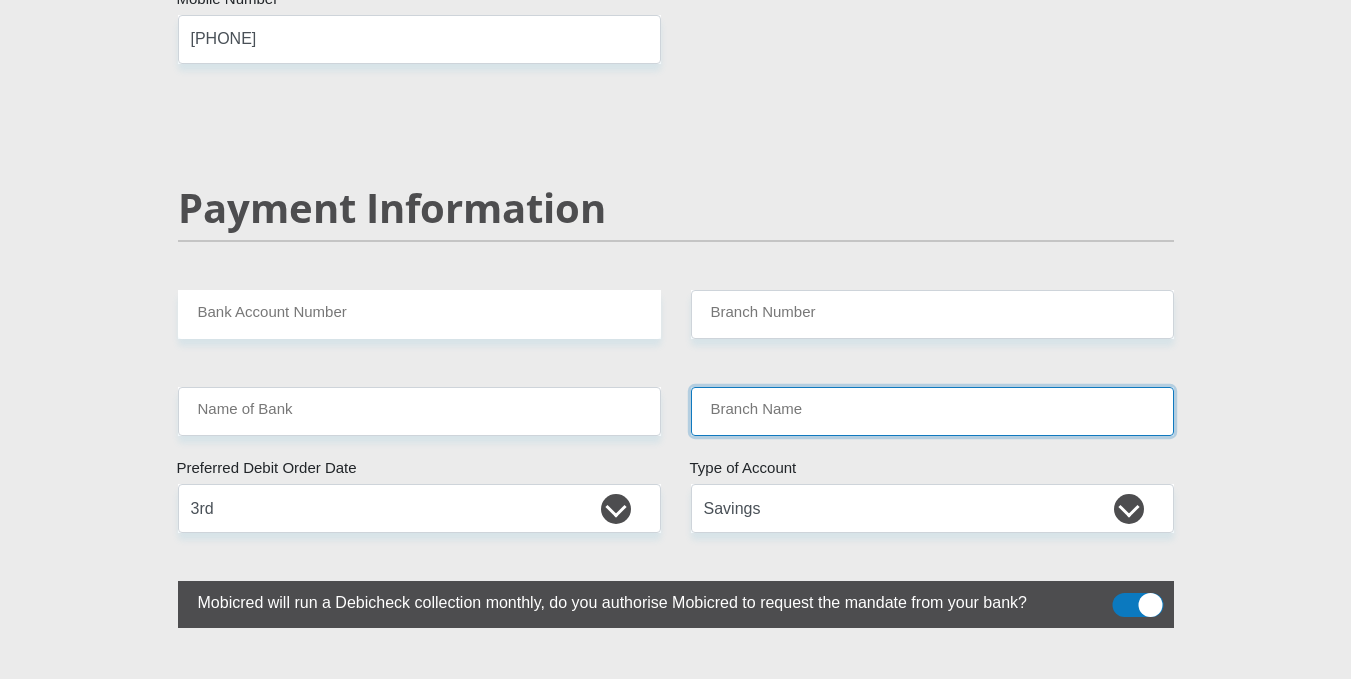 click on "Branch Name" at bounding box center [932, 411] 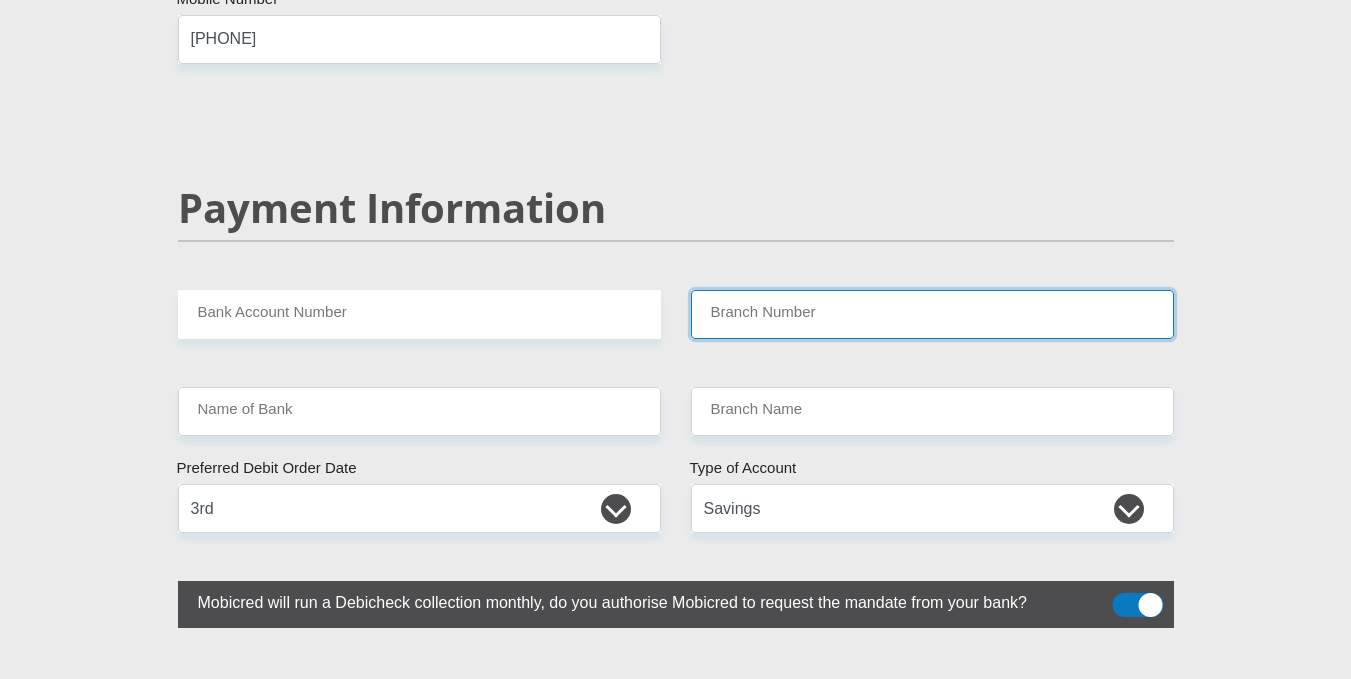 click on "Branch Number" at bounding box center [932, 314] 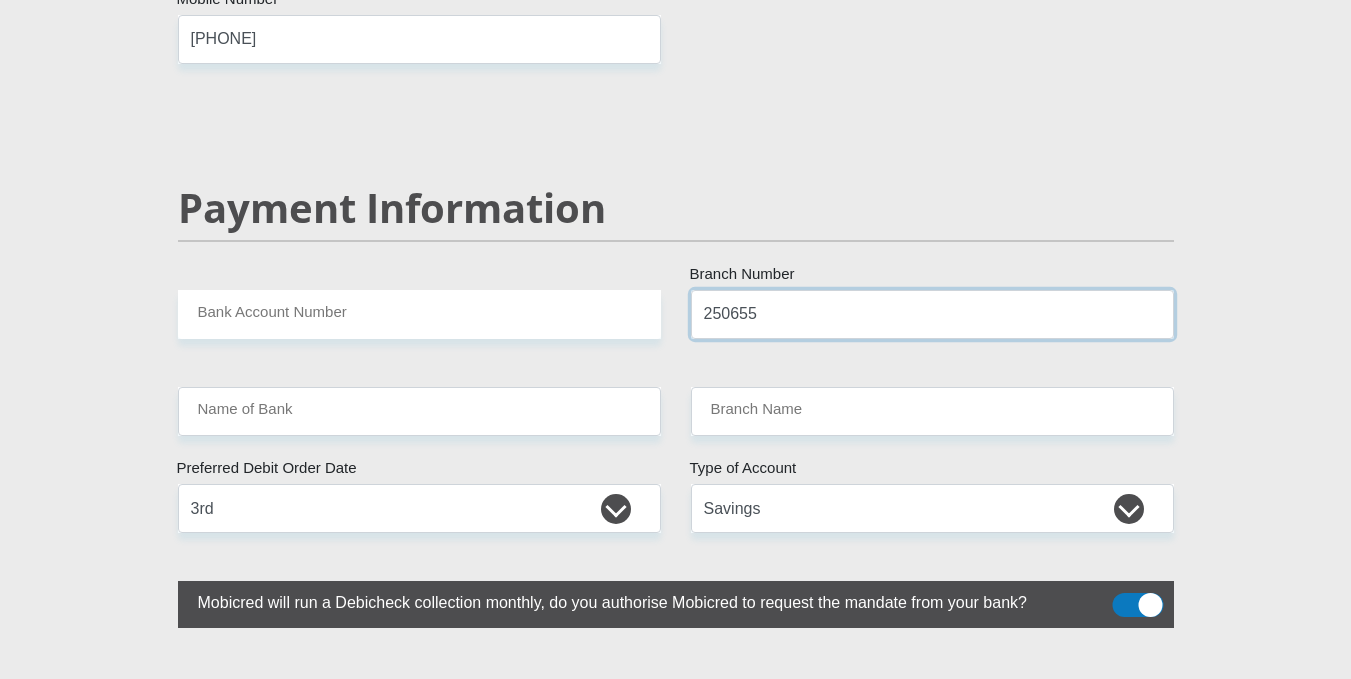 type on "250655" 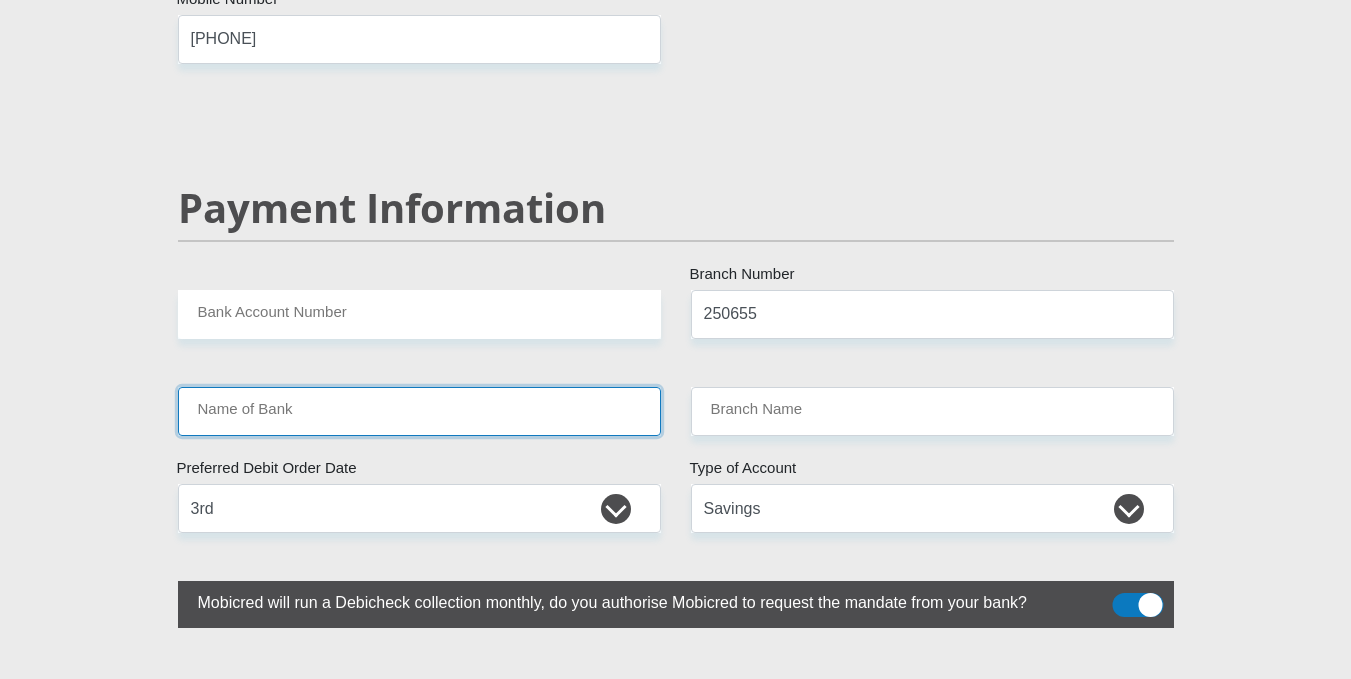 click on "Name of Bank" at bounding box center [419, 411] 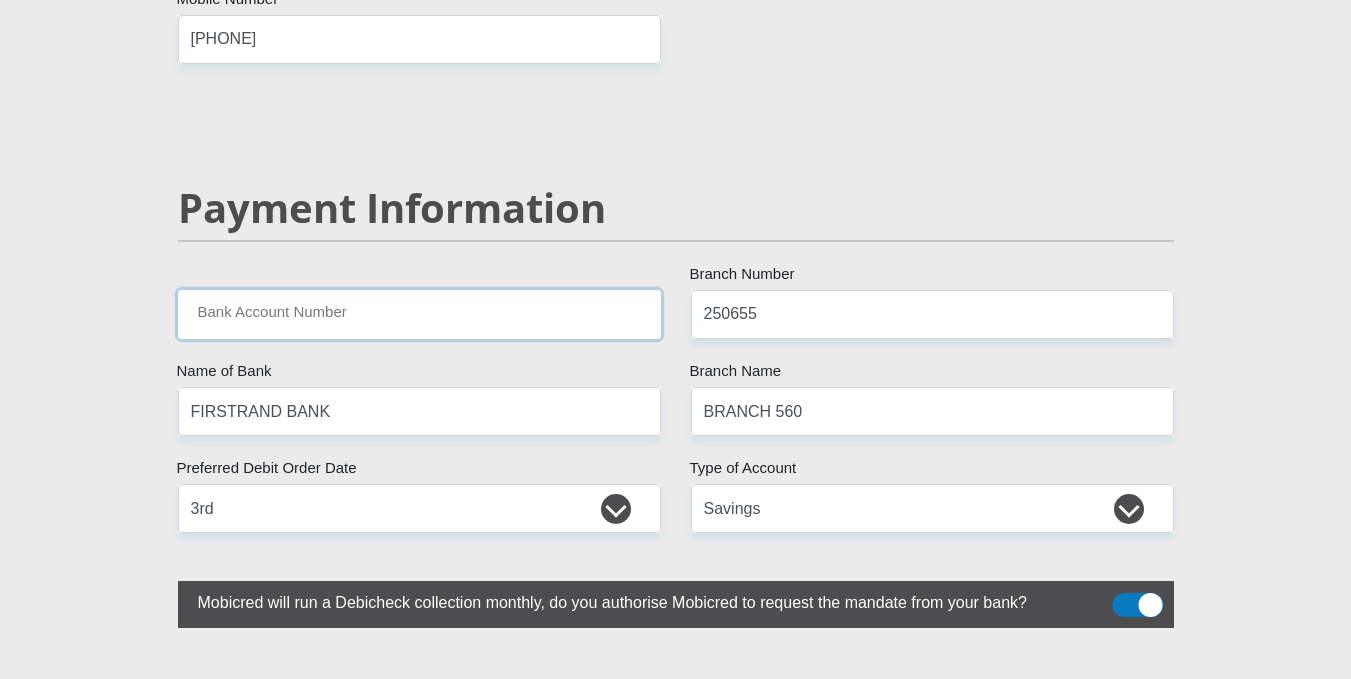 click on "Bank Account Number" at bounding box center [419, 314] 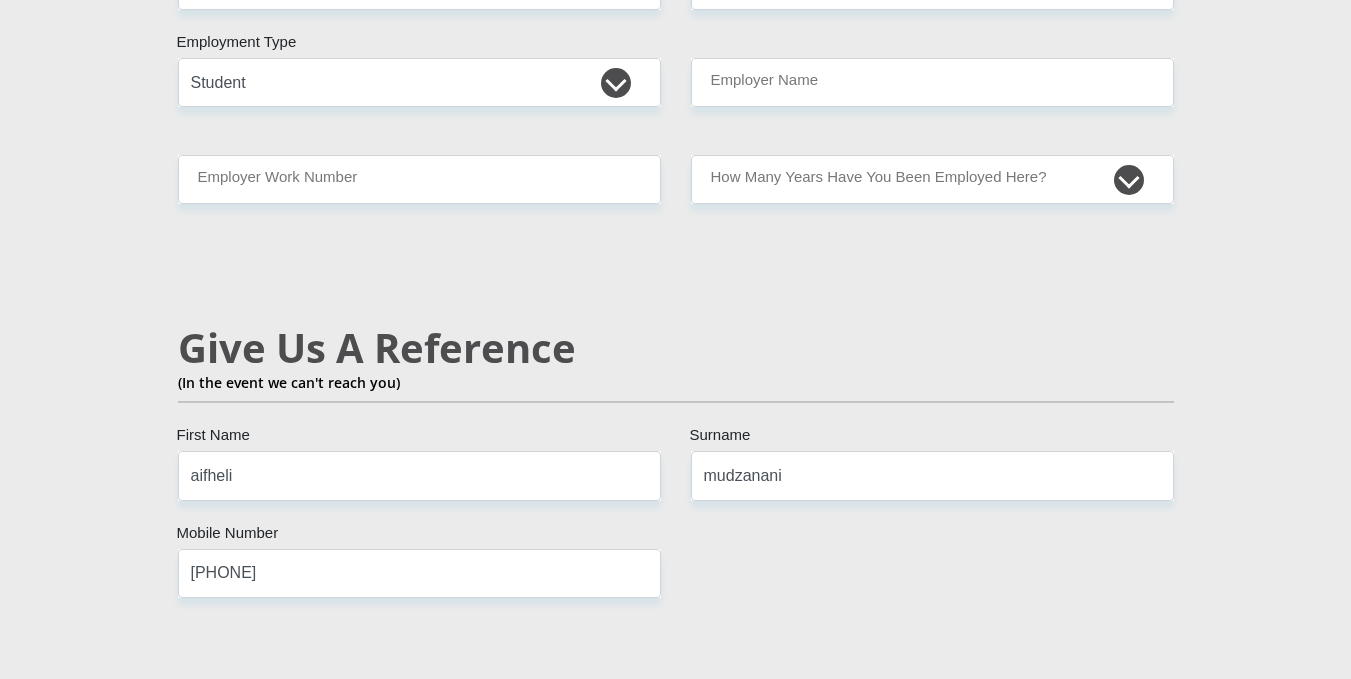 scroll, scrollTop: 3224, scrollLeft: 0, axis: vertical 